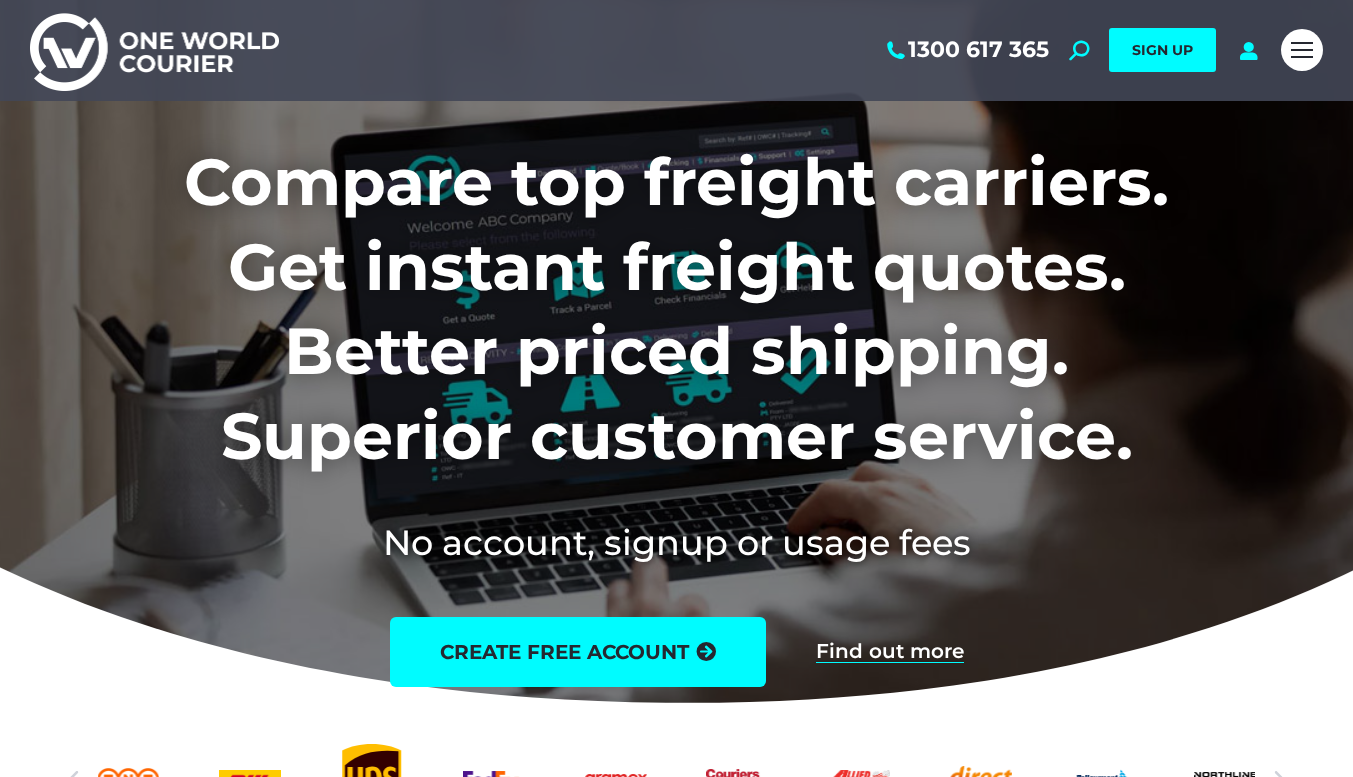 scroll, scrollTop: 0, scrollLeft: 0, axis: both 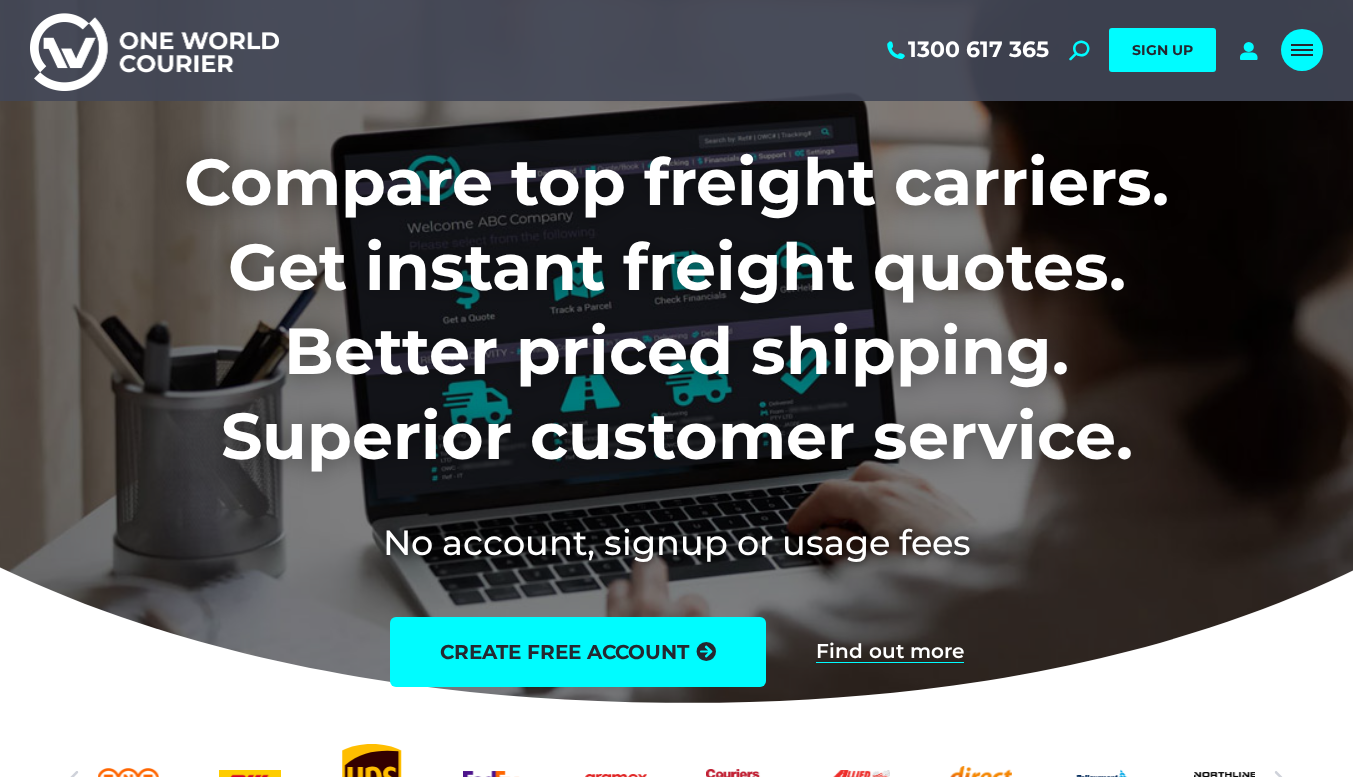click at bounding box center (1302, 50) 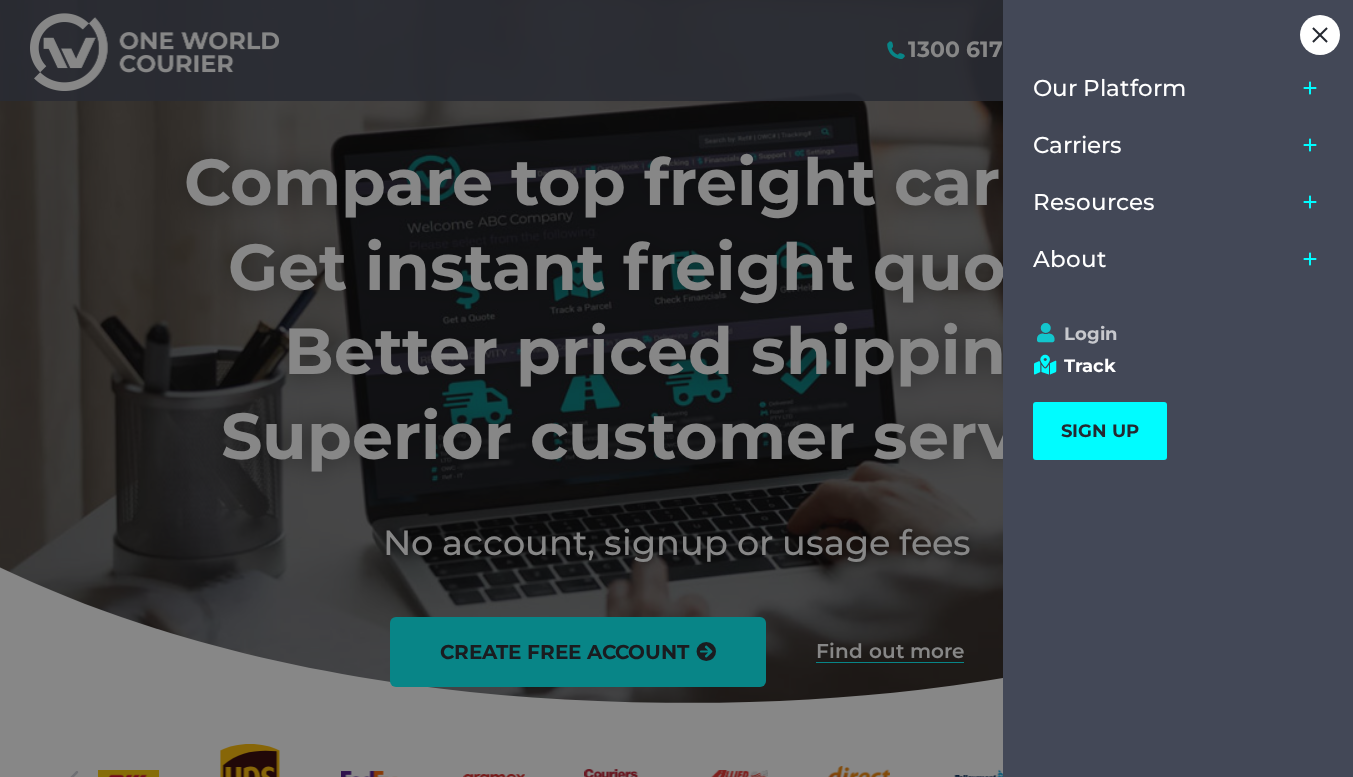 click on "Login" at bounding box center (1169, 334) 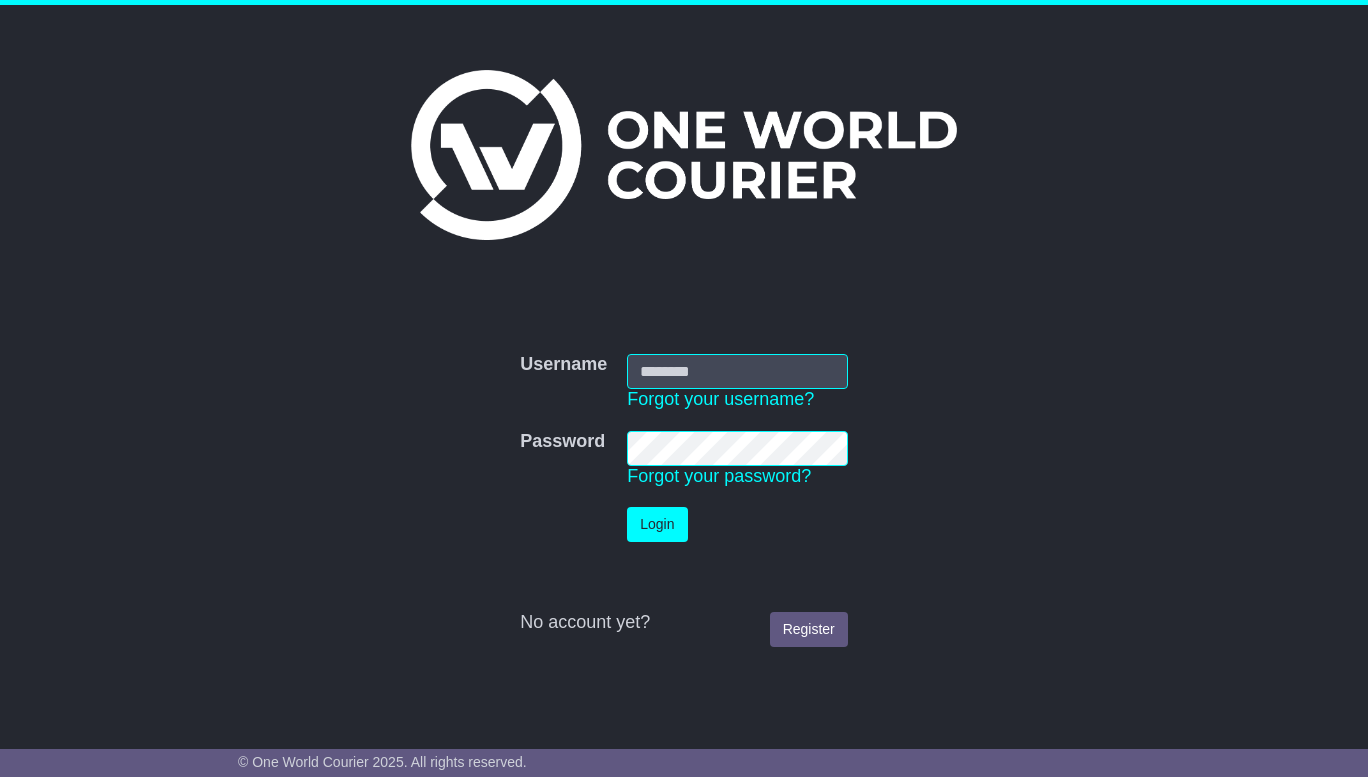 scroll, scrollTop: 0, scrollLeft: 0, axis: both 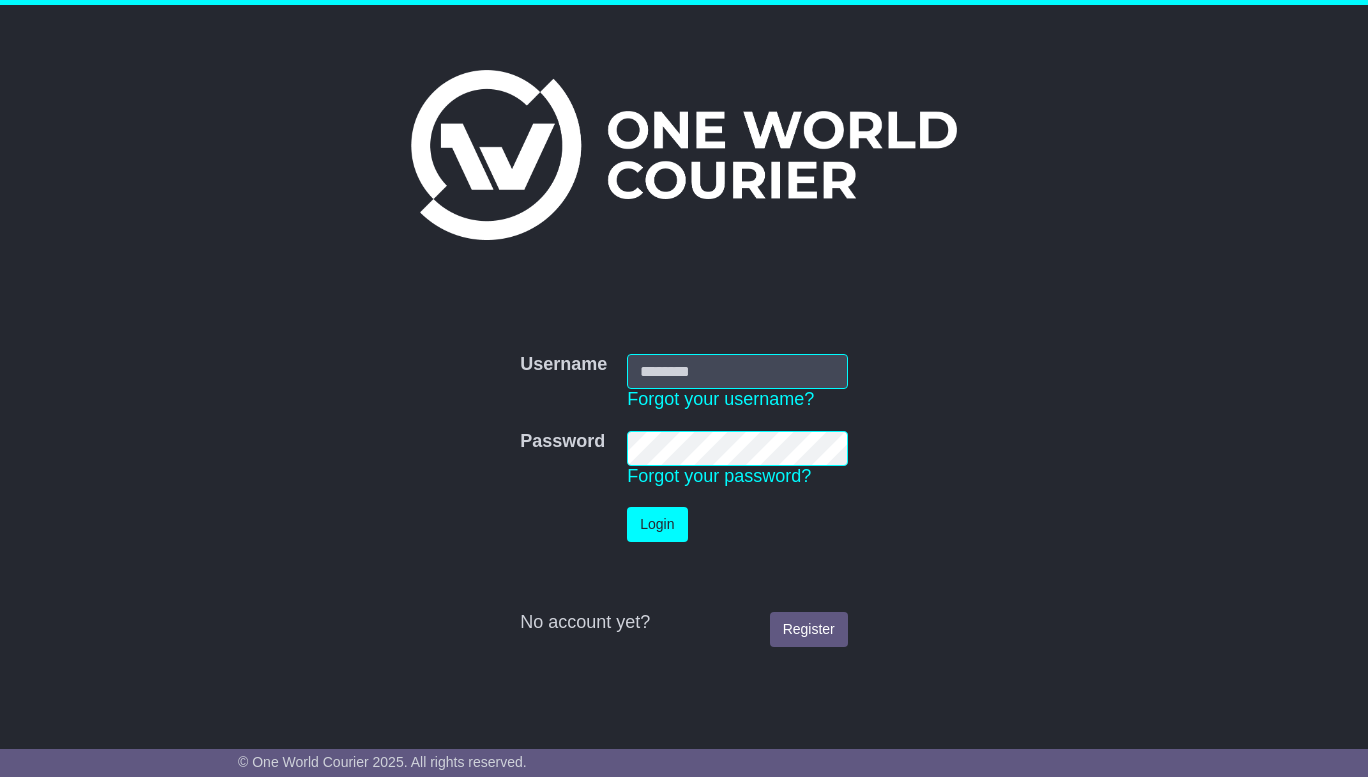 type on "**********" 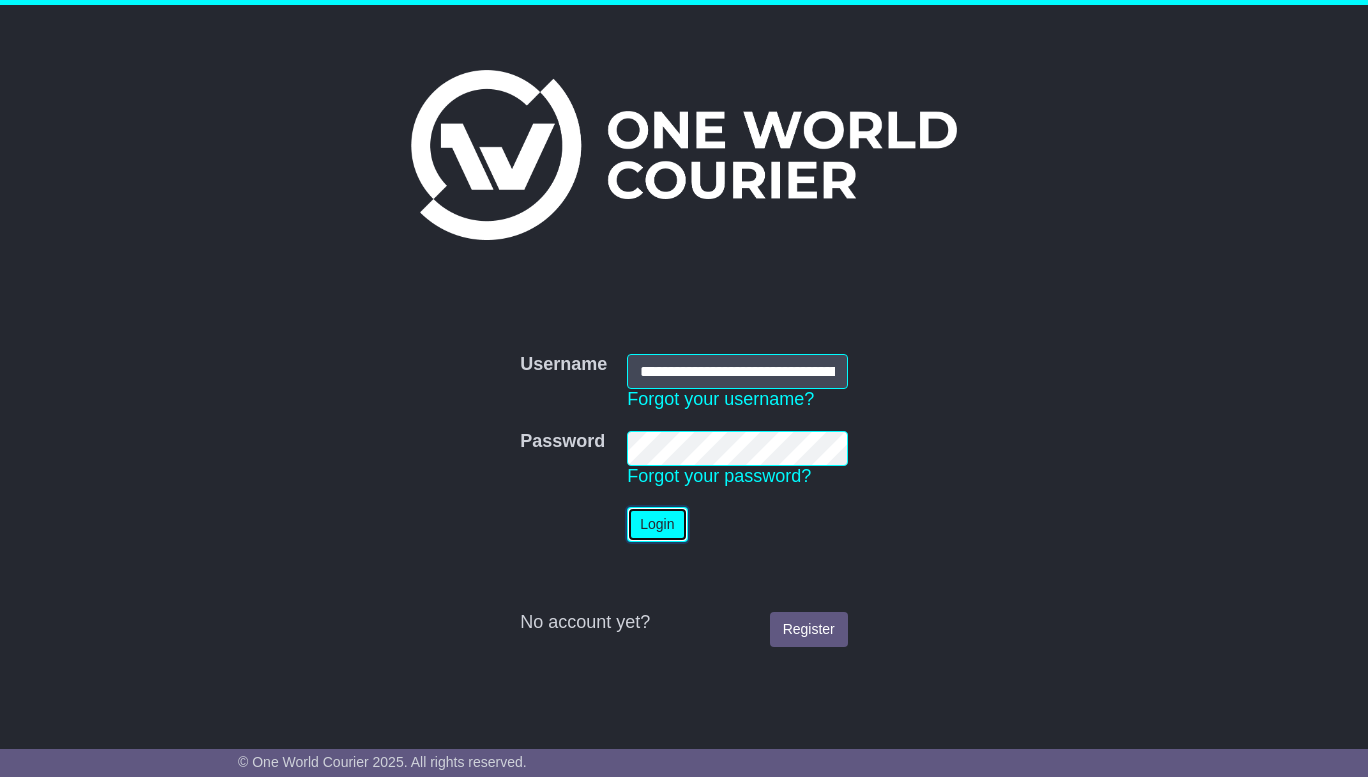 click on "Login" at bounding box center [657, 524] 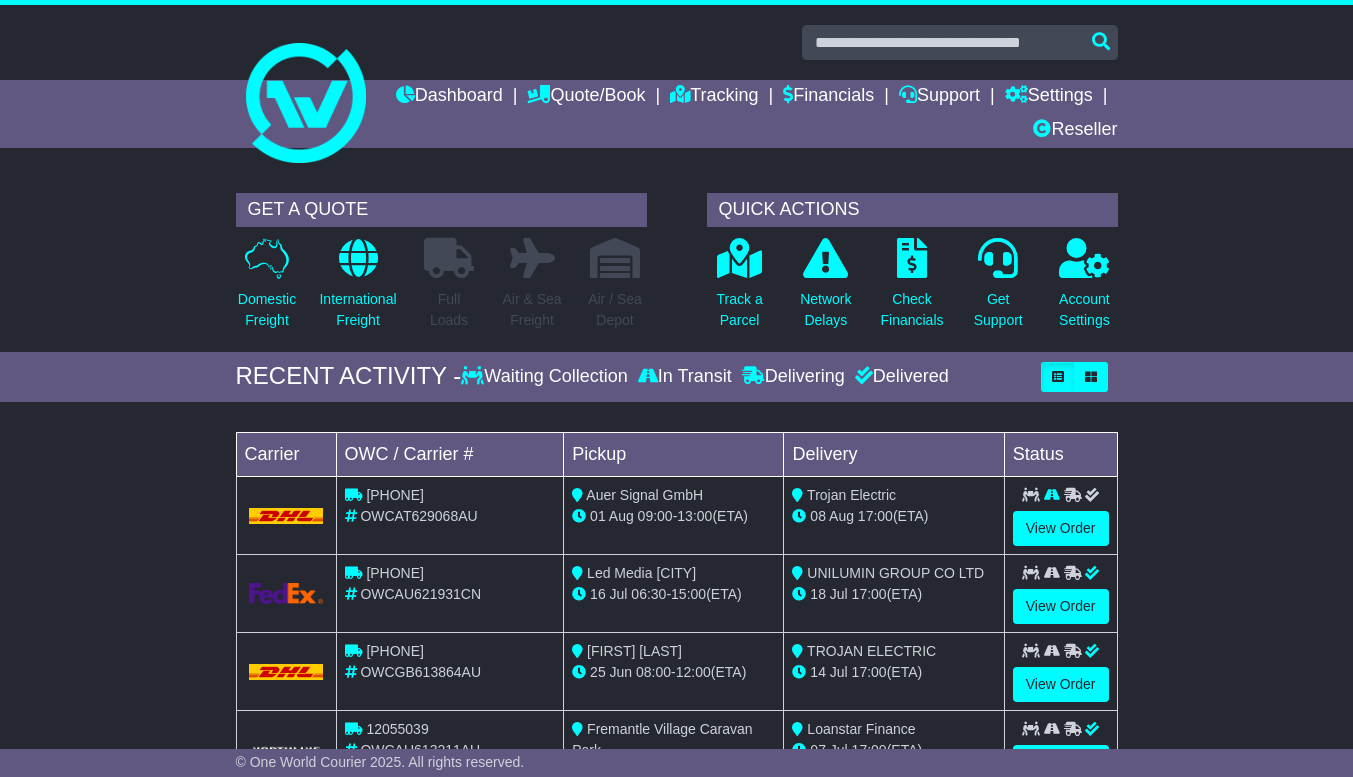 scroll, scrollTop: 0, scrollLeft: 0, axis: both 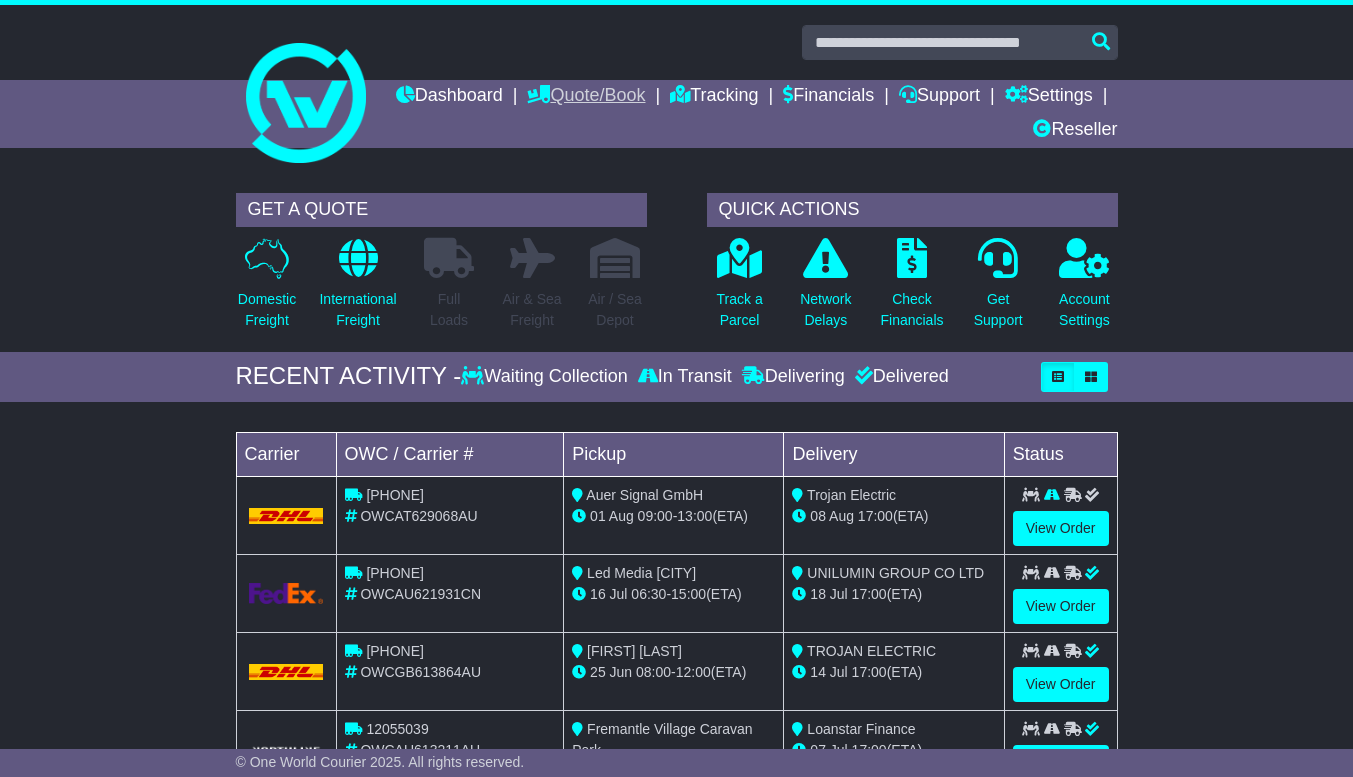 click on "Quote/Book" at bounding box center (586, 97) 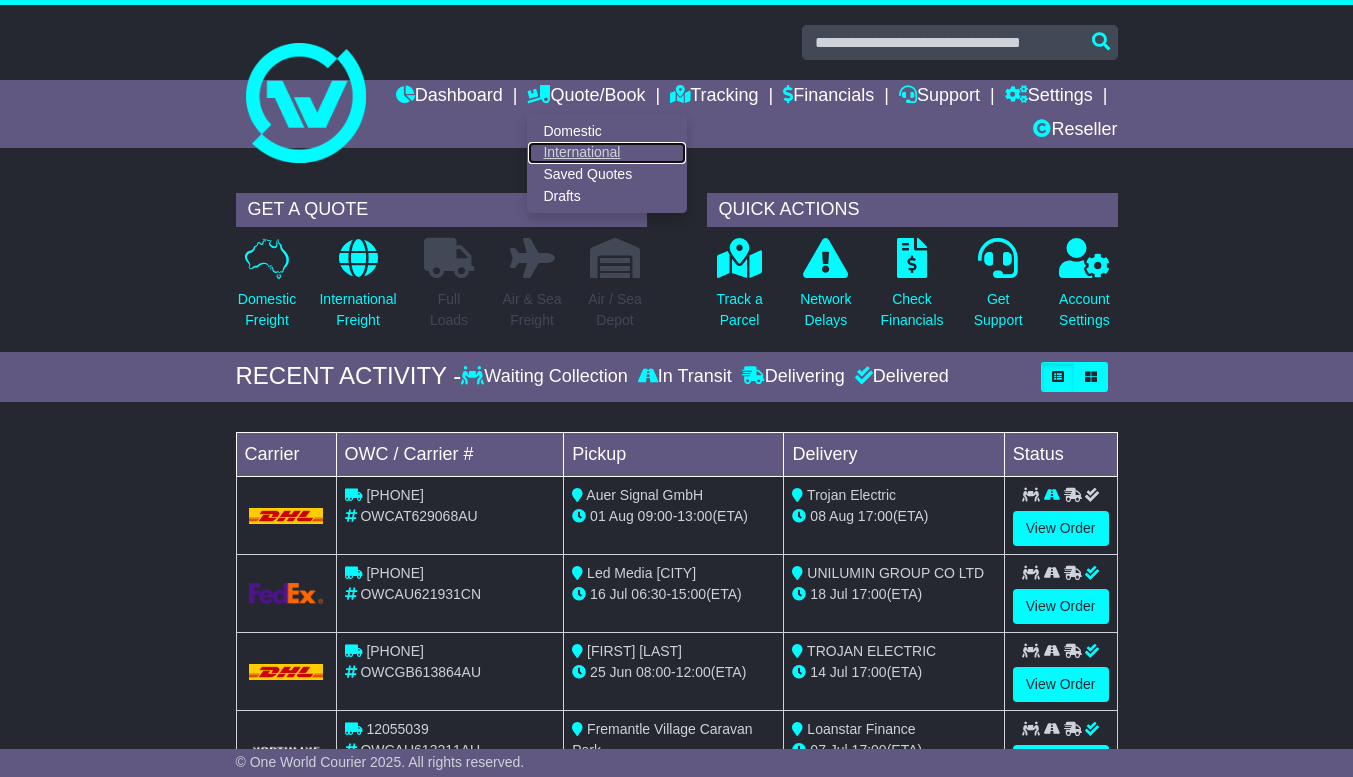 click on "International" at bounding box center [607, 153] 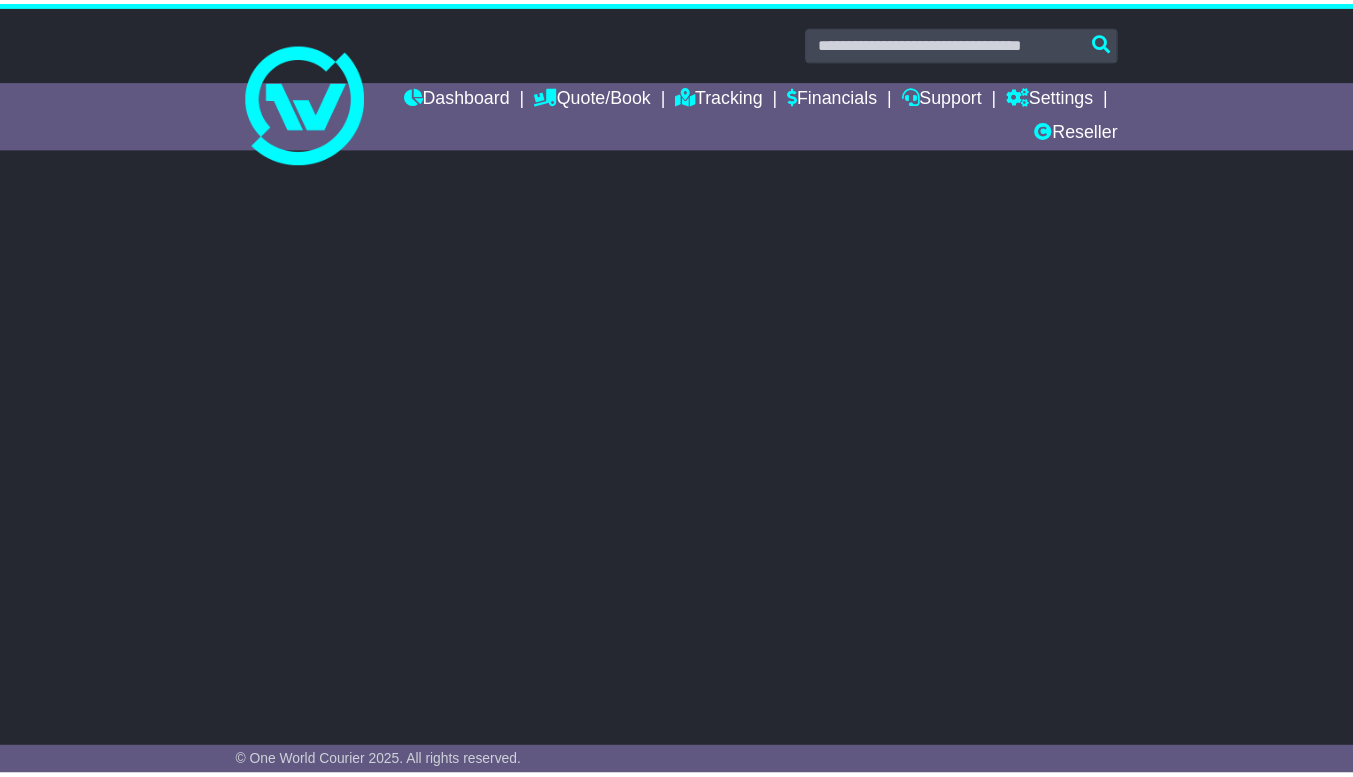 scroll, scrollTop: 0, scrollLeft: 0, axis: both 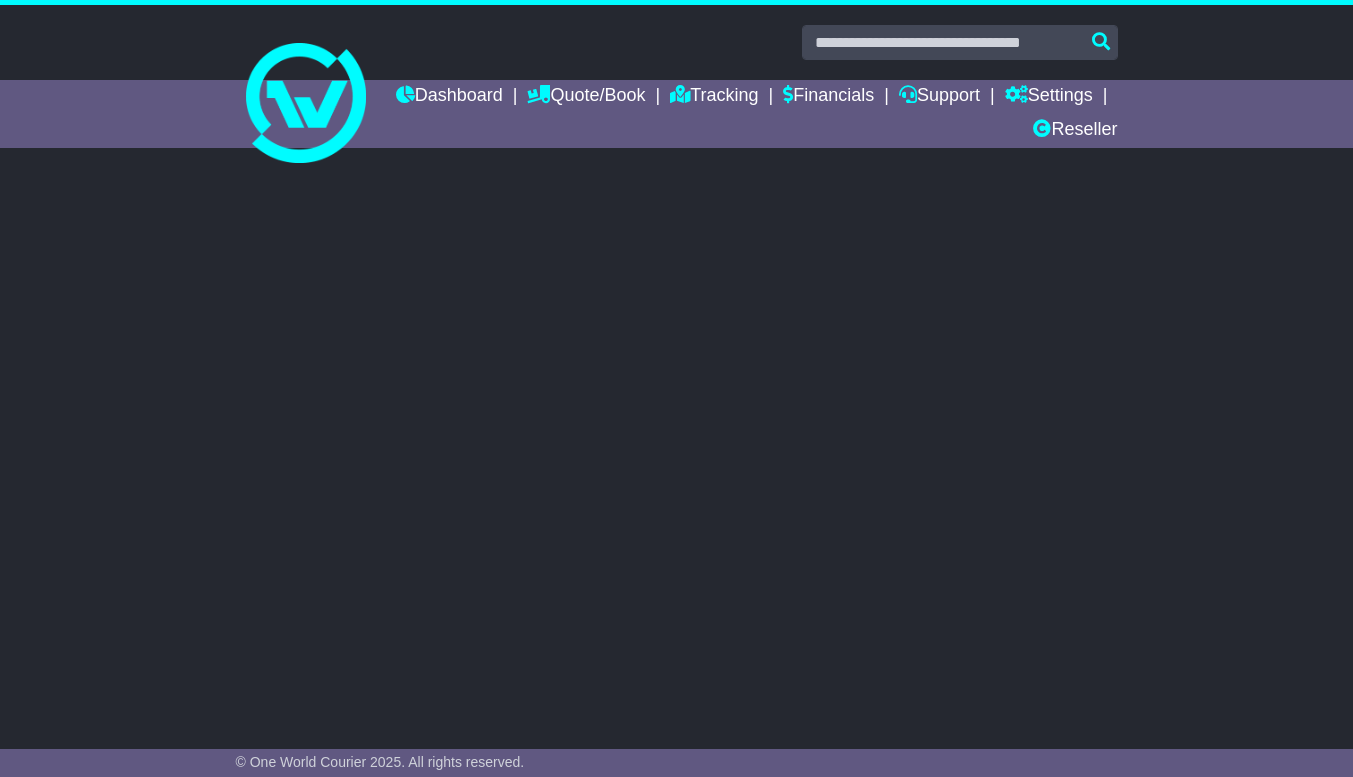 select on "**" 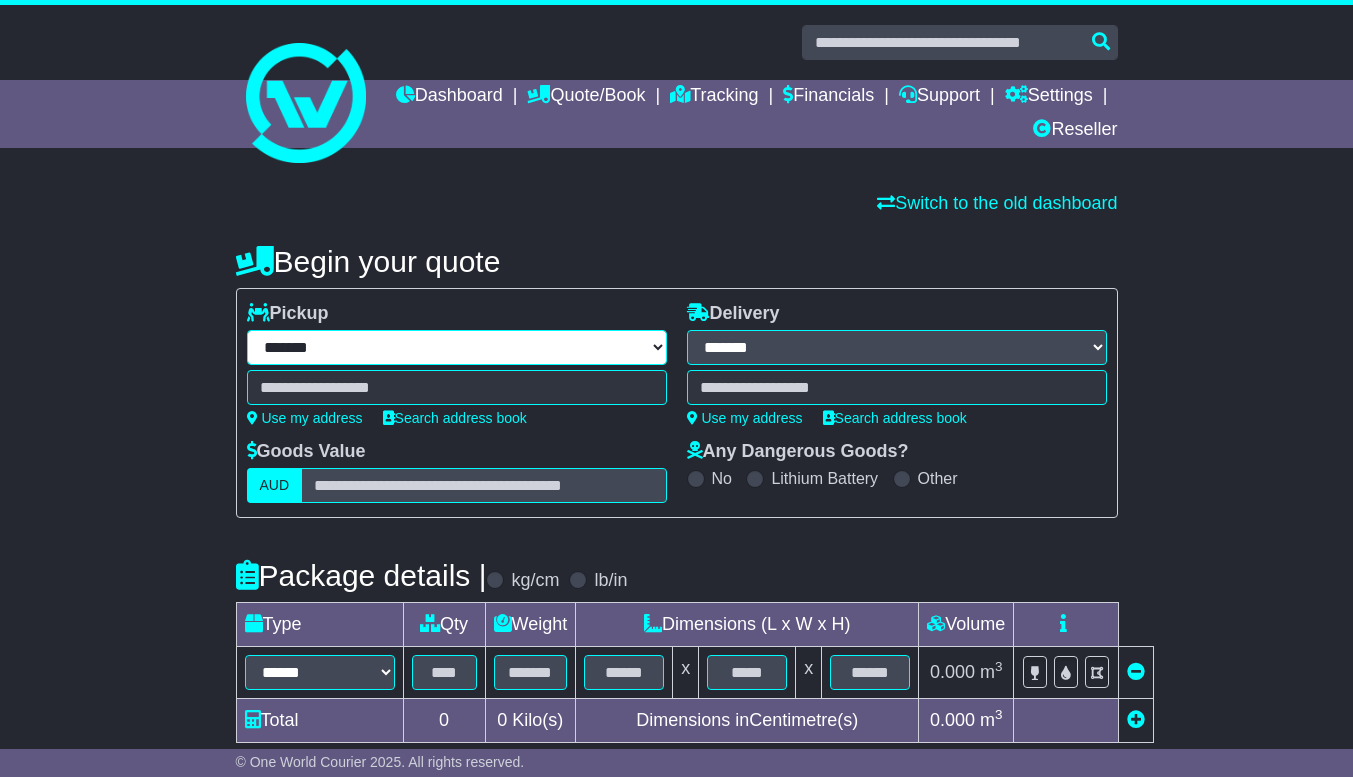click on "**********" at bounding box center [457, 347] 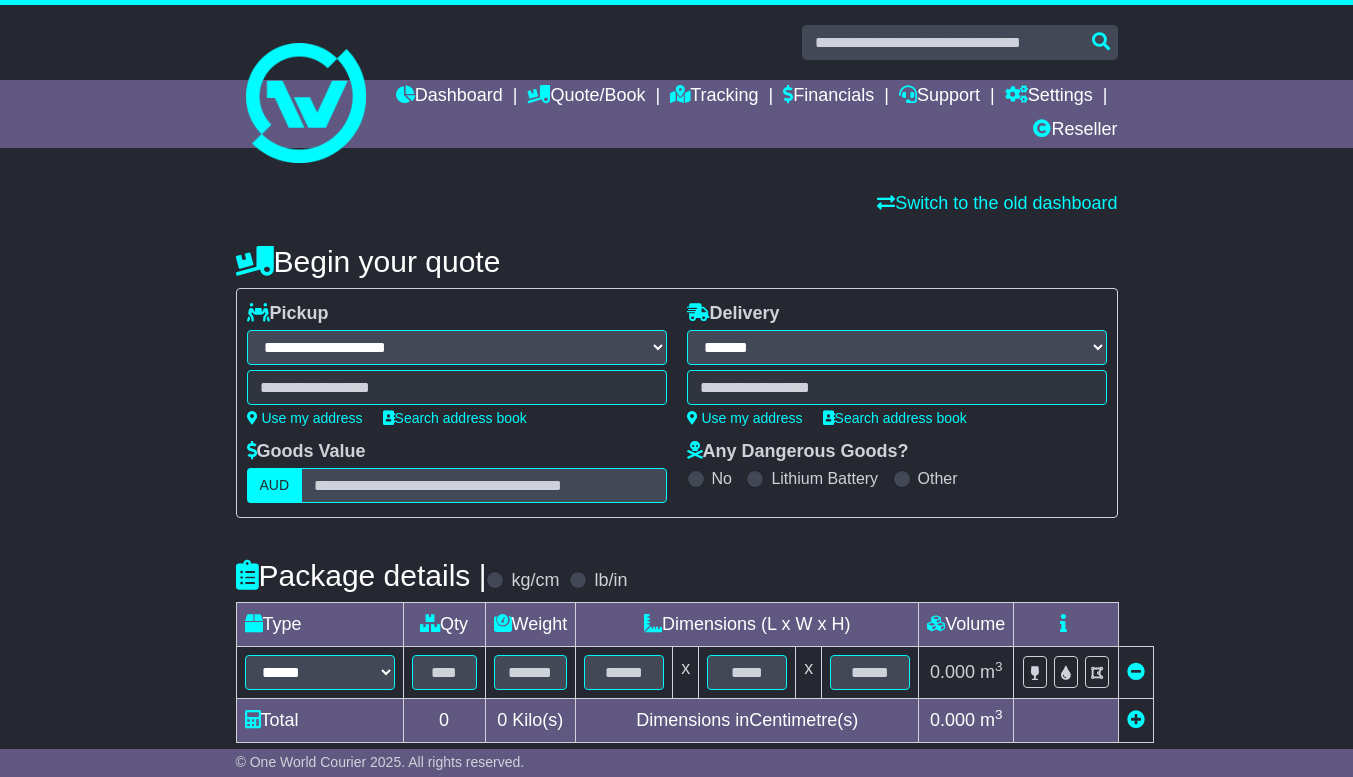 click on "**********" at bounding box center [457, 347] 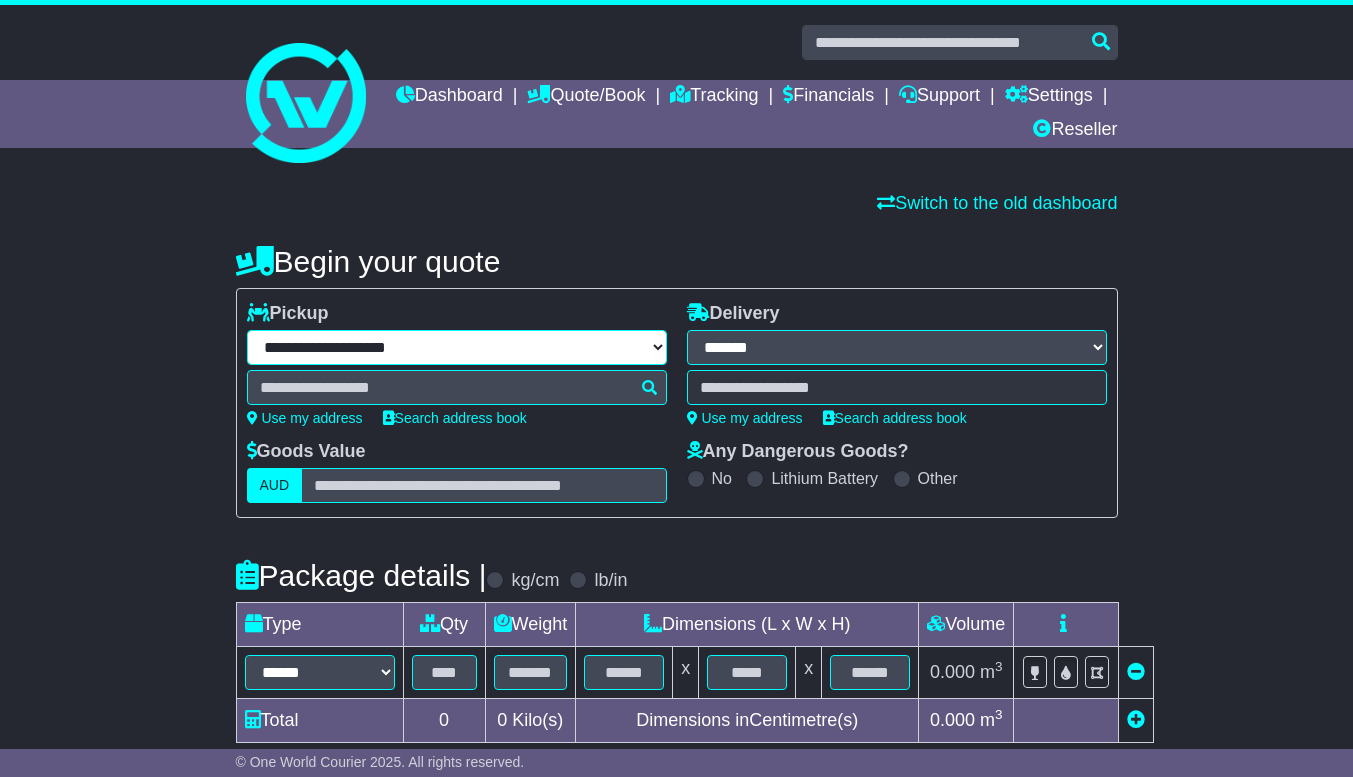 click on "**********" at bounding box center [457, 347] 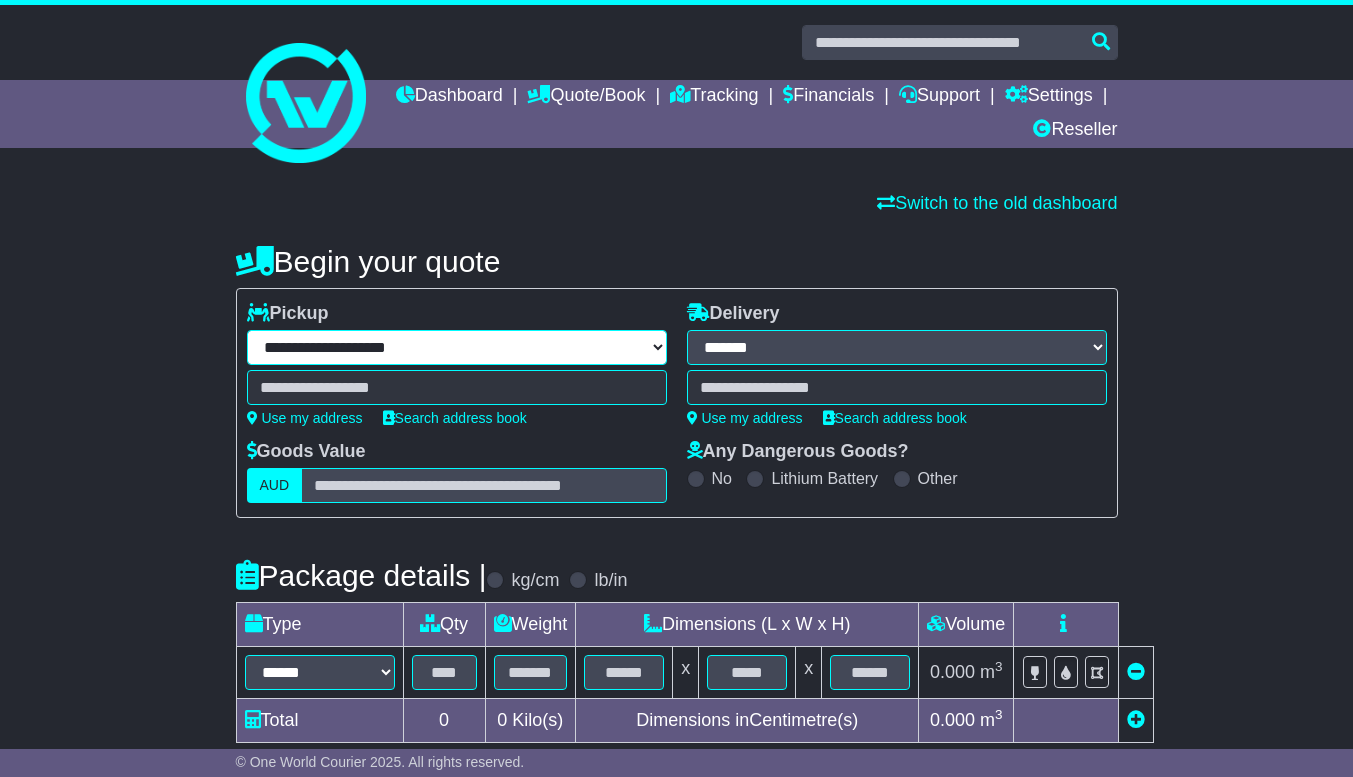 select on "***" 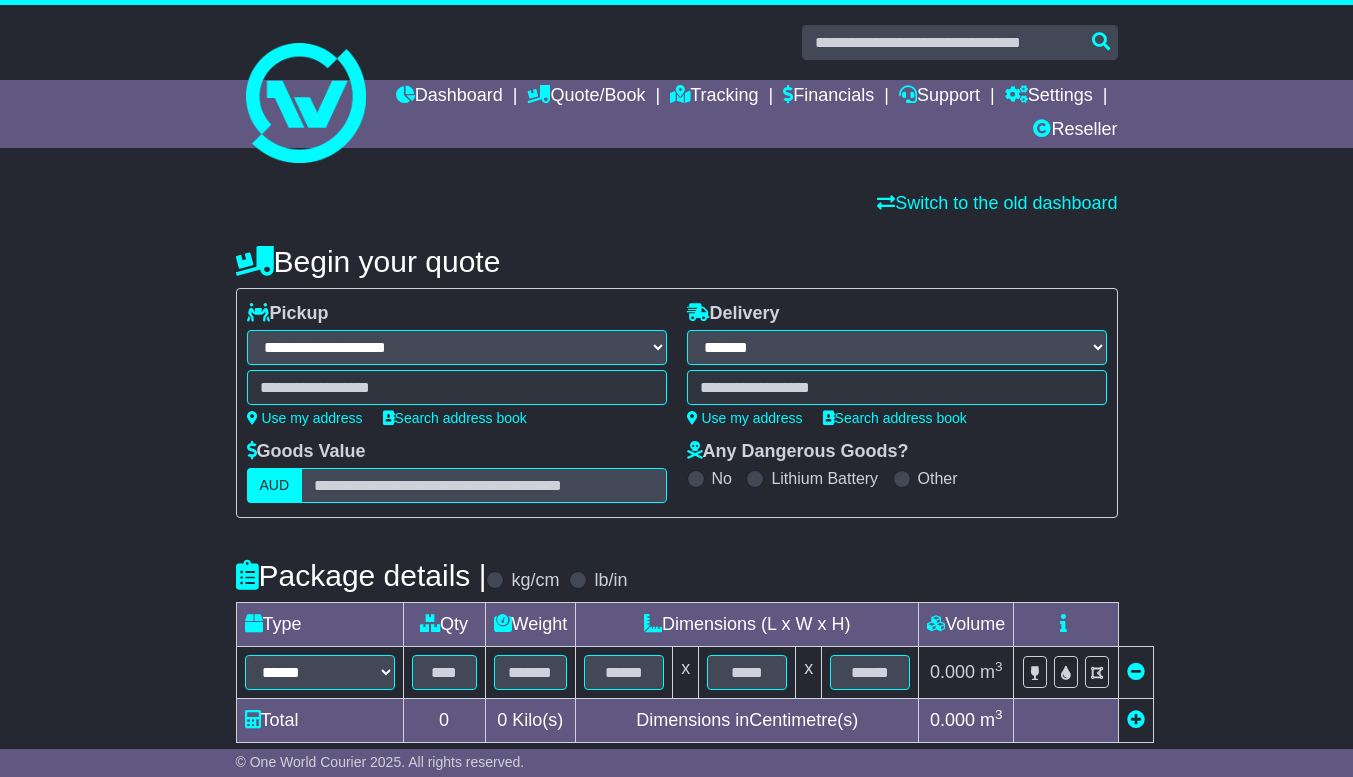click on "**********" at bounding box center [457, 347] 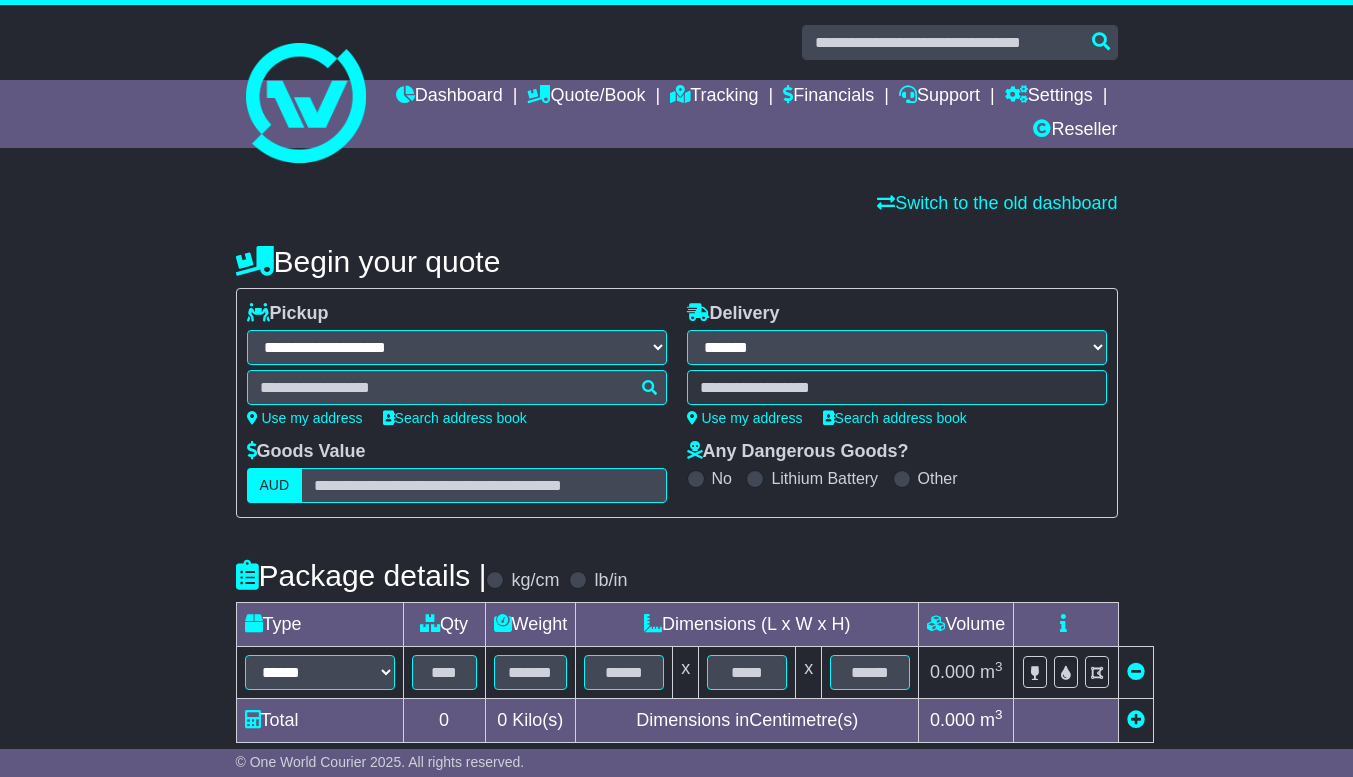 click at bounding box center (457, 387) 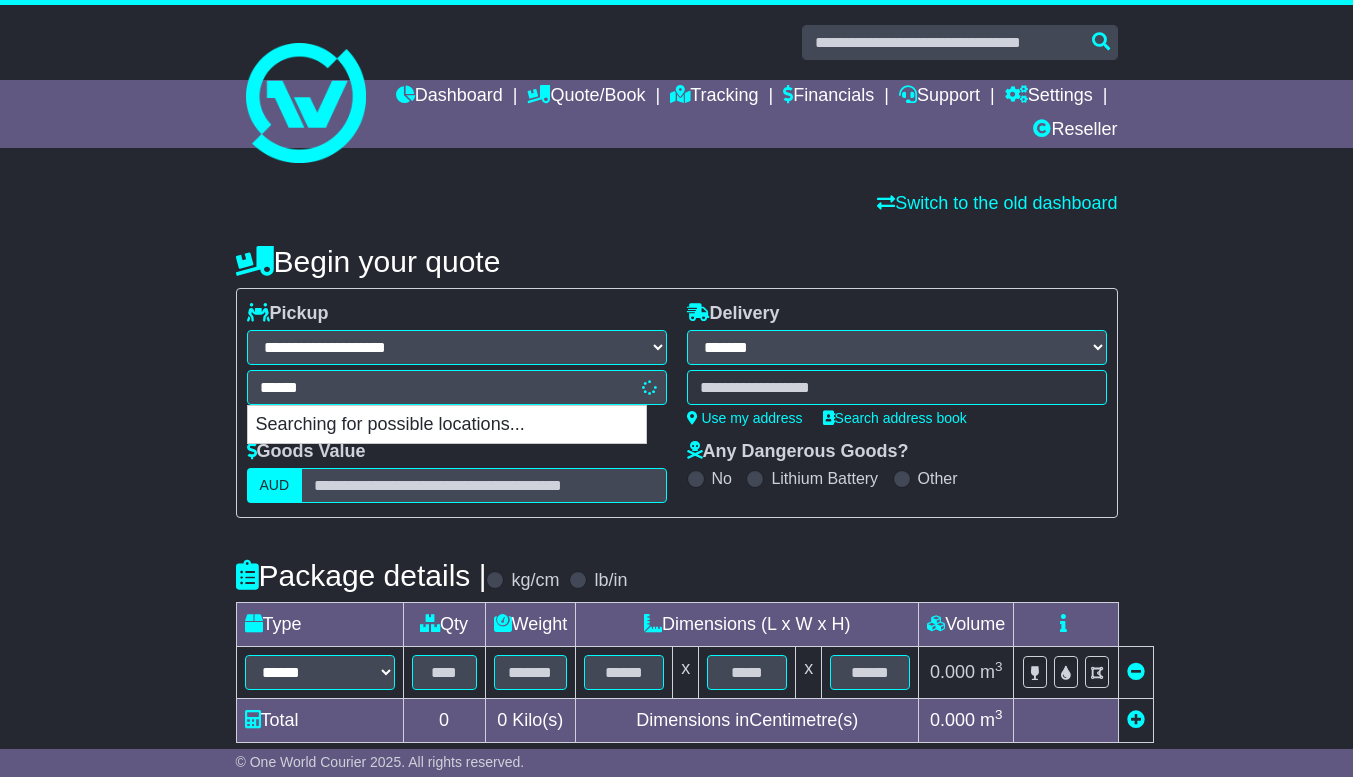 type on "*****" 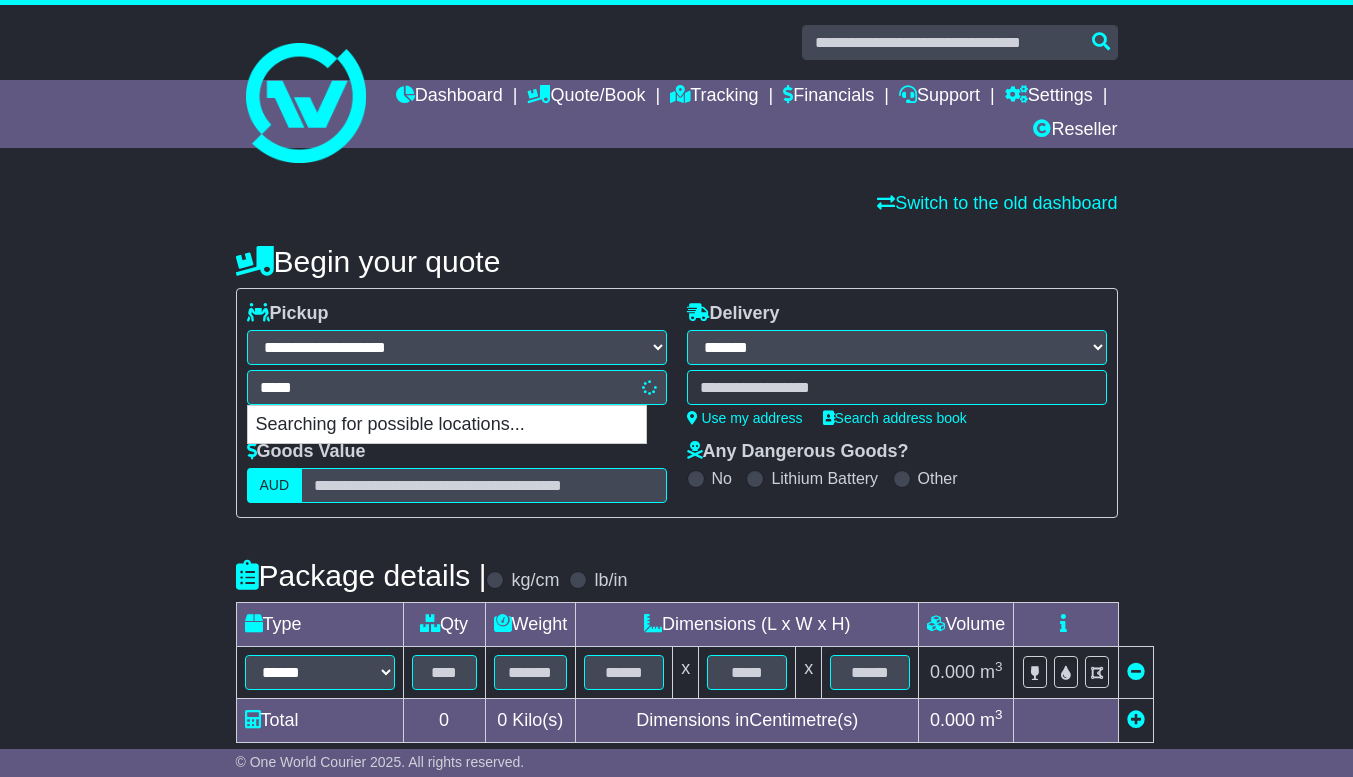 type on "*********" 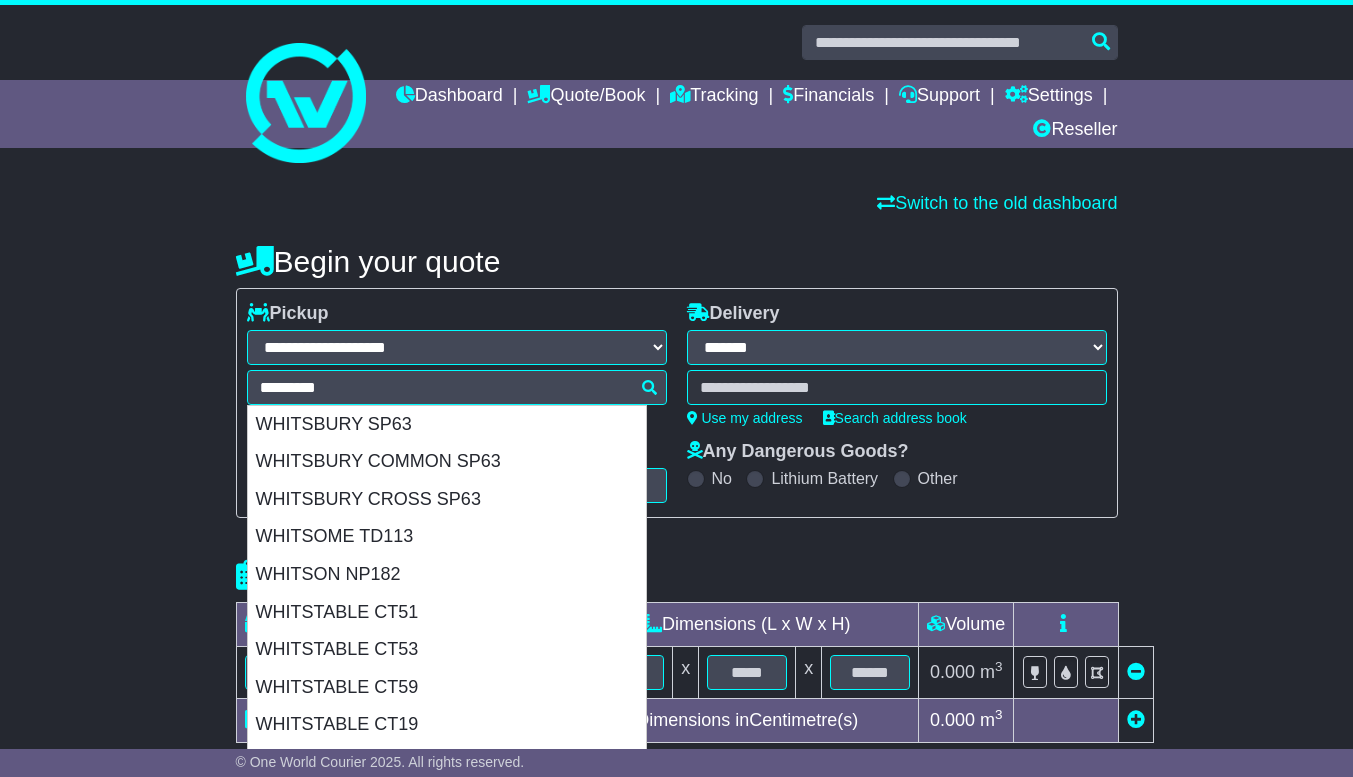 type 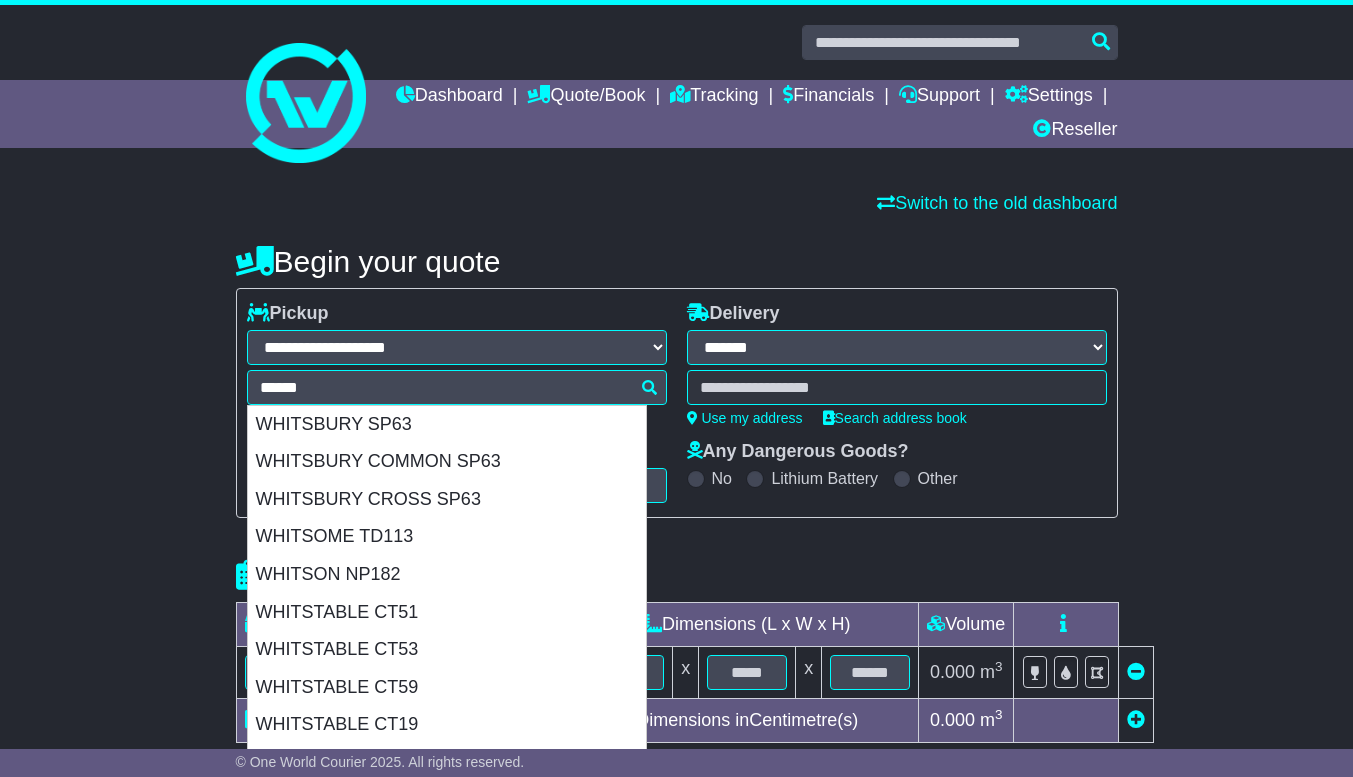 type on "*******" 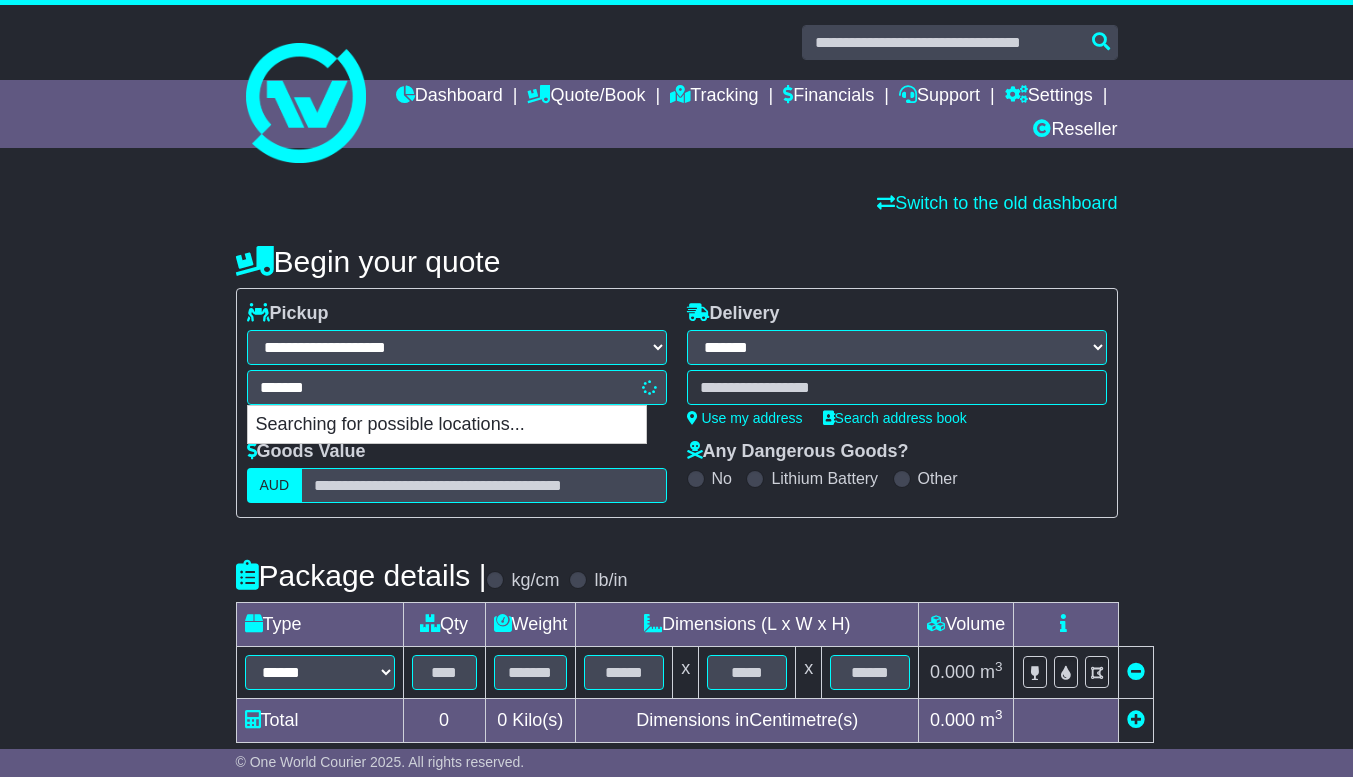 type on "**********" 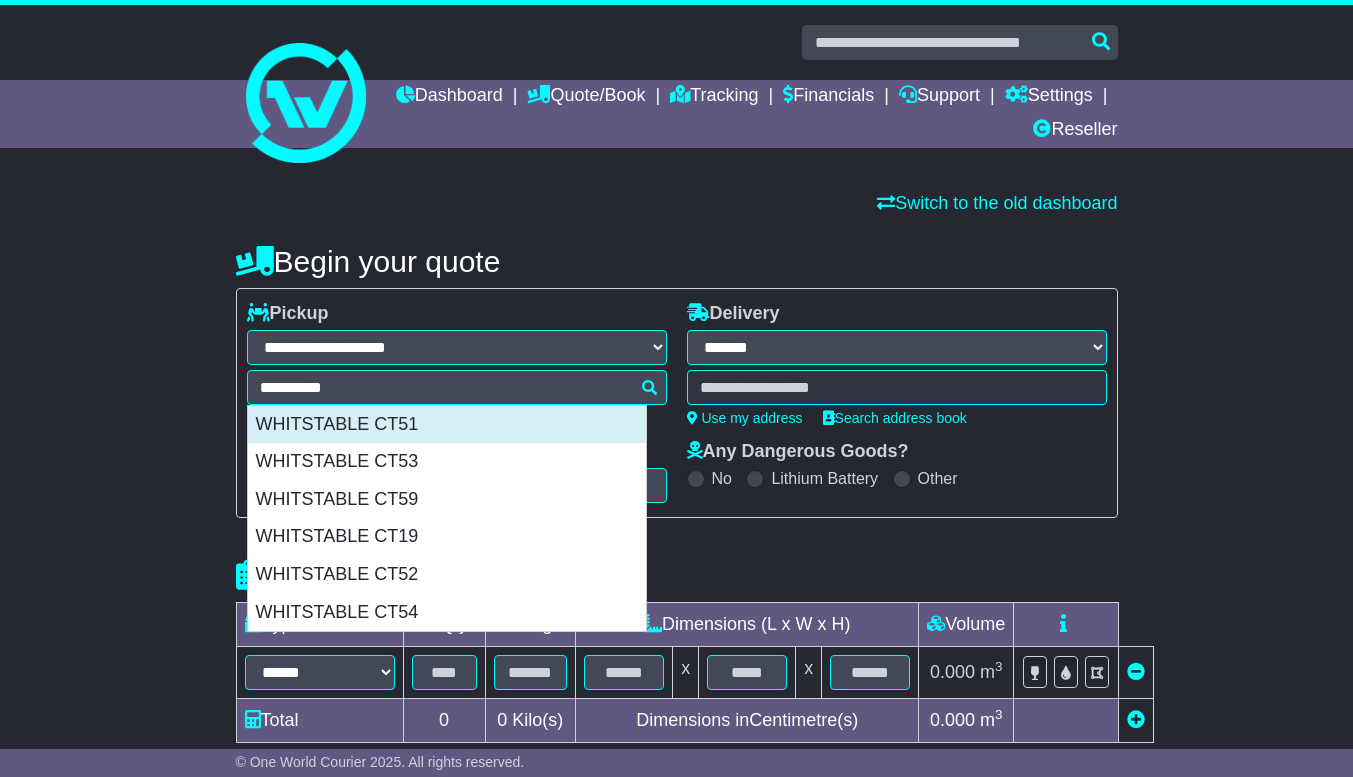 click on "WHITSTABLE CT51" at bounding box center [447, 425] 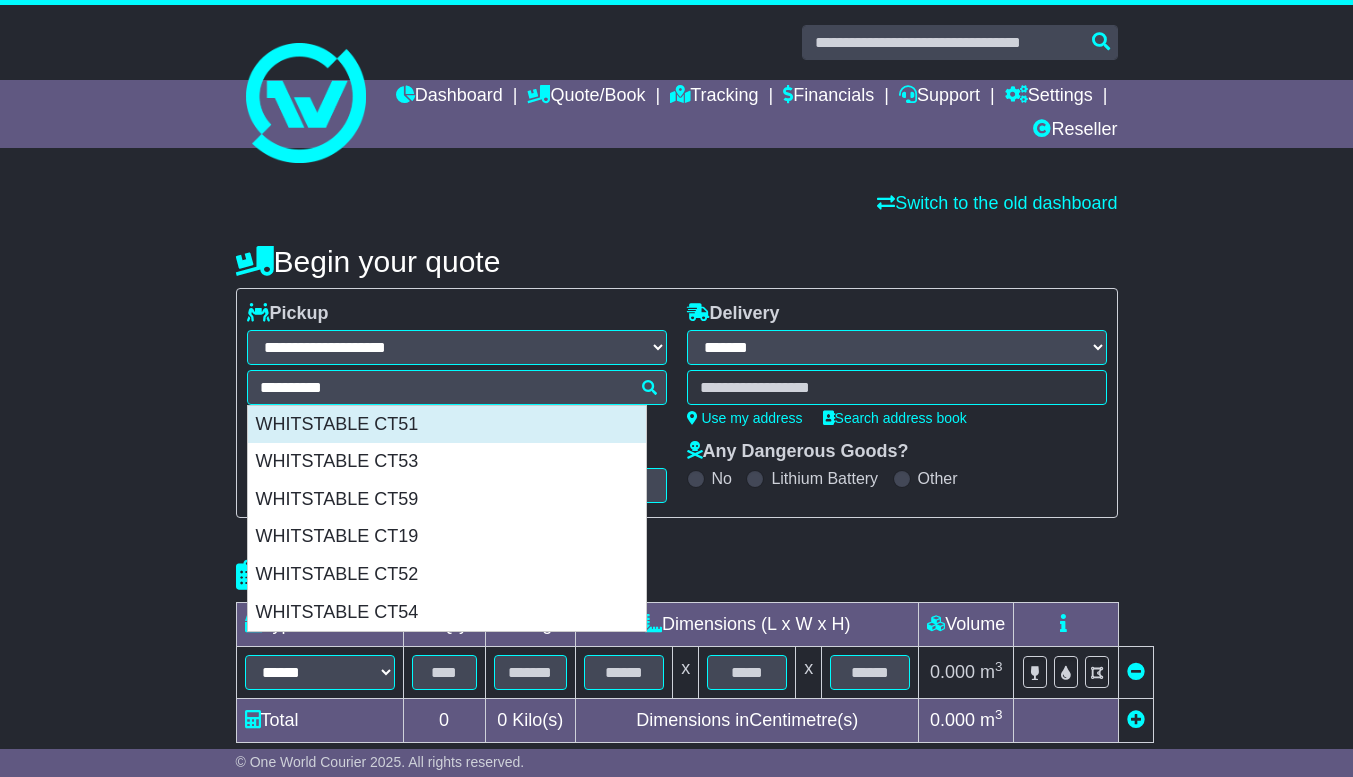 type on "**********" 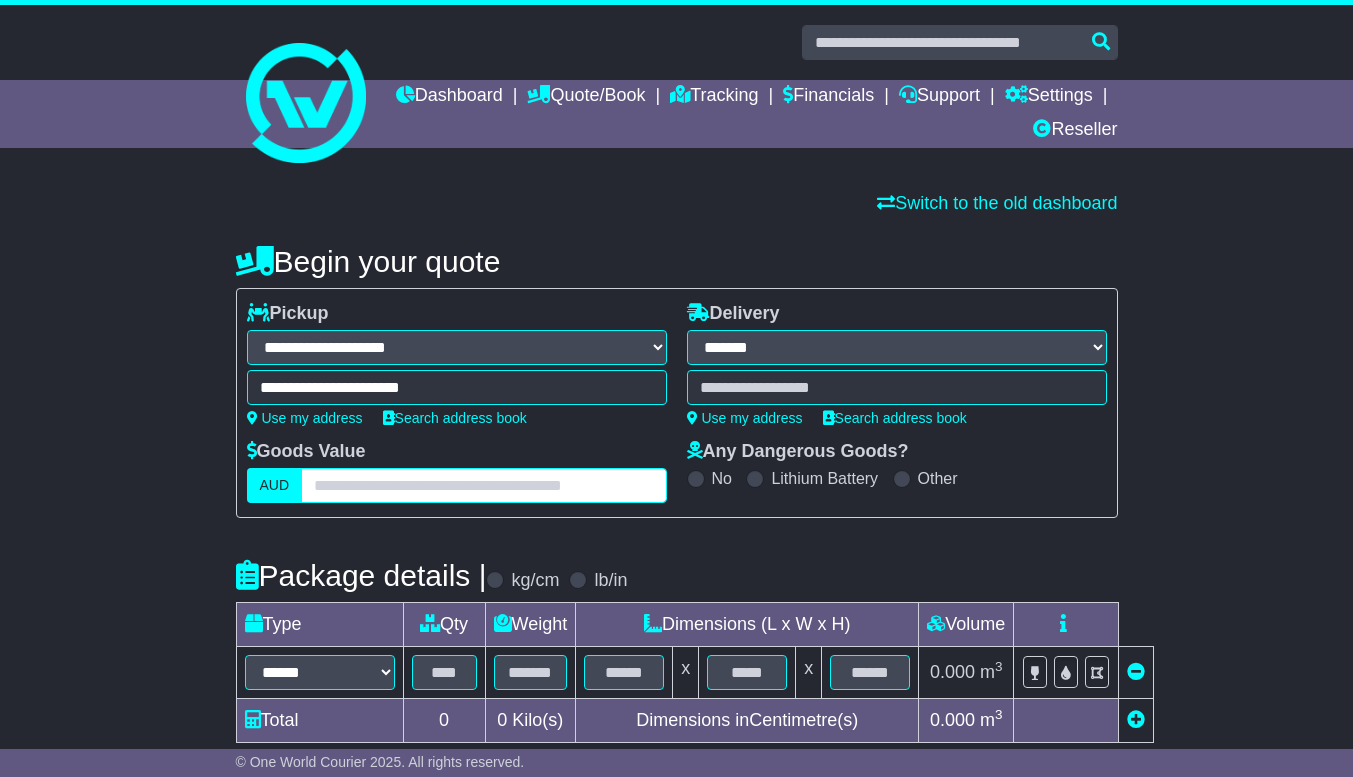 click at bounding box center [483, 485] 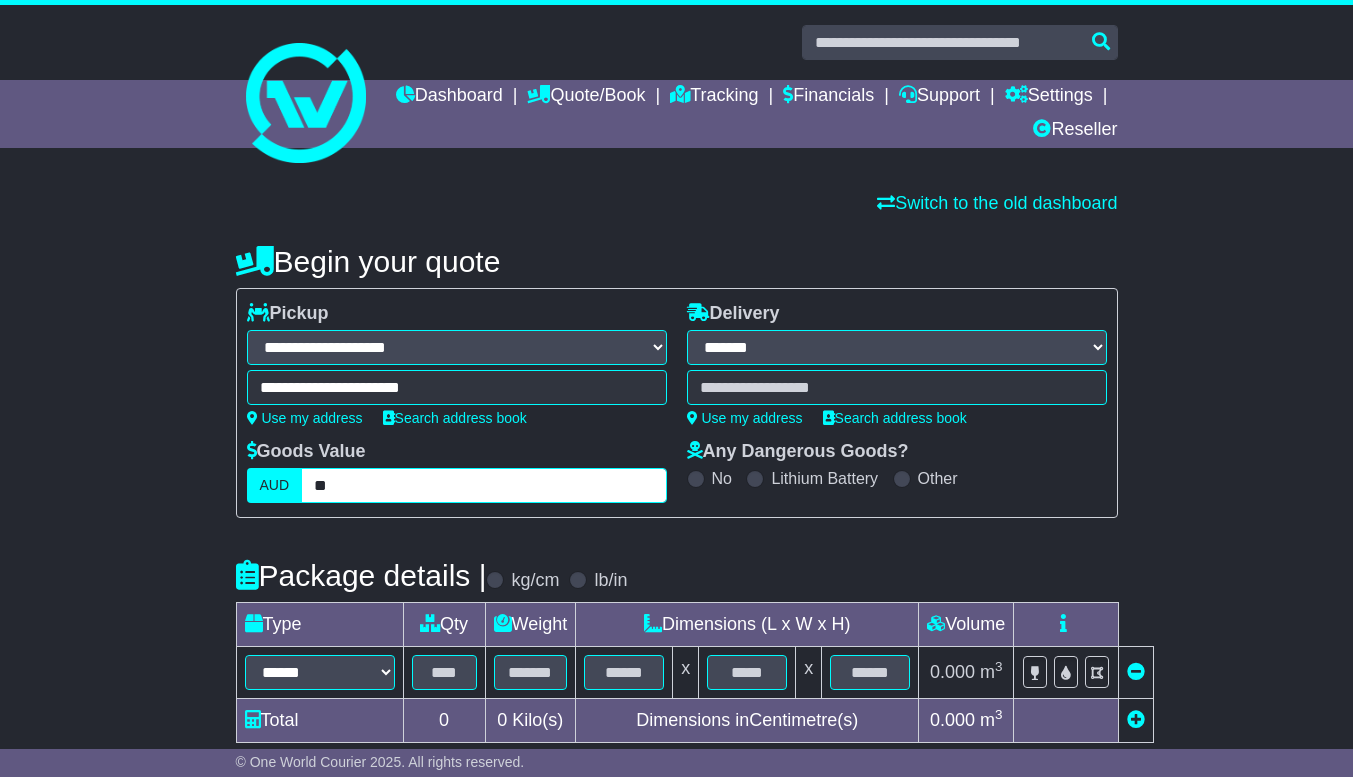 type on "*" 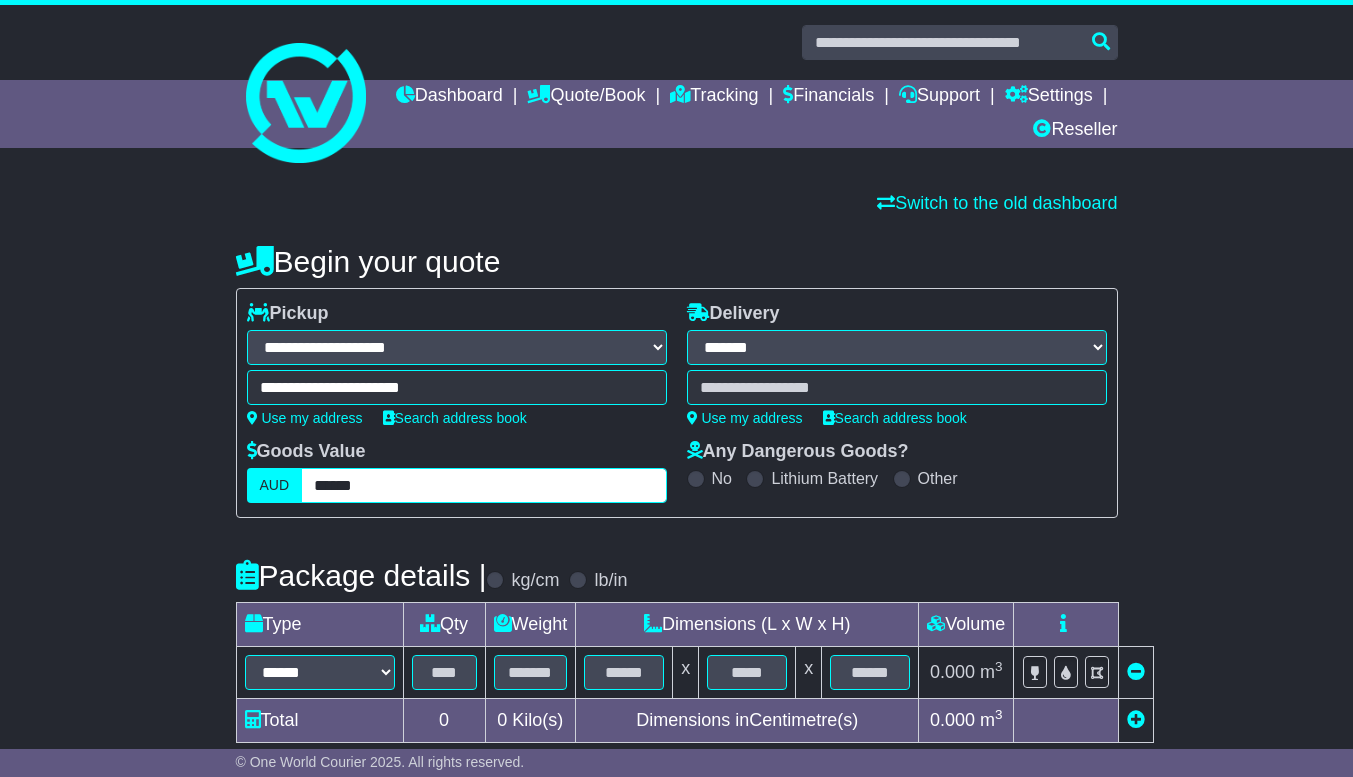 type on "******" 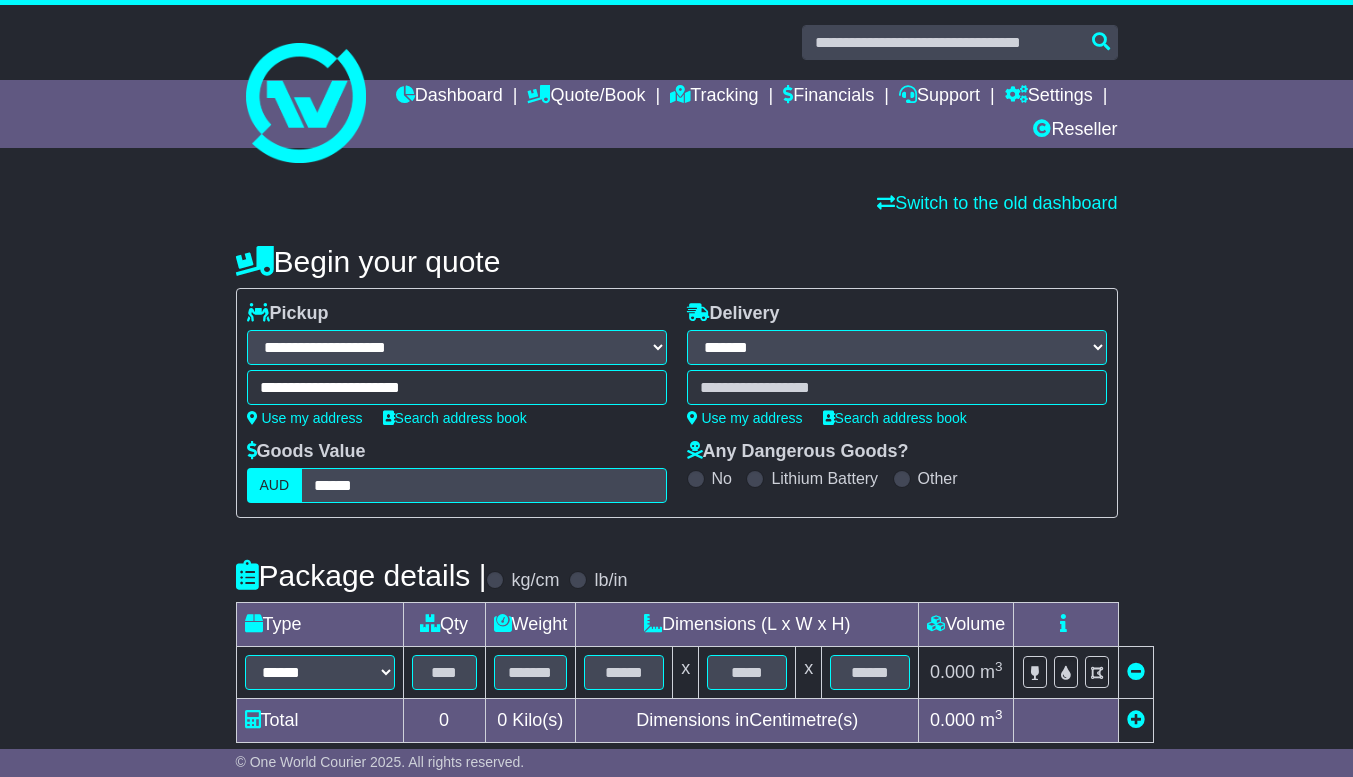 click at bounding box center [897, 387] 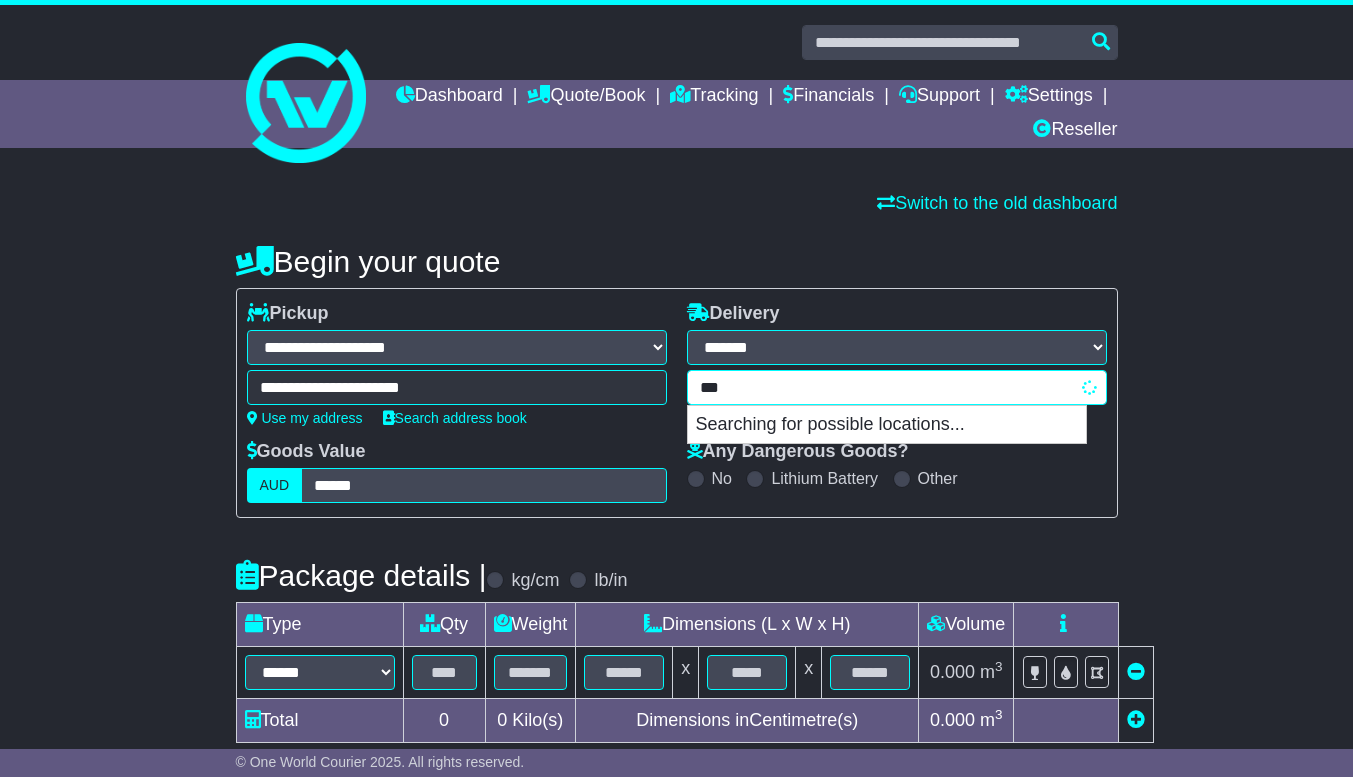 type on "****" 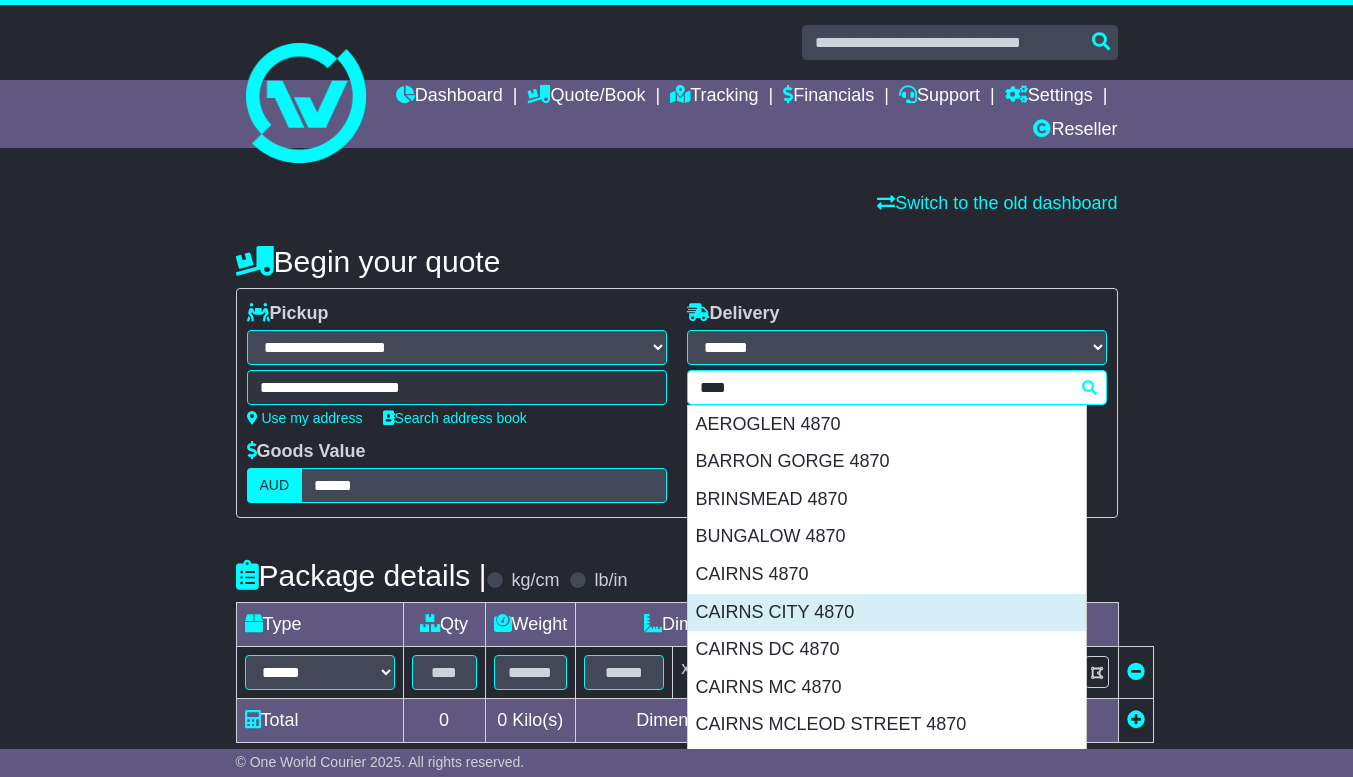 click on "CAIRNS CITY 4870" at bounding box center (887, 613) 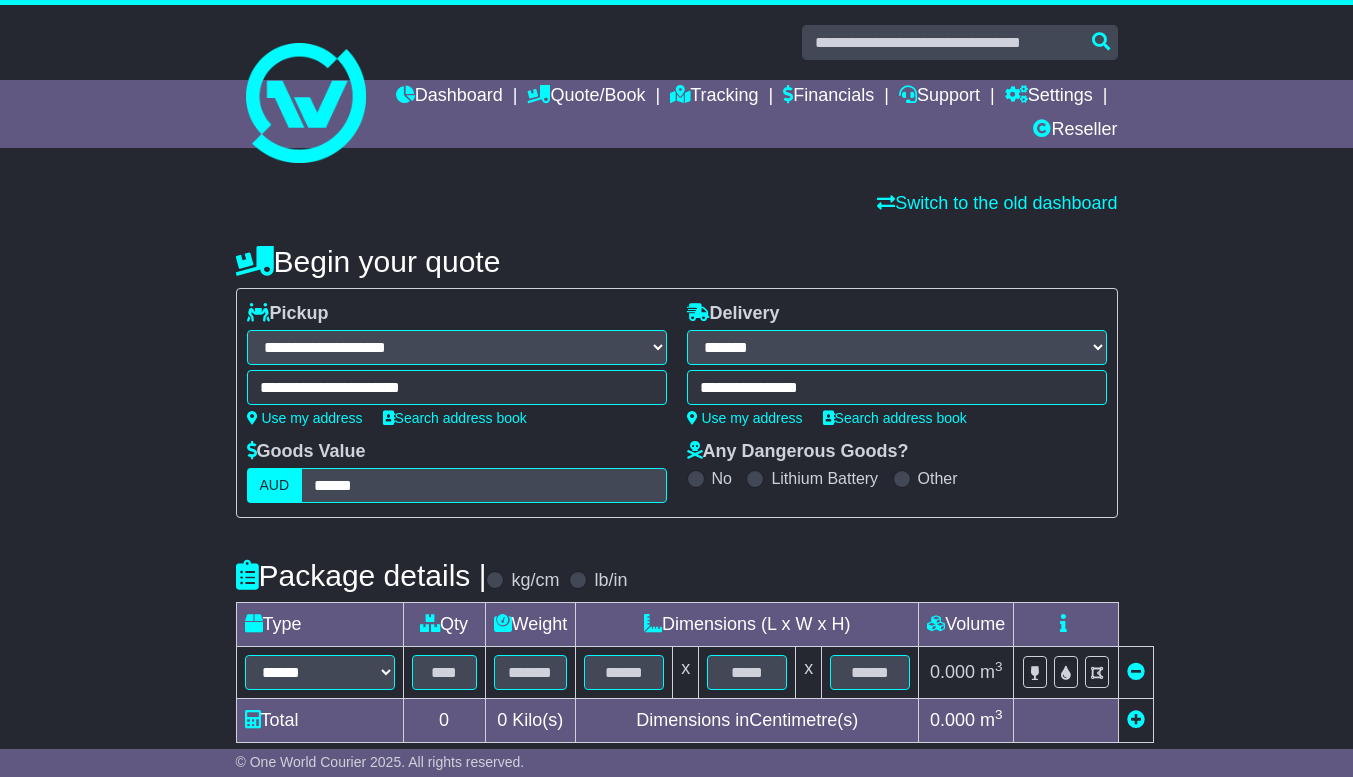 type on "**********" 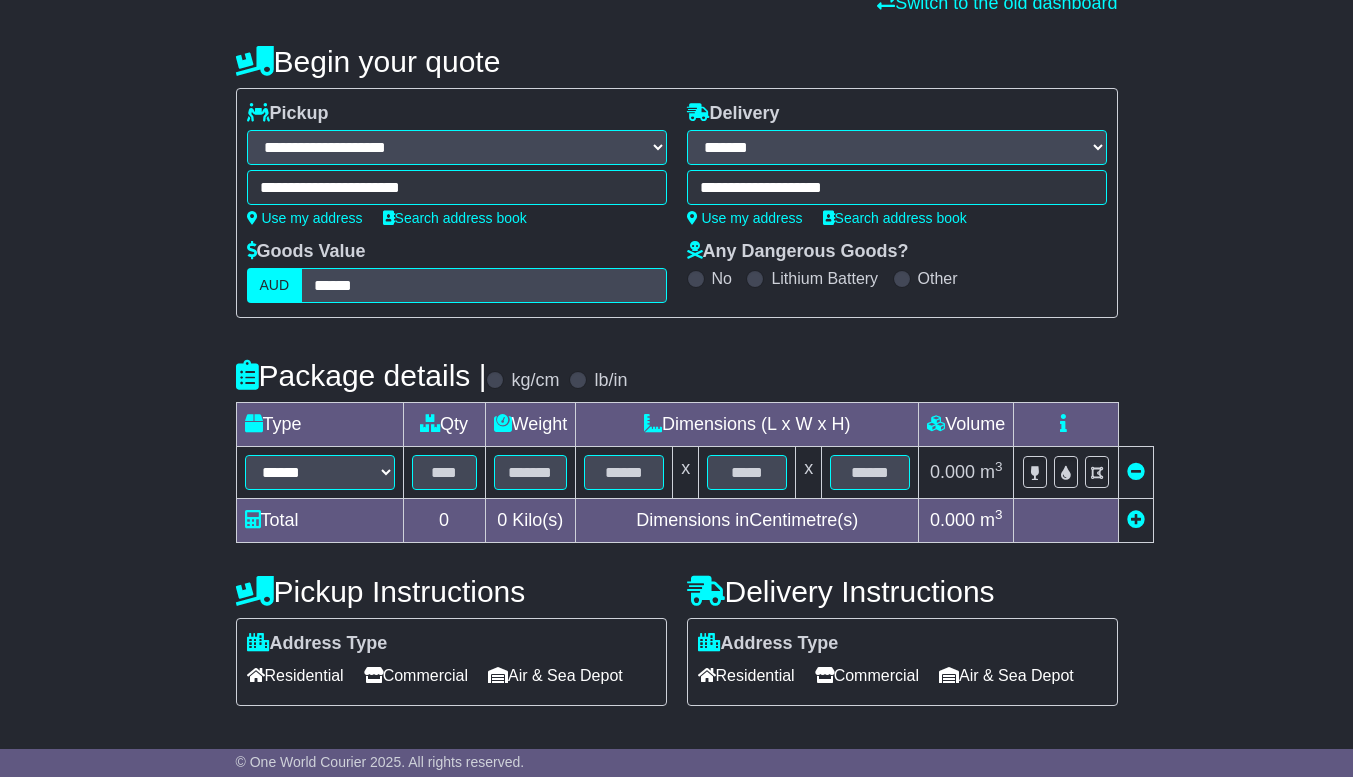 scroll, scrollTop: 205, scrollLeft: 0, axis: vertical 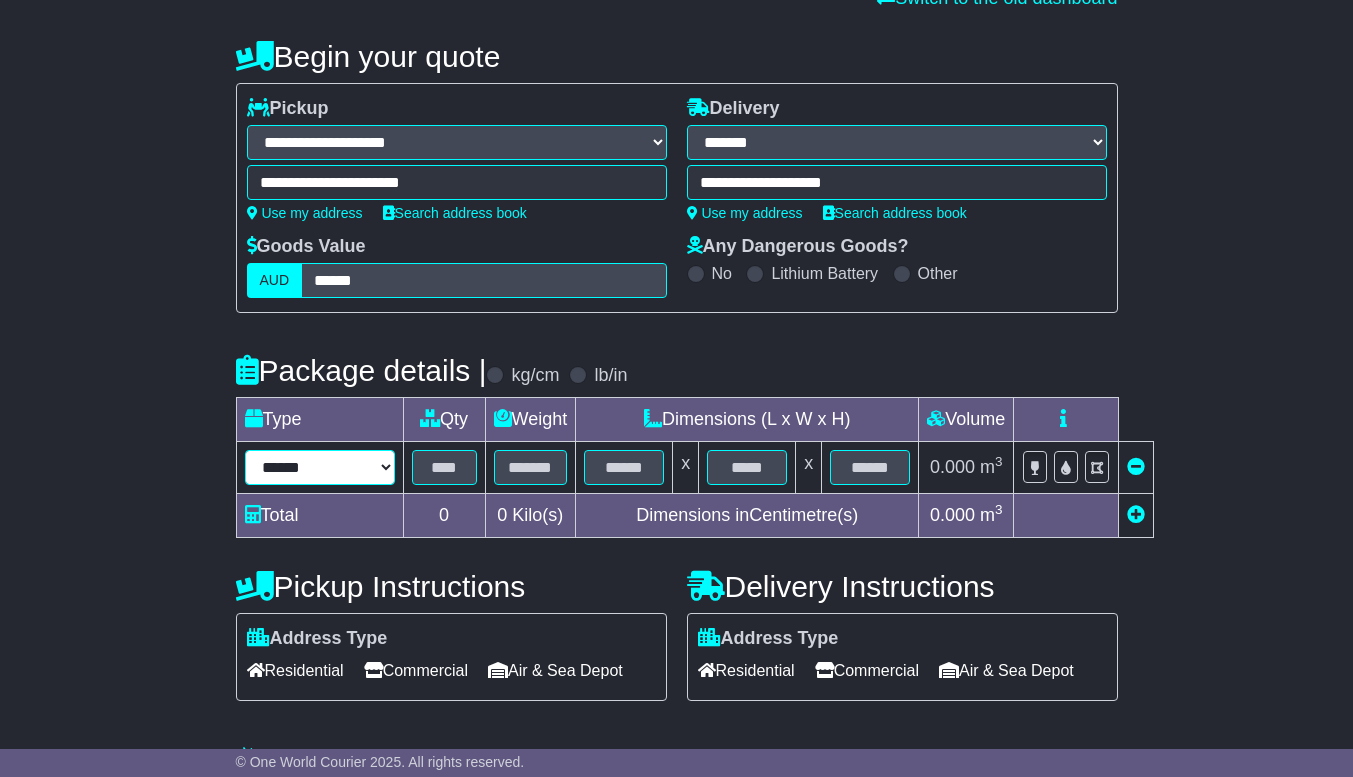 click on "****** ****** *** ******** ***** **** **** ****** *** *******" at bounding box center [320, 467] 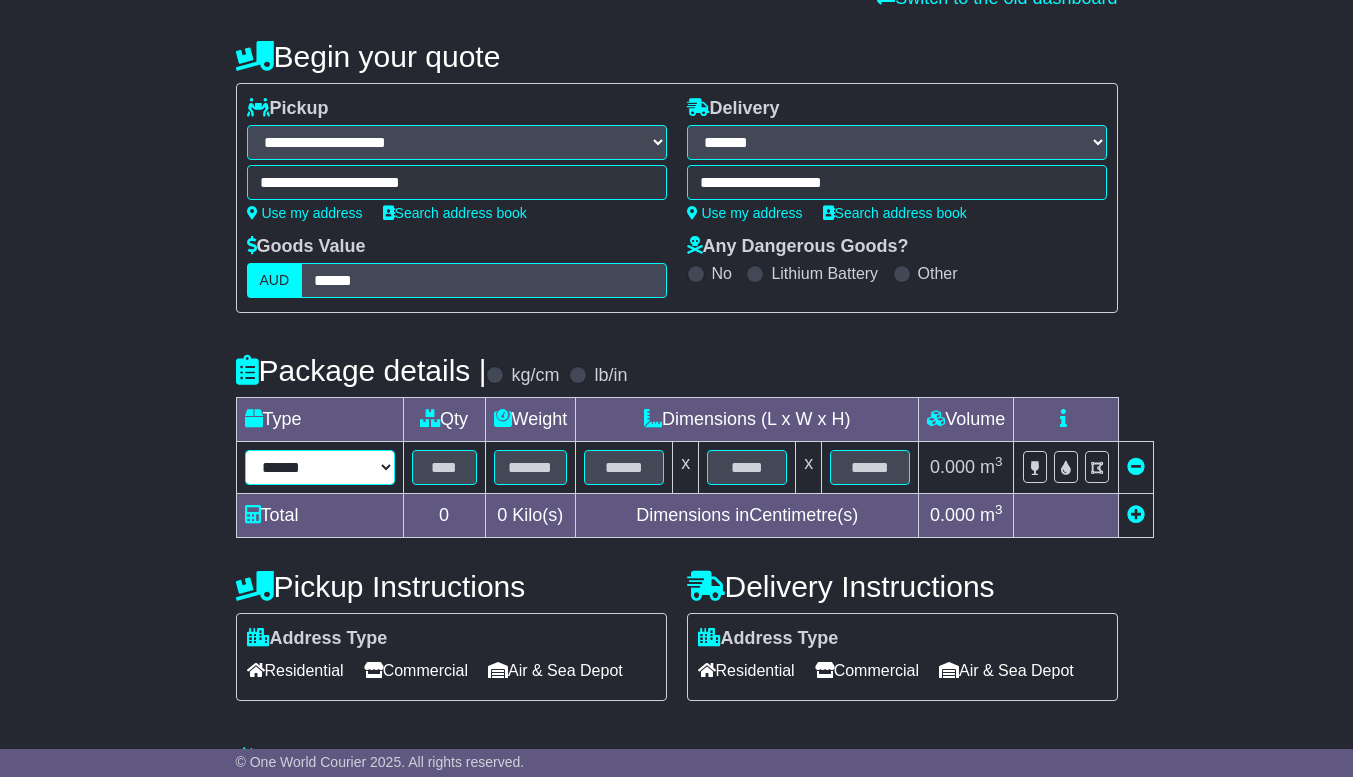 select on "****" 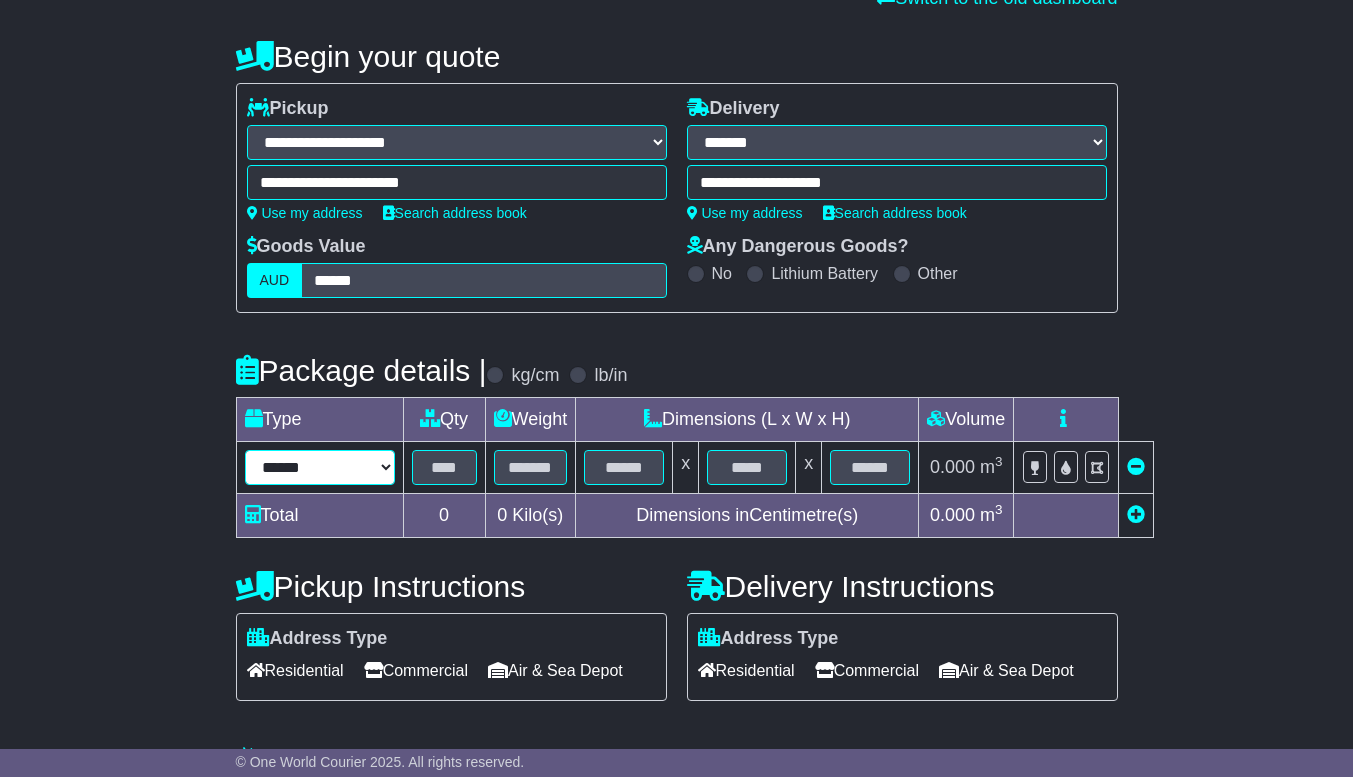 click on "****** ****** *** ******** ***** **** **** ****** *** *******" at bounding box center (320, 467) 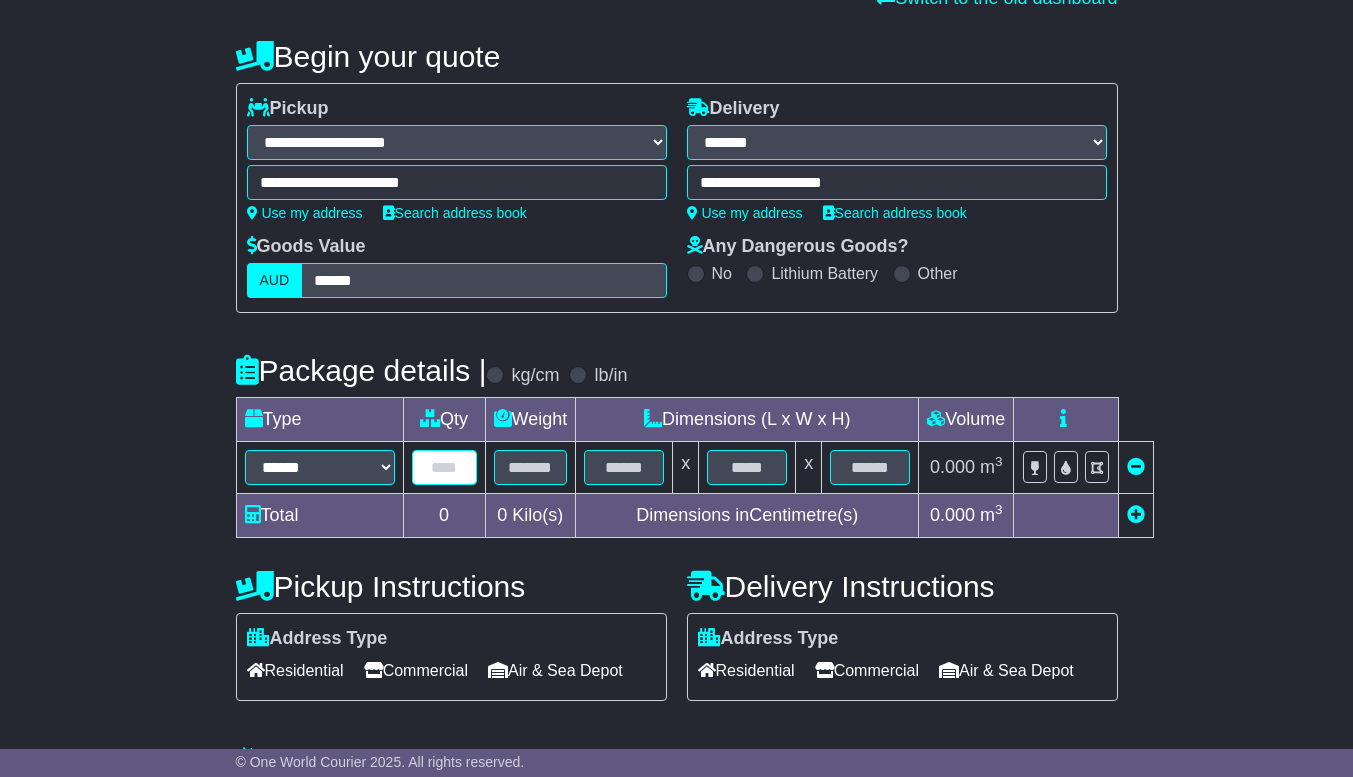 click at bounding box center [444, 467] 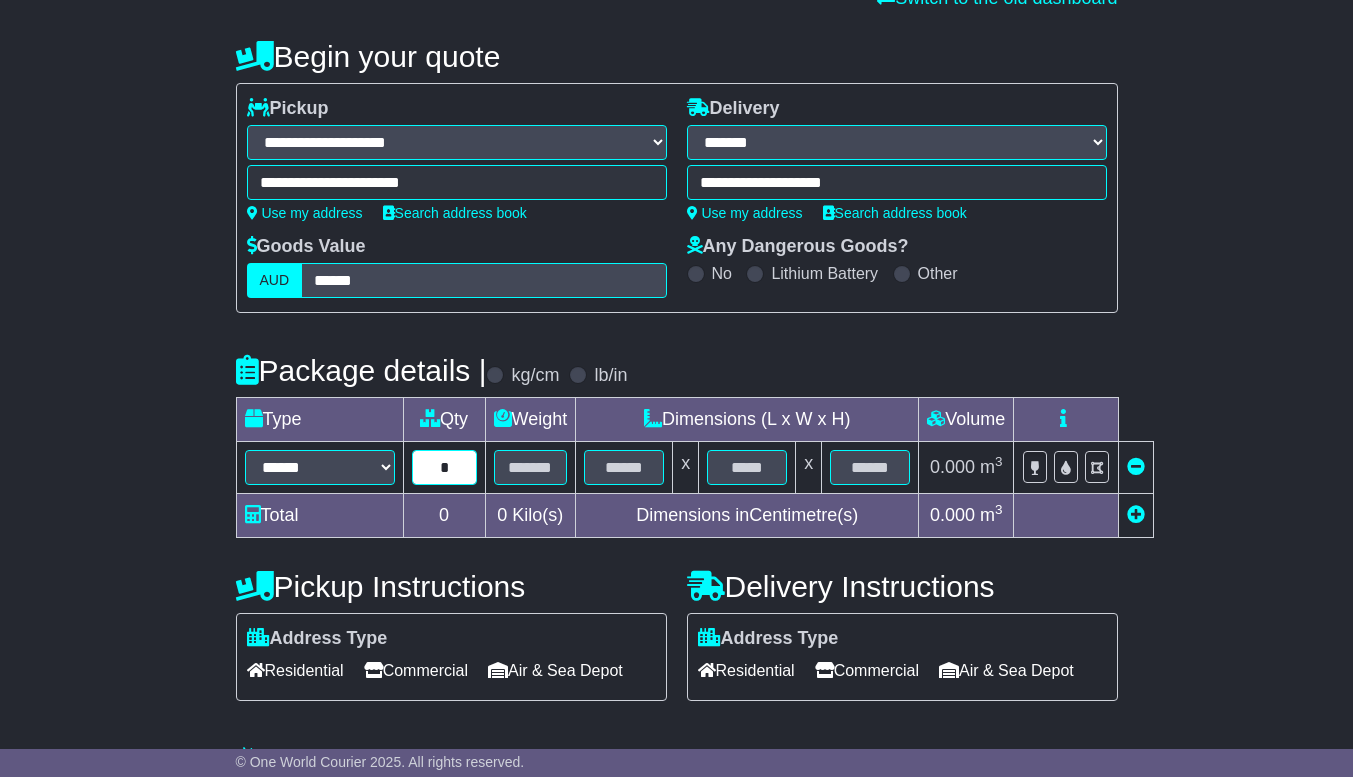 type on "*" 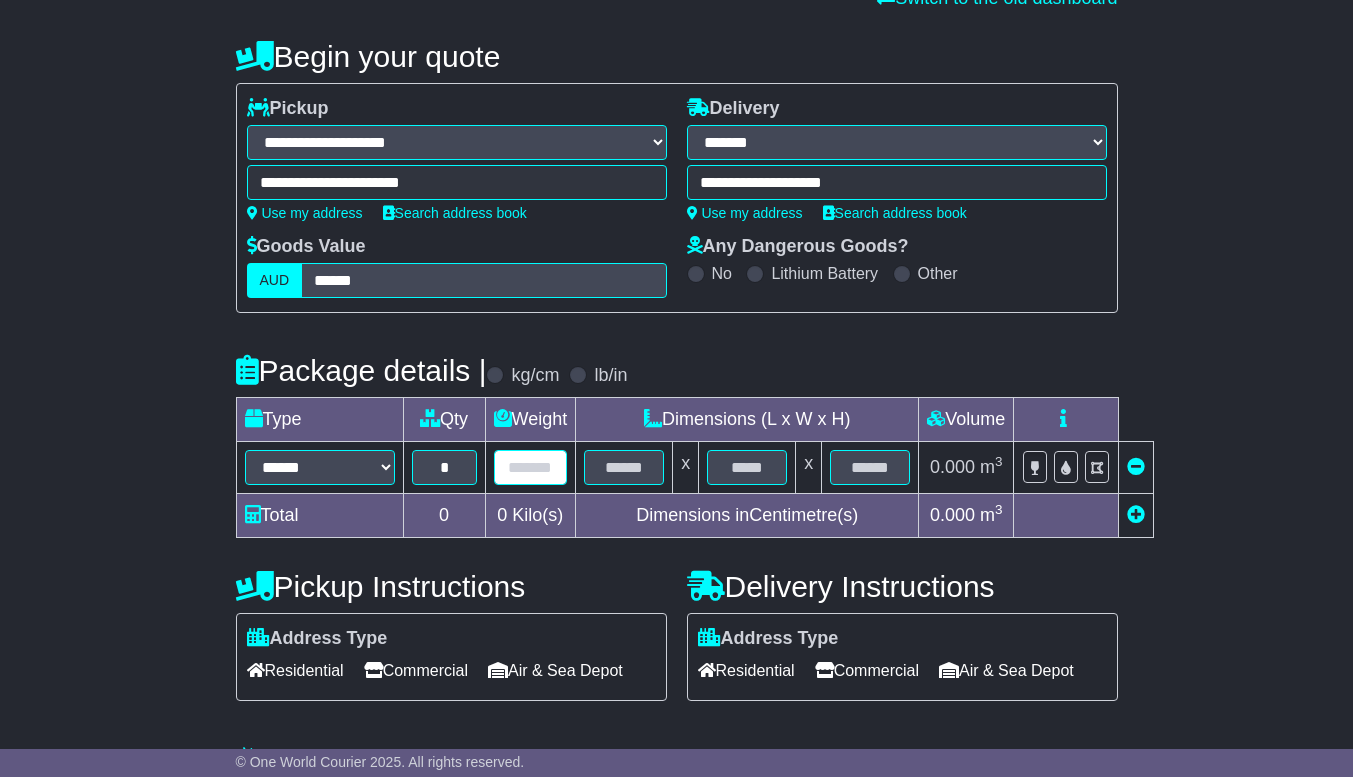 click at bounding box center (531, 467) 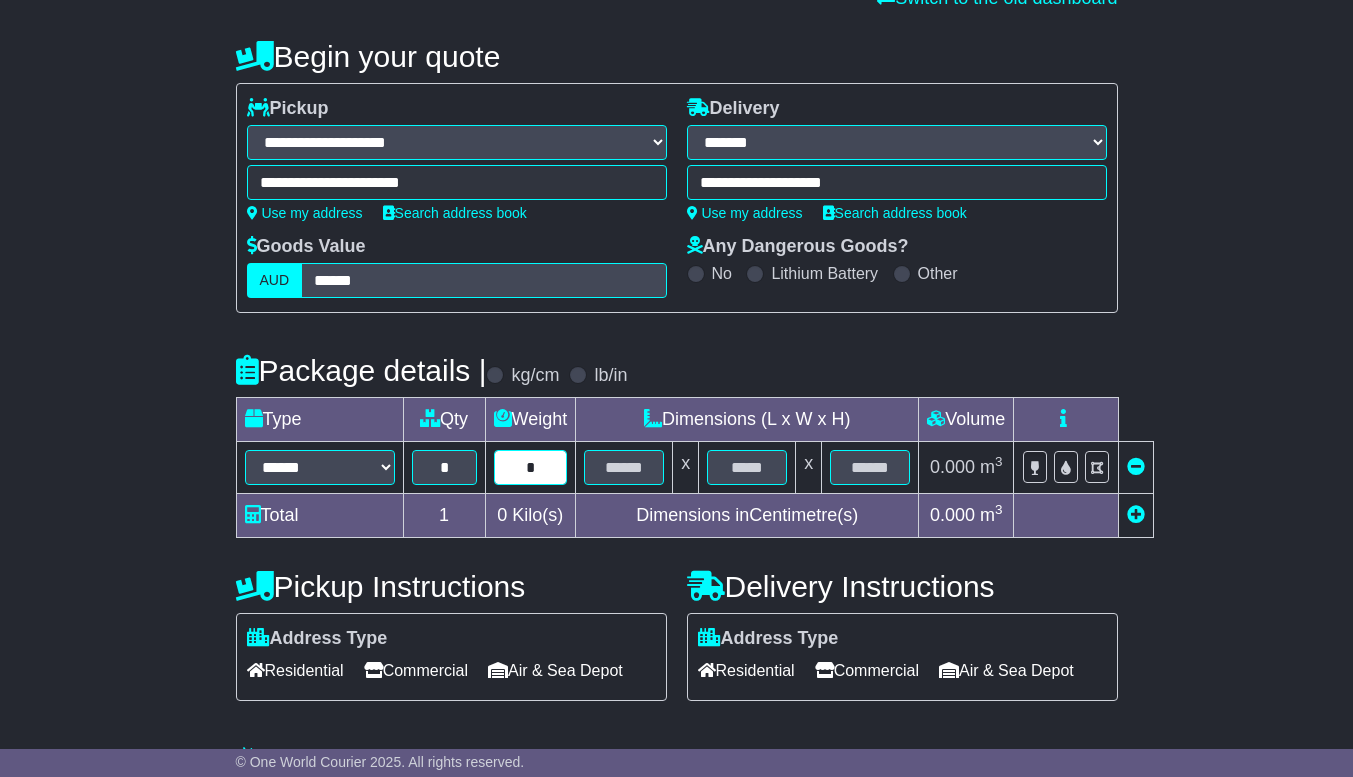 type on "*" 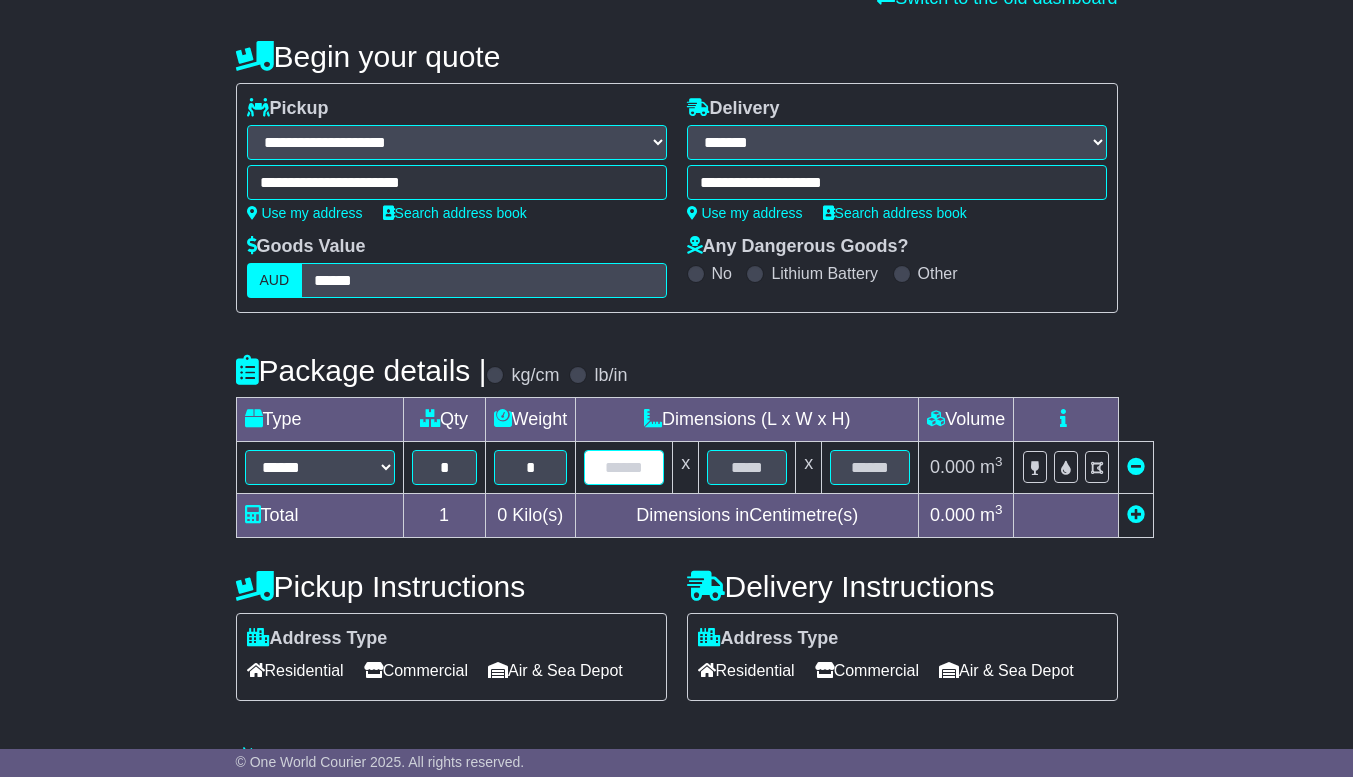 click at bounding box center [624, 467] 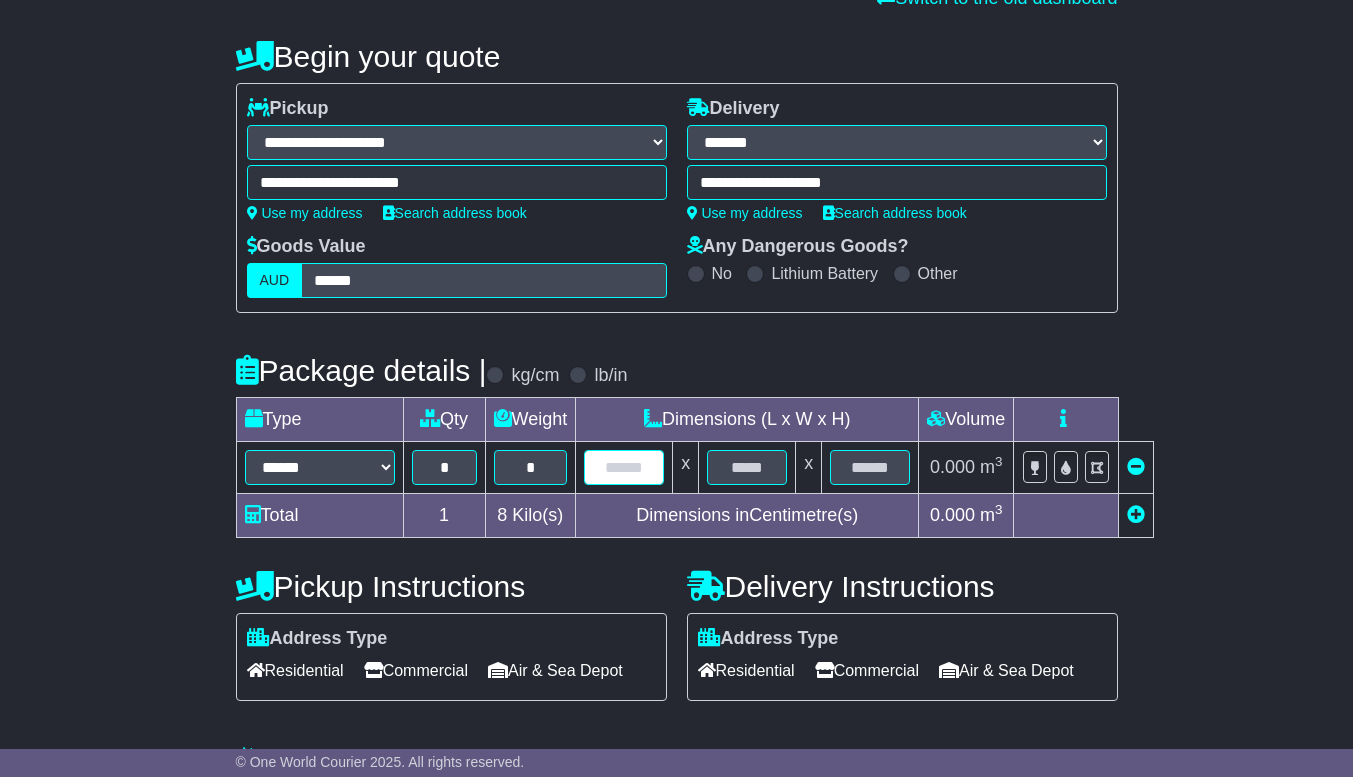 type on "*" 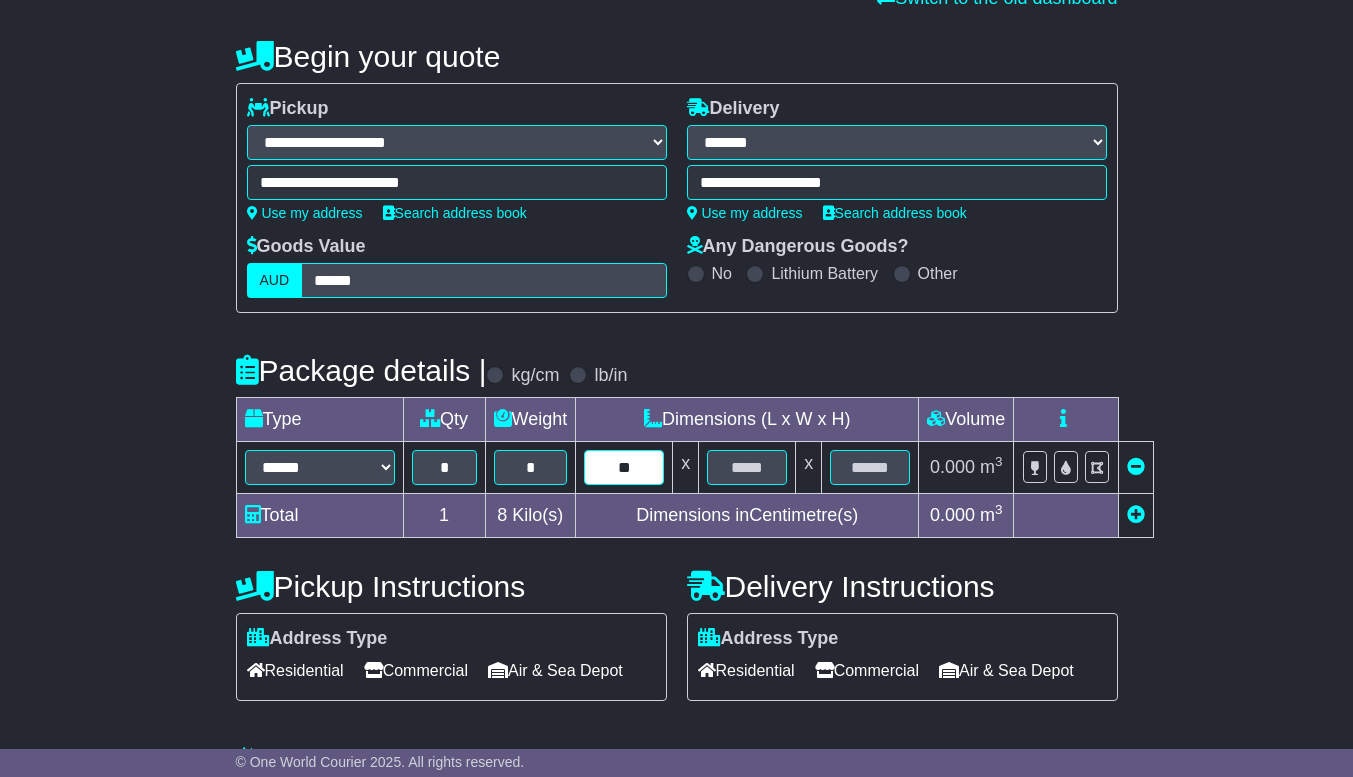 type on "**" 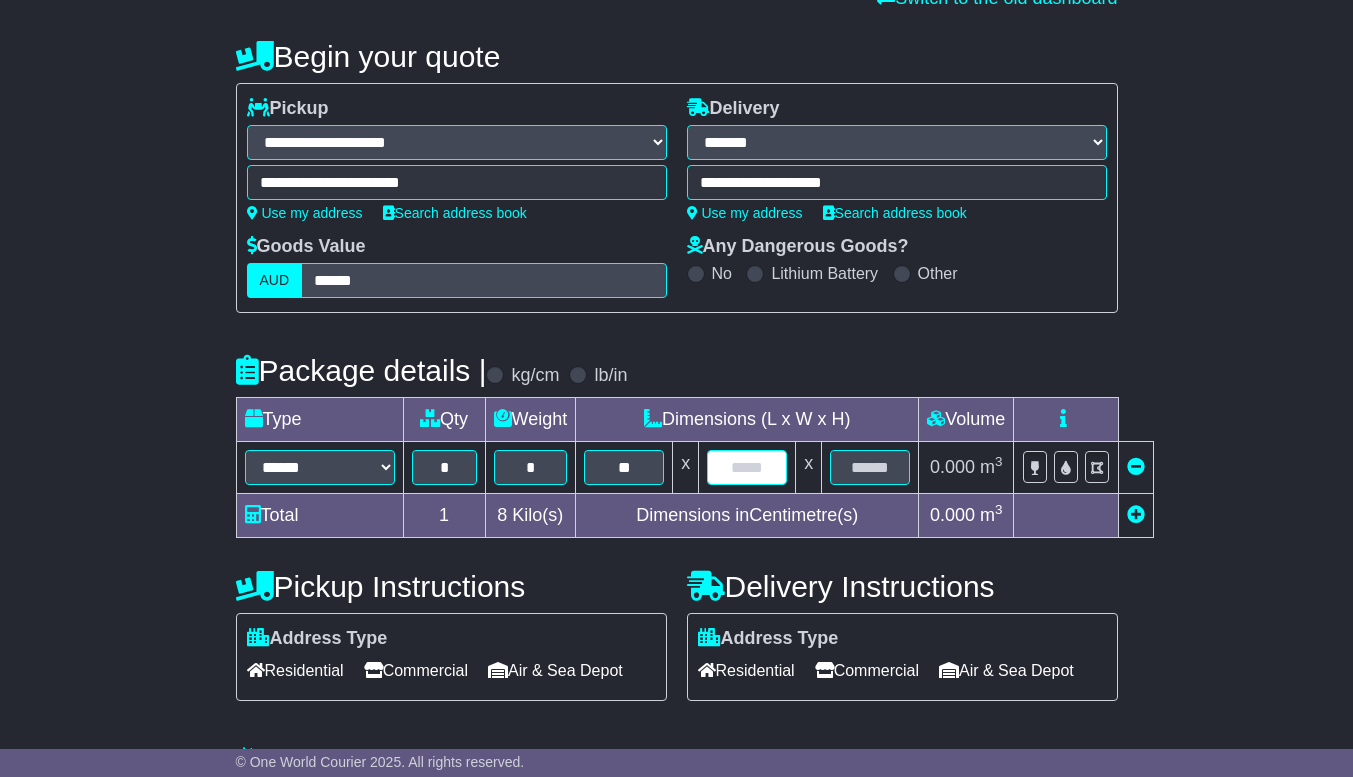 click at bounding box center [747, 467] 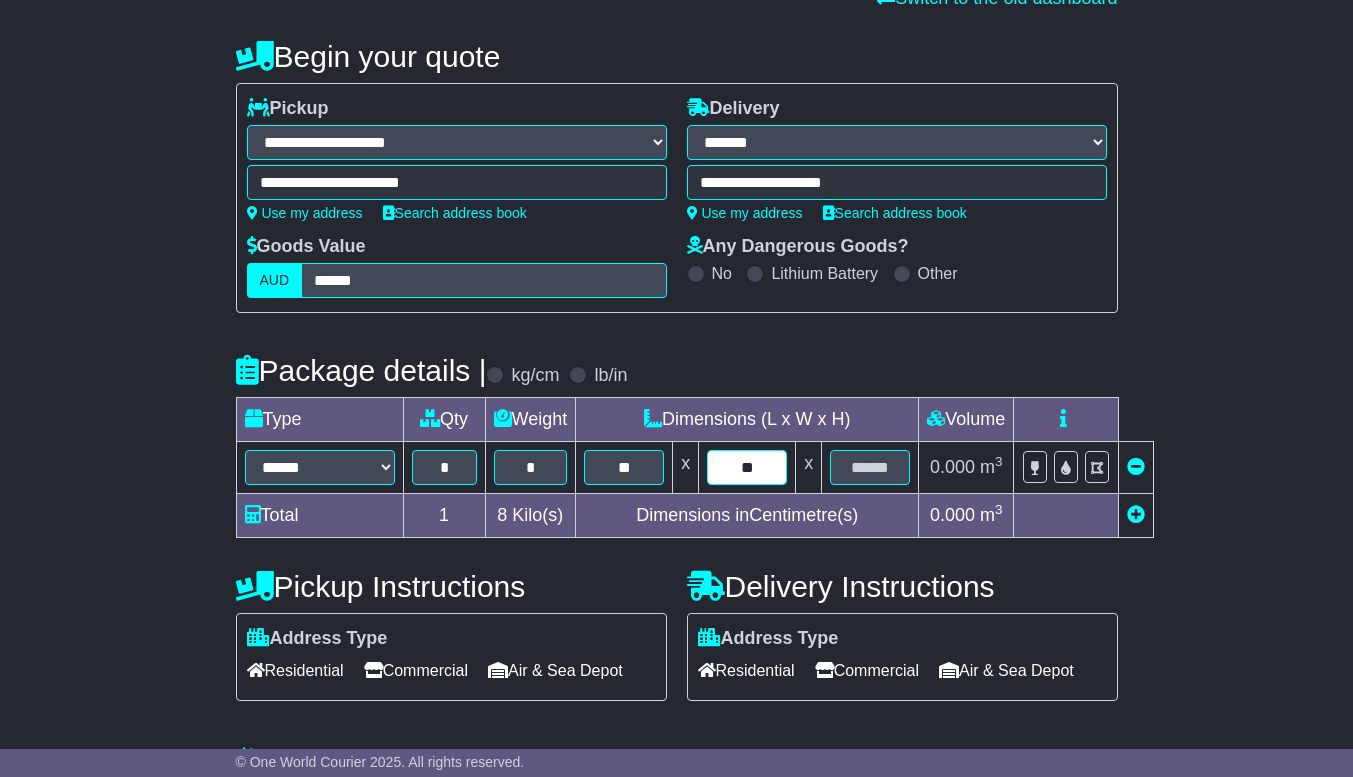 type on "**" 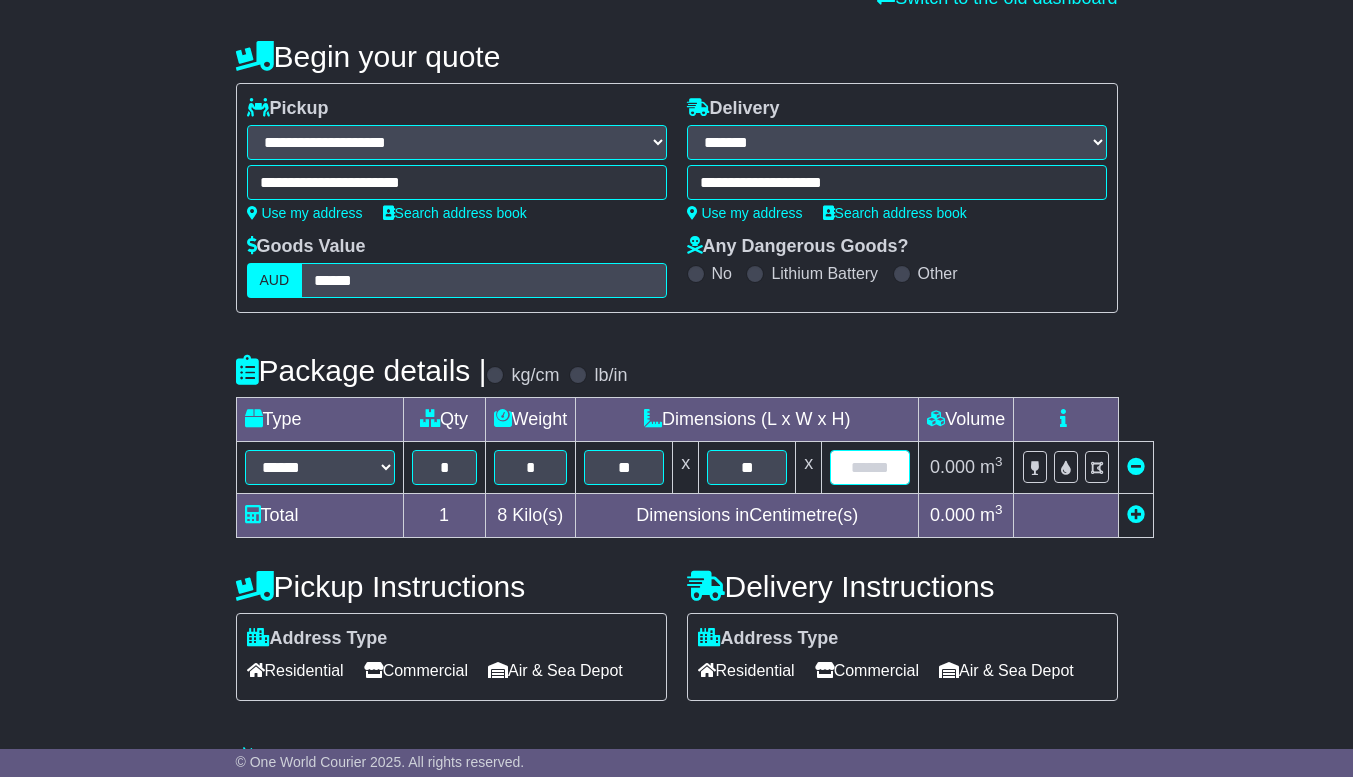 click at bounding box center (870, 467) 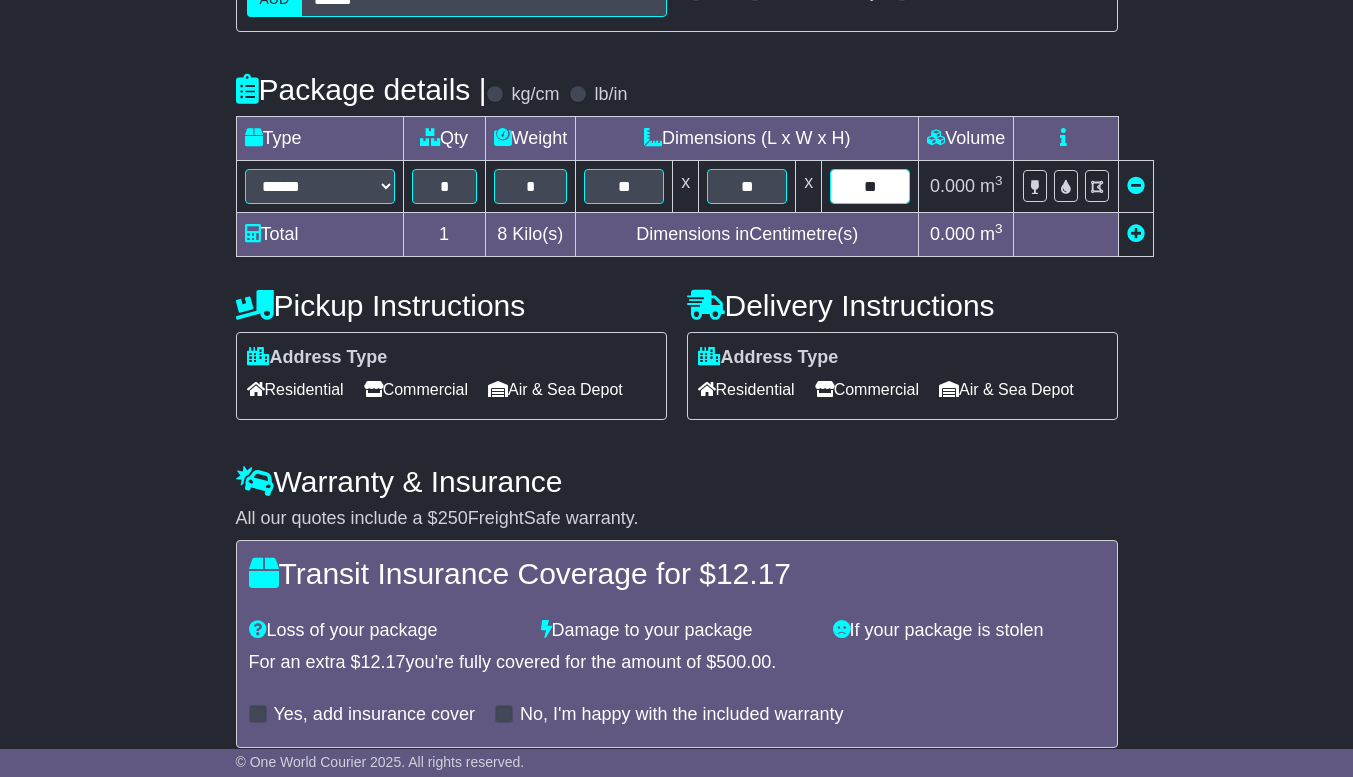 scroll, scrollTop: 497, scrollLeft: 0, axis: vertical 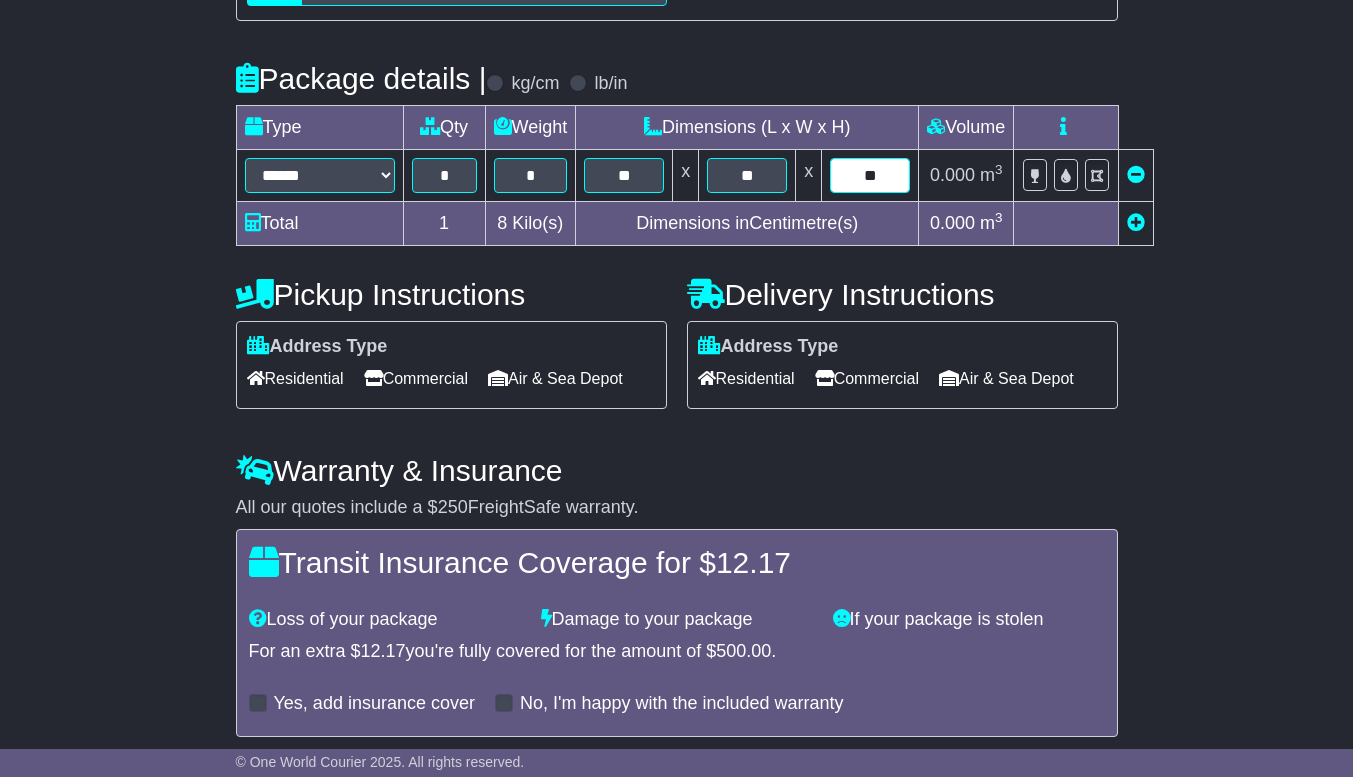 type on "**" 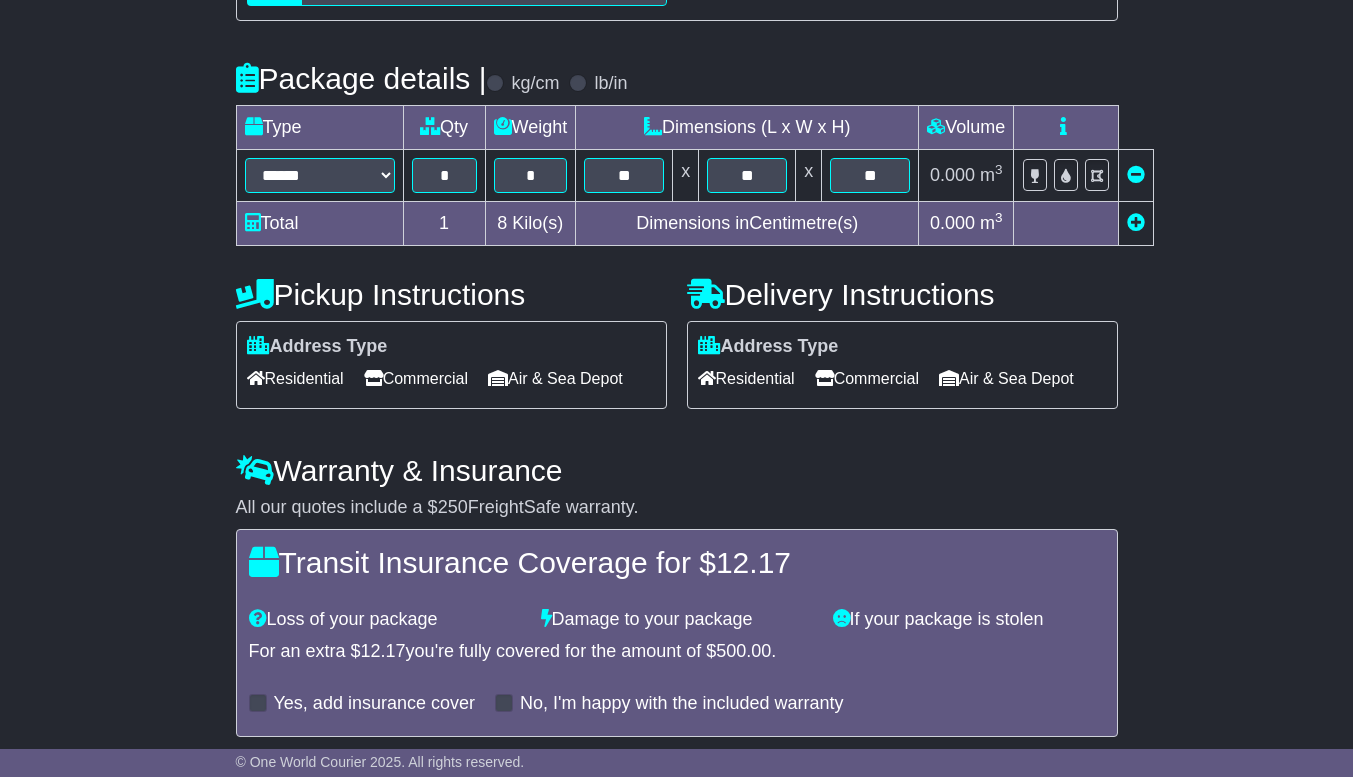 click on "Commercial" at bounding box center [416, 378] 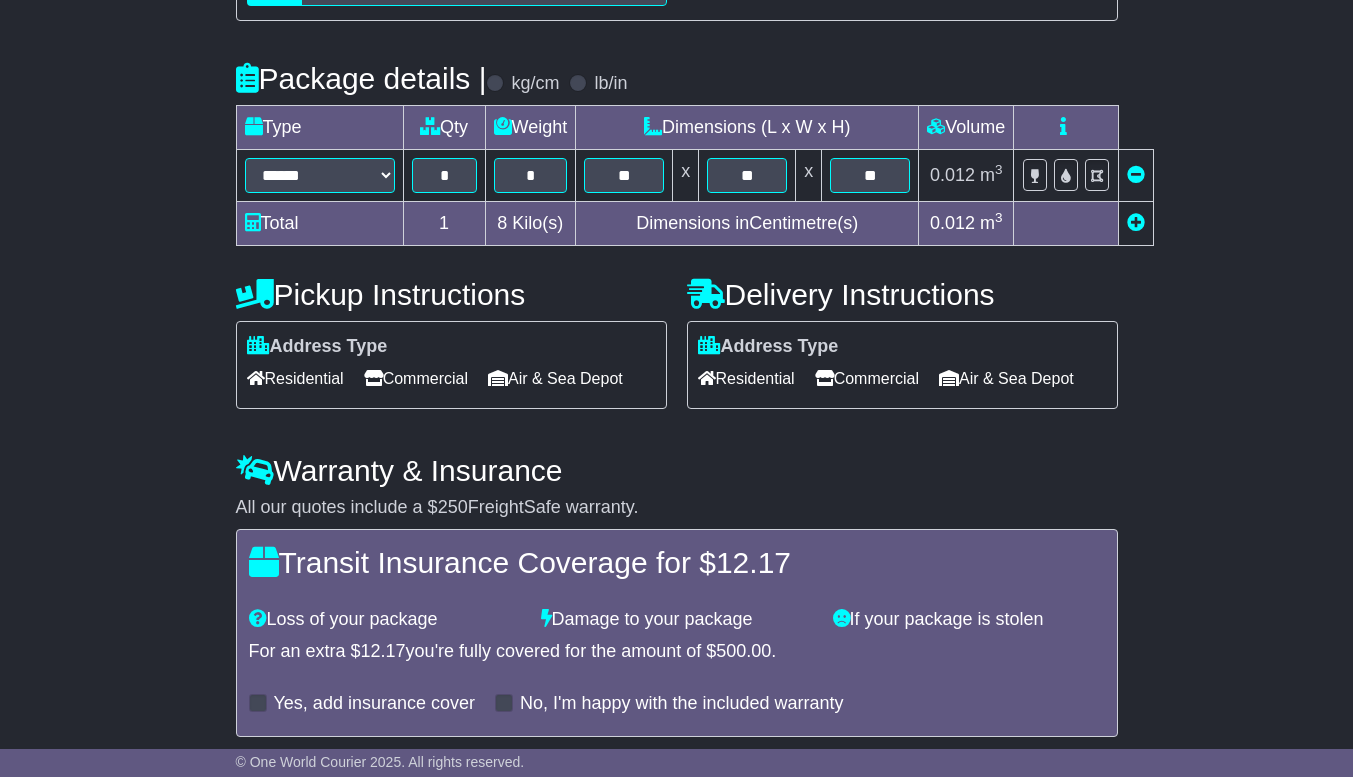 click on "Commercial" at bounding box center [867, 378] 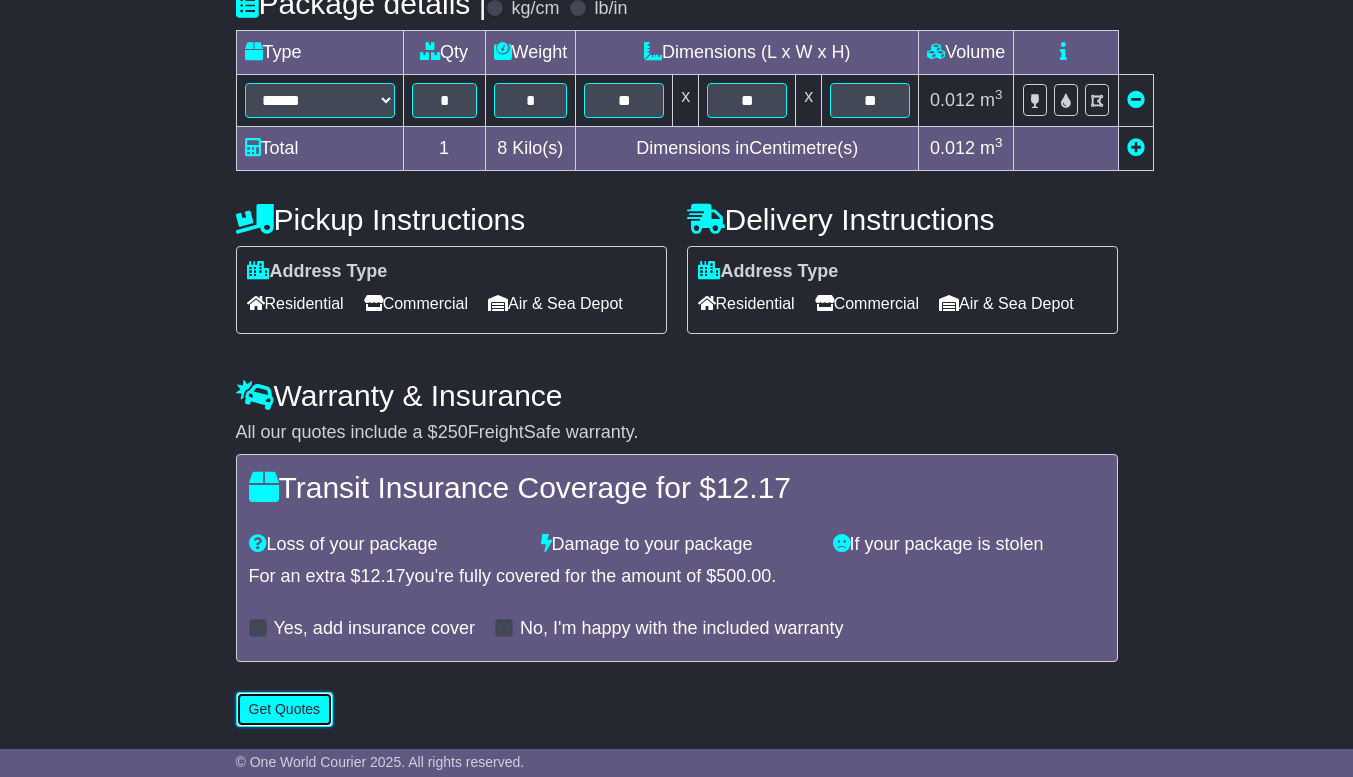 click on "Get Quotes" at bounding box center [285, 709] 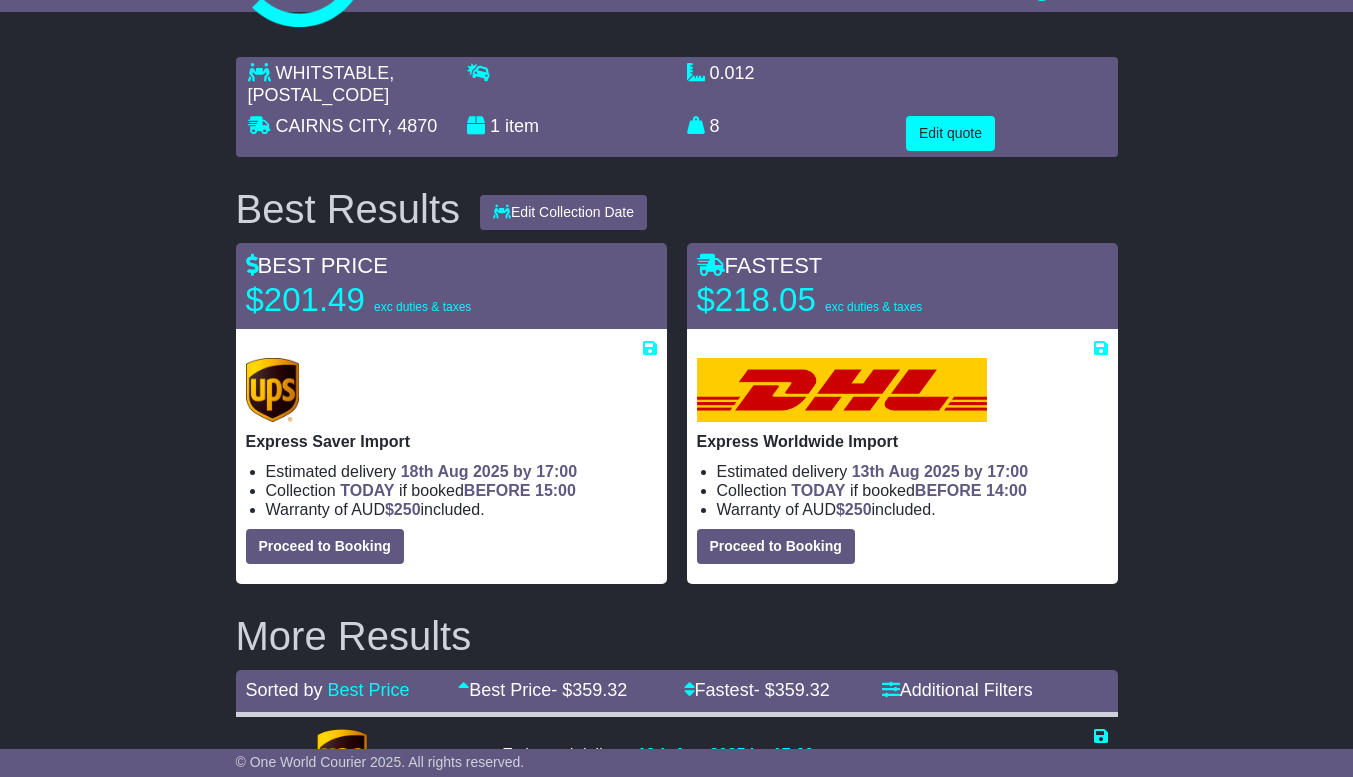 scroll, scrollTop: 253, scrollLeft: 0, axis: vertical 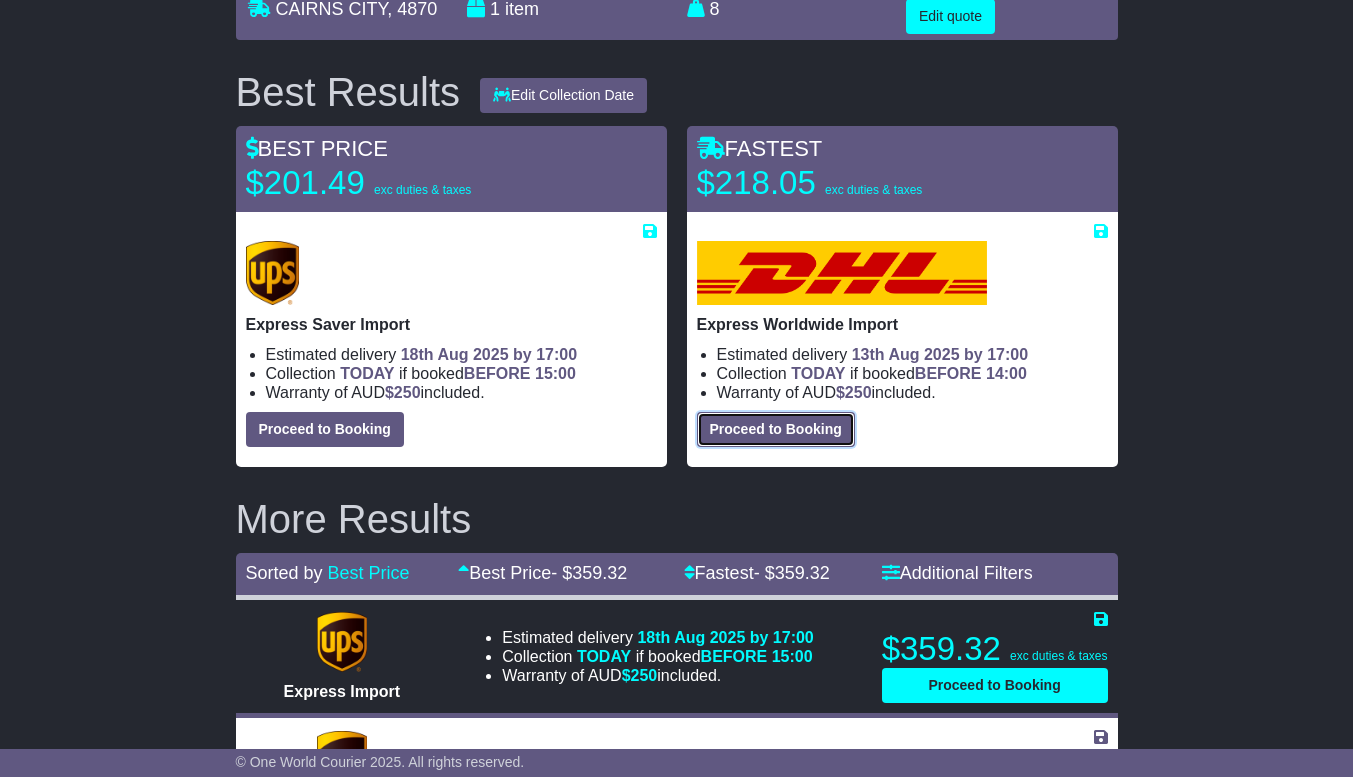 click on "Proceed to Booking" at bounding box center (776, 429) 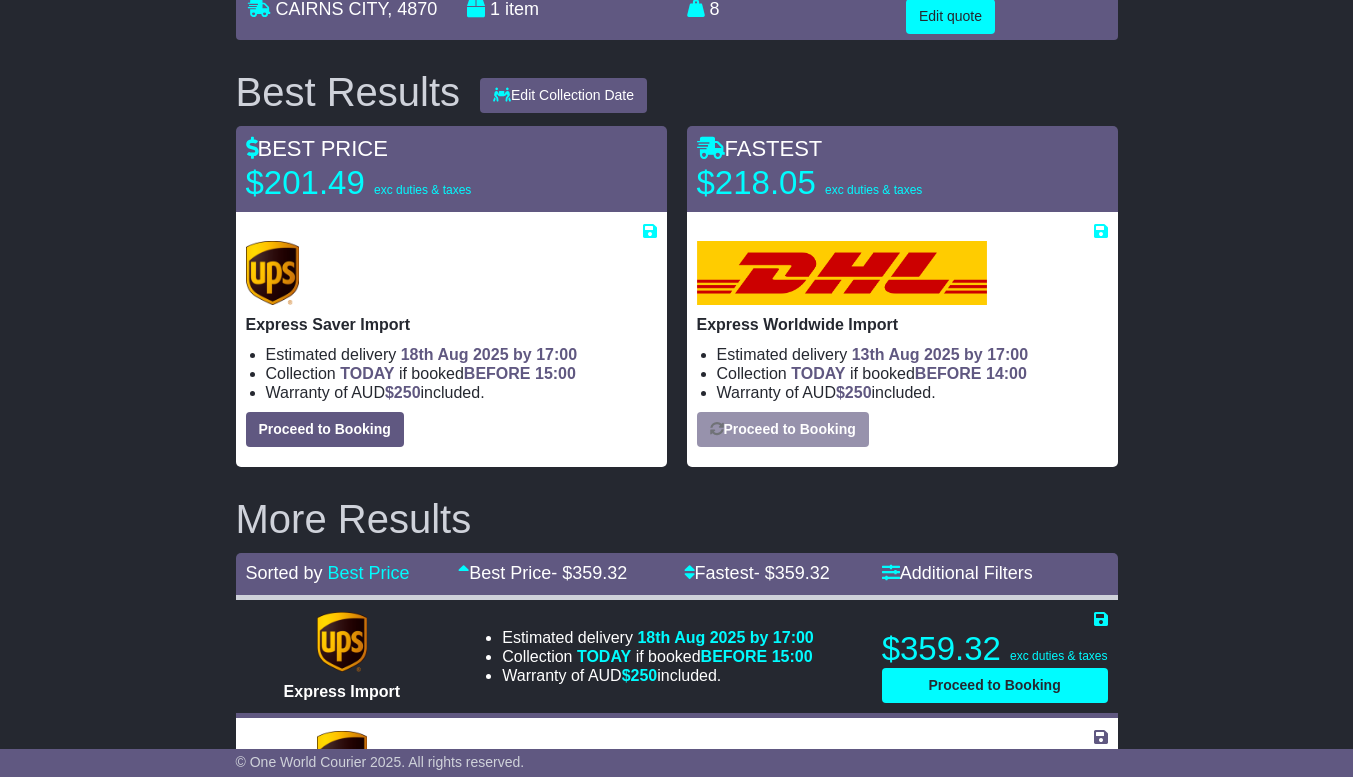 select on "***" 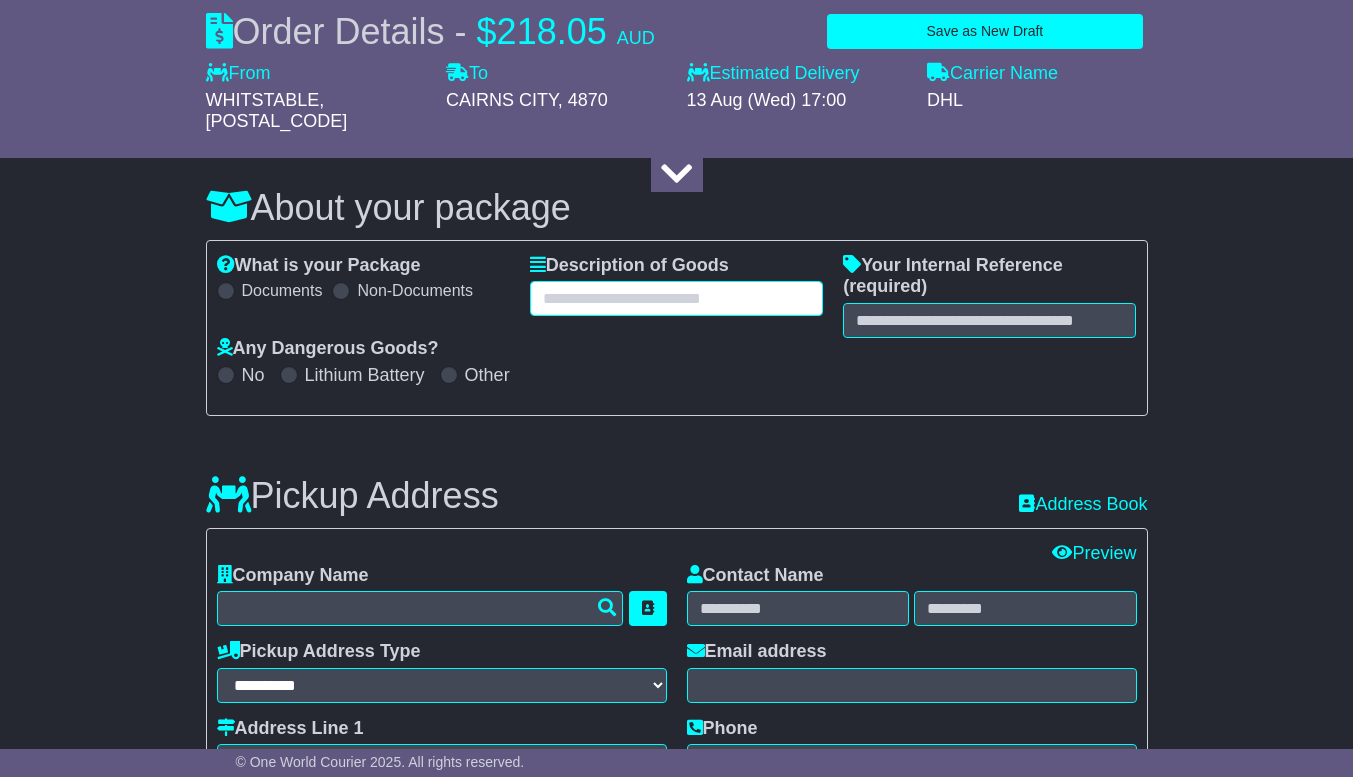 click at bounding box center [676, 298] 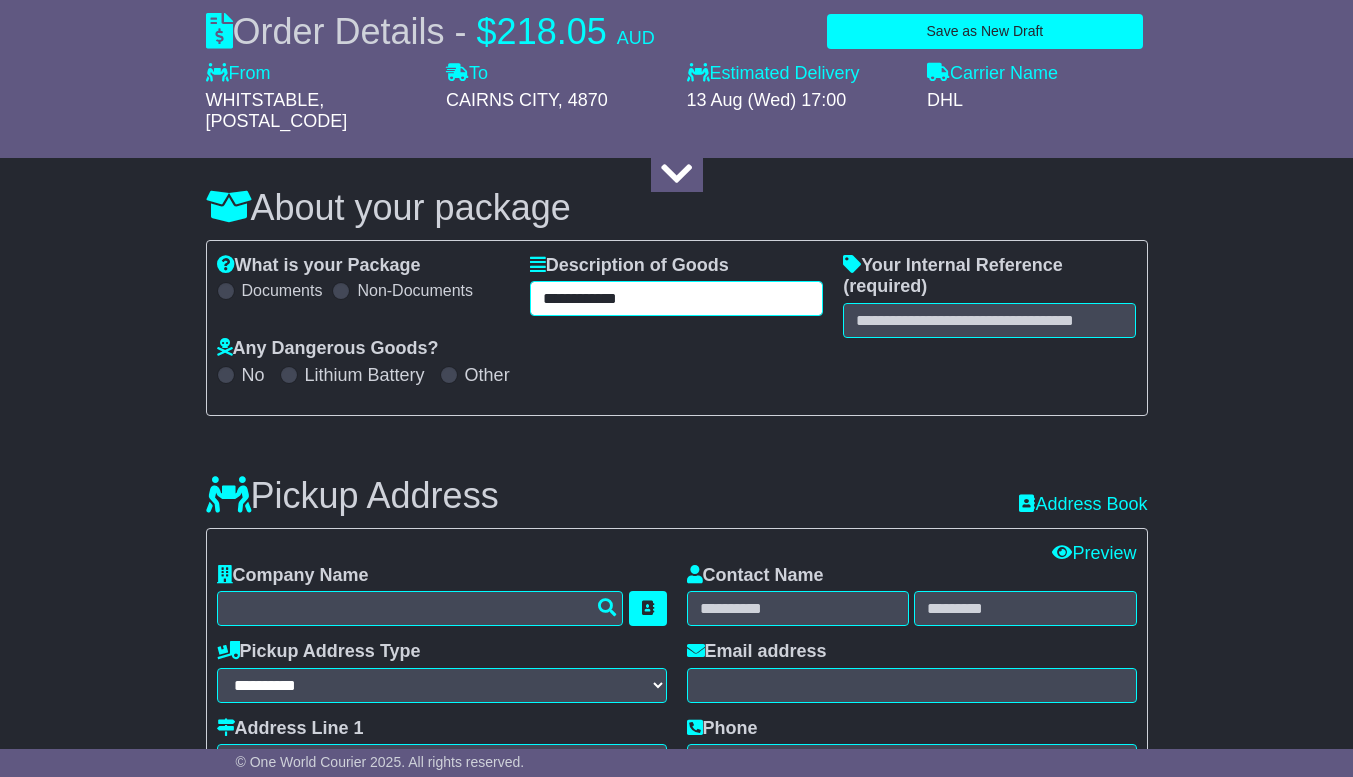 type on "**********" 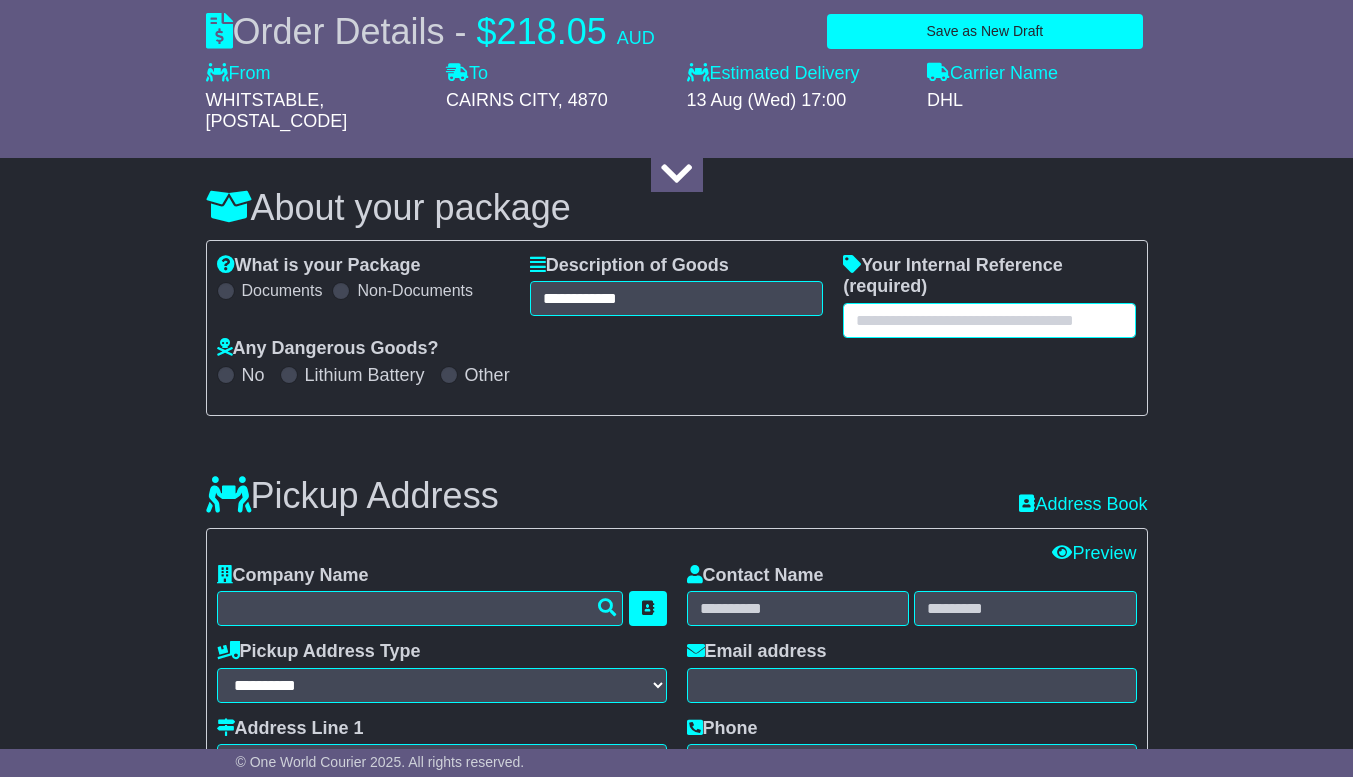 click at bounding box center [989, 320] 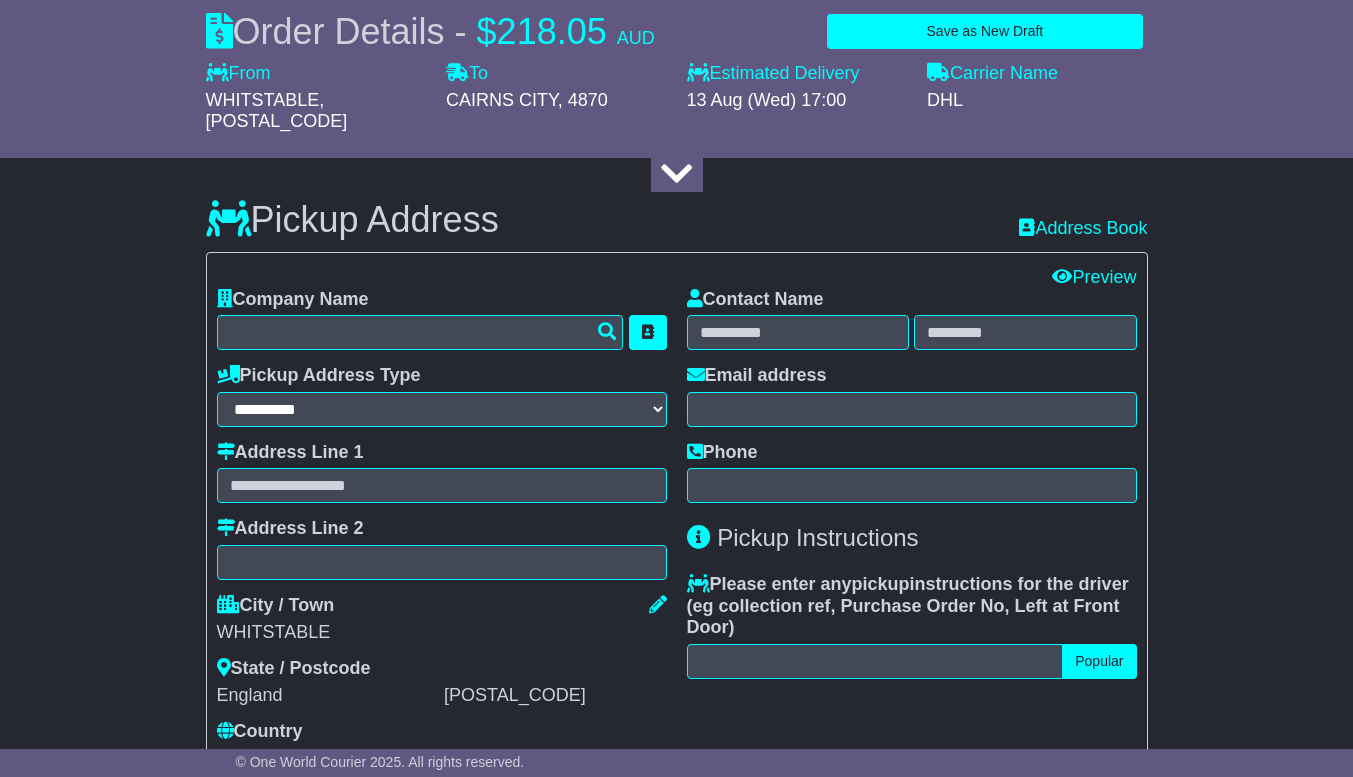scroll, scrollTop: 569, scrollLeft: 0, axis: vertical 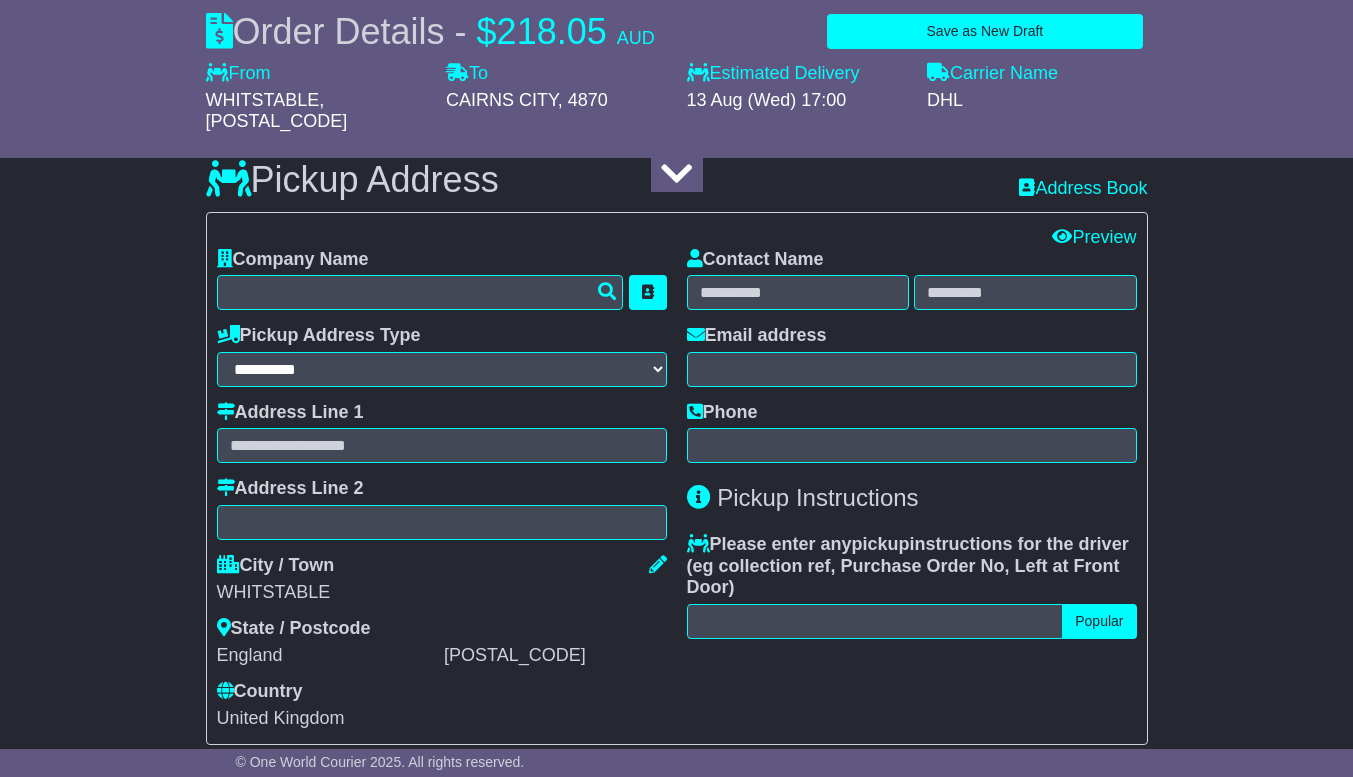 type on "**********" 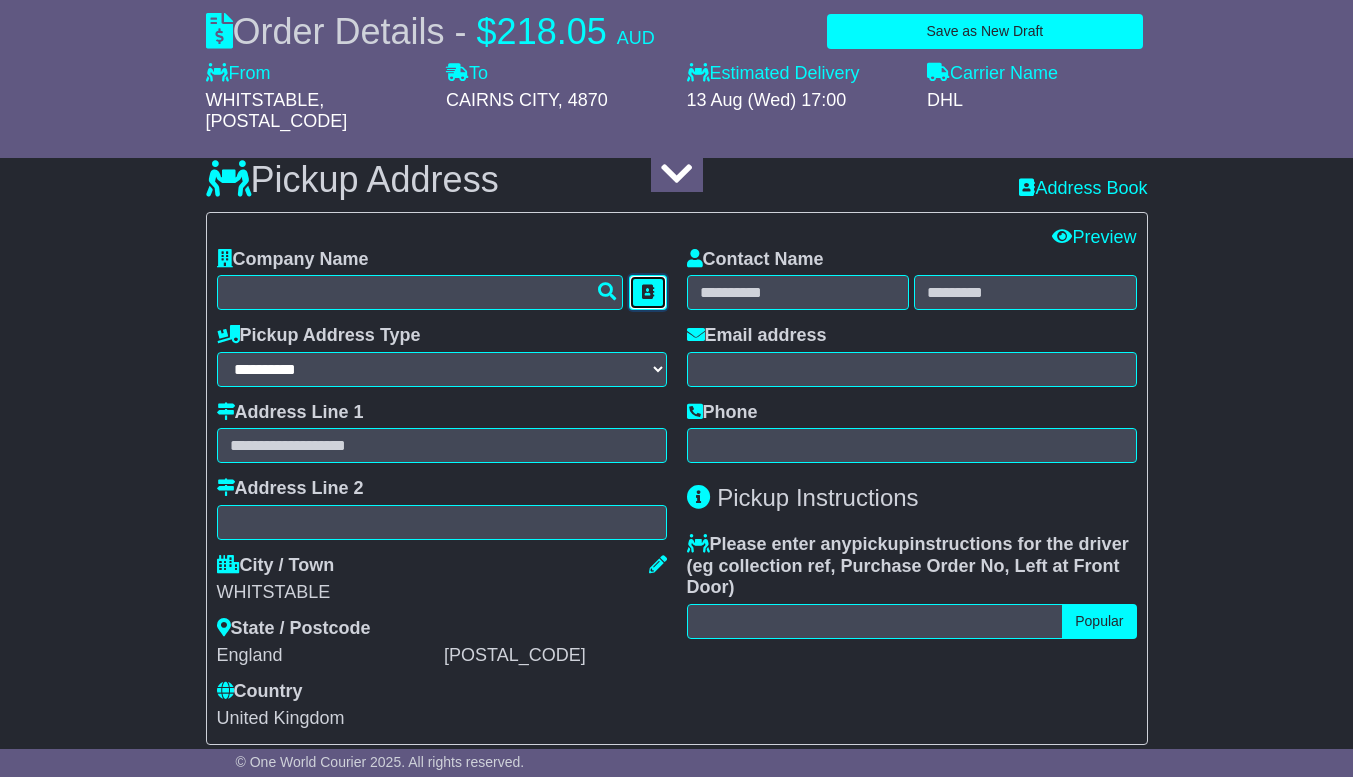 click at bounding box center [648, 292] 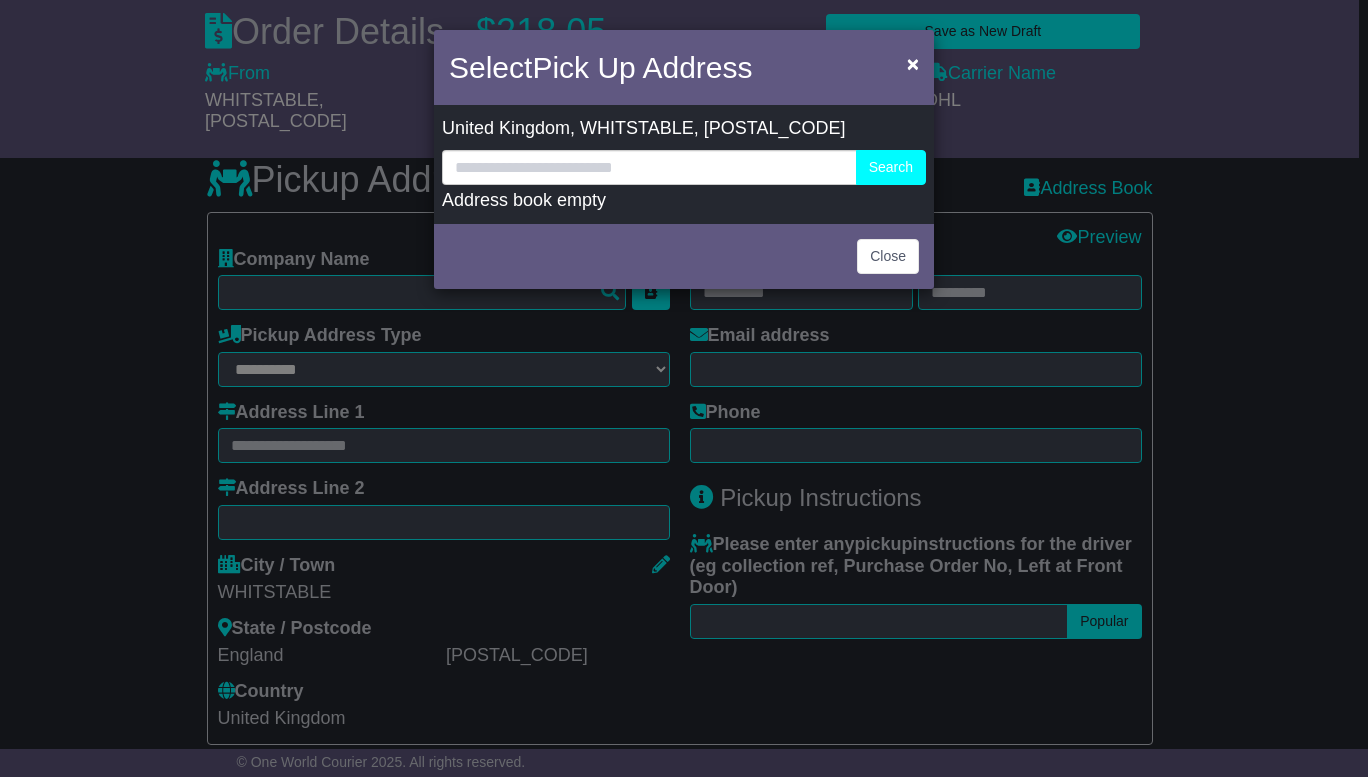click on "Select  Pick Up   Address
×
Afghanistan
Albania
Algeria
American Samoa
Andorra
Angola
Anguilla
Antigua
Argentina
Armenia
Aruba
Australia
Austria
Azerbaijan
Bahamas
Bahrain
Bangladesh
Barbados
Belarus
Belgium
Belize Chad" at bounding box center (684, 388) 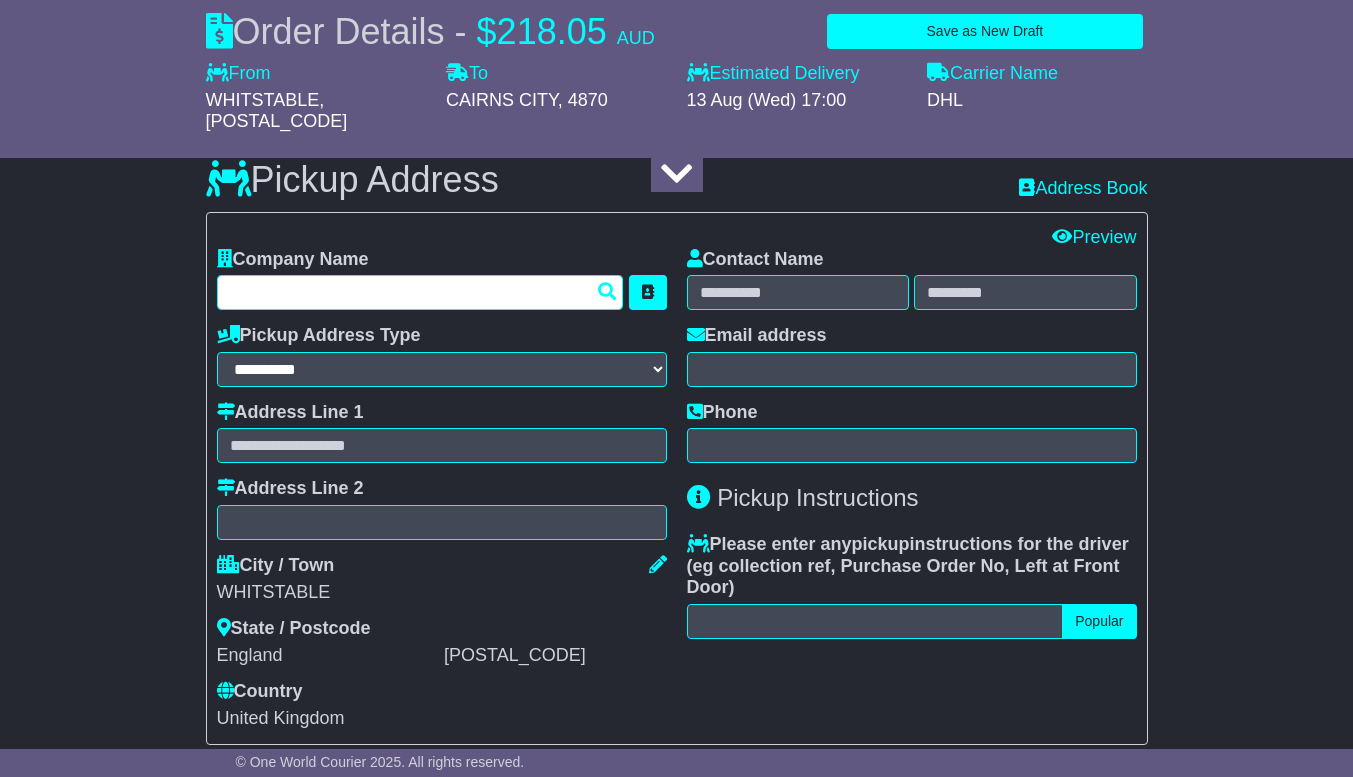click at bounding box center (420, 292) 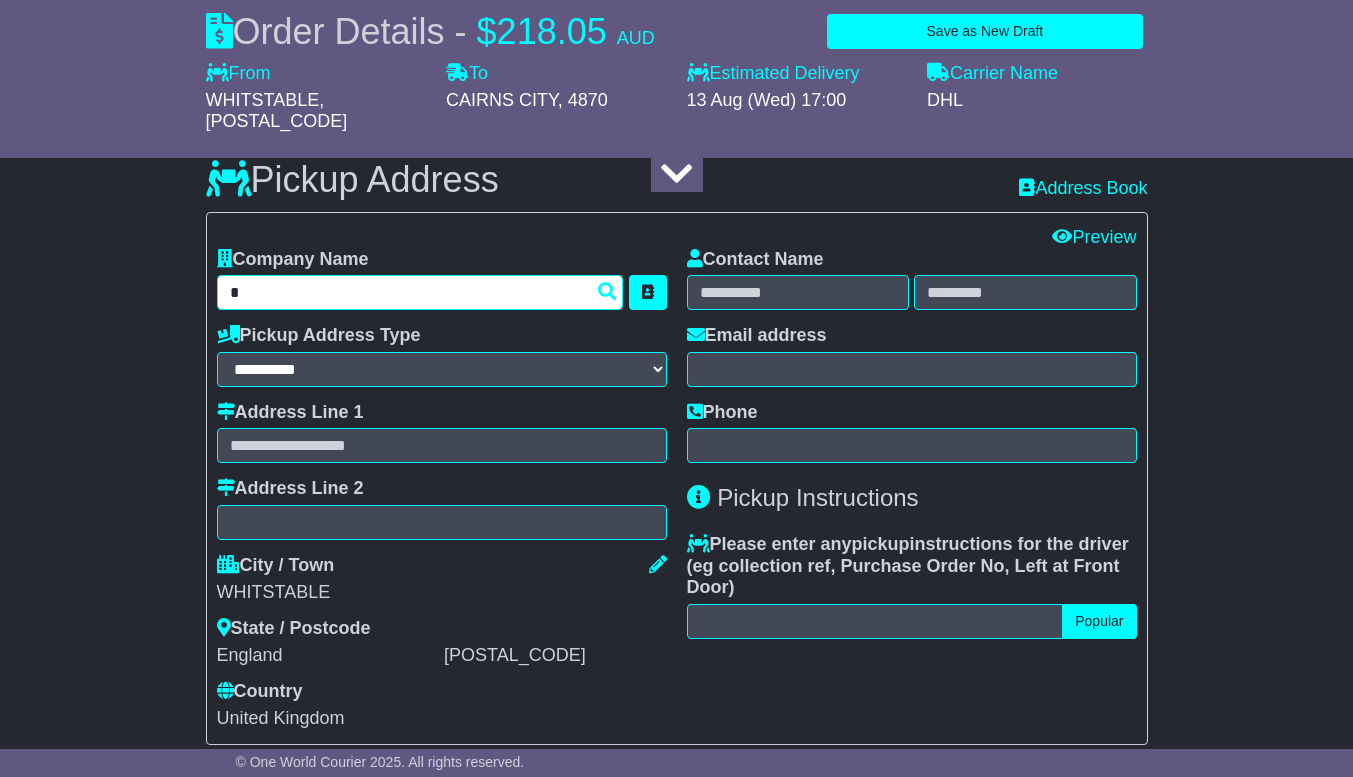 type on "*" 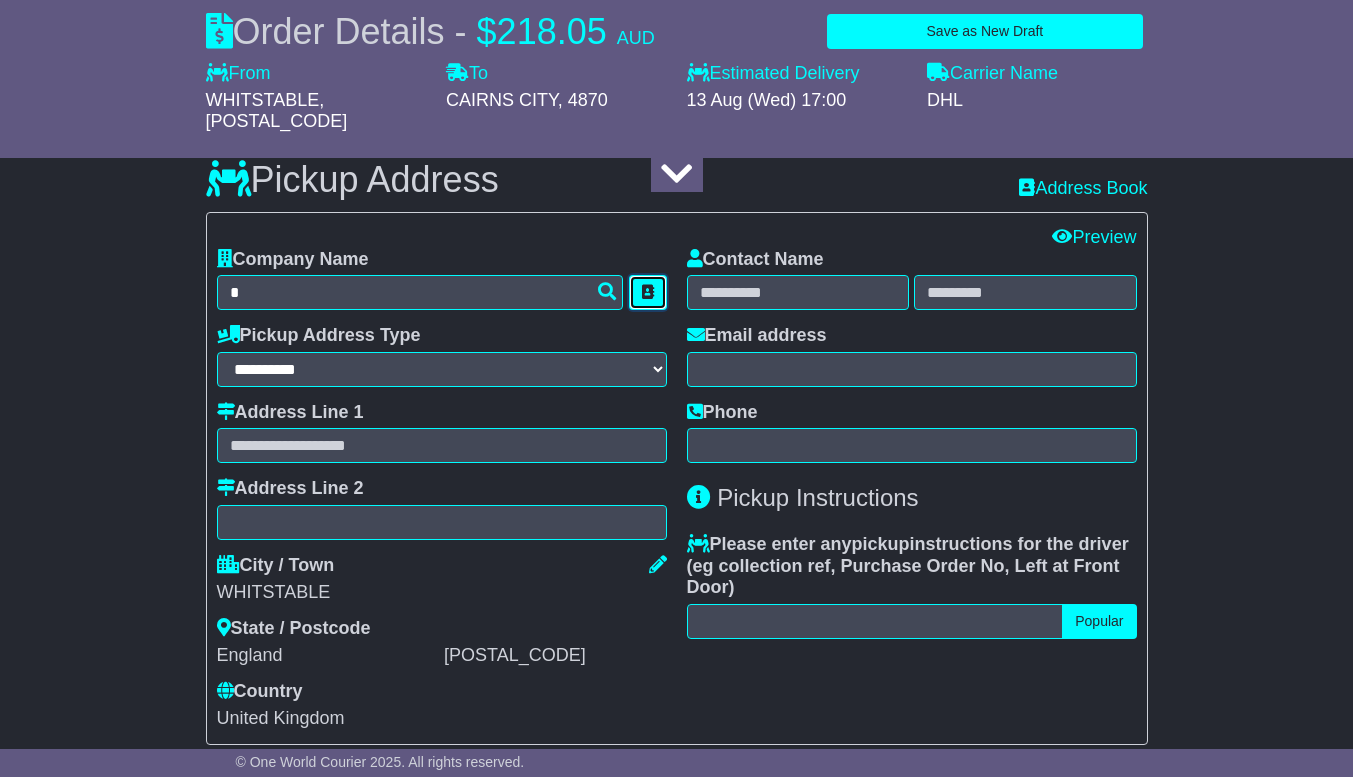 click at bounding box center (648, 292) 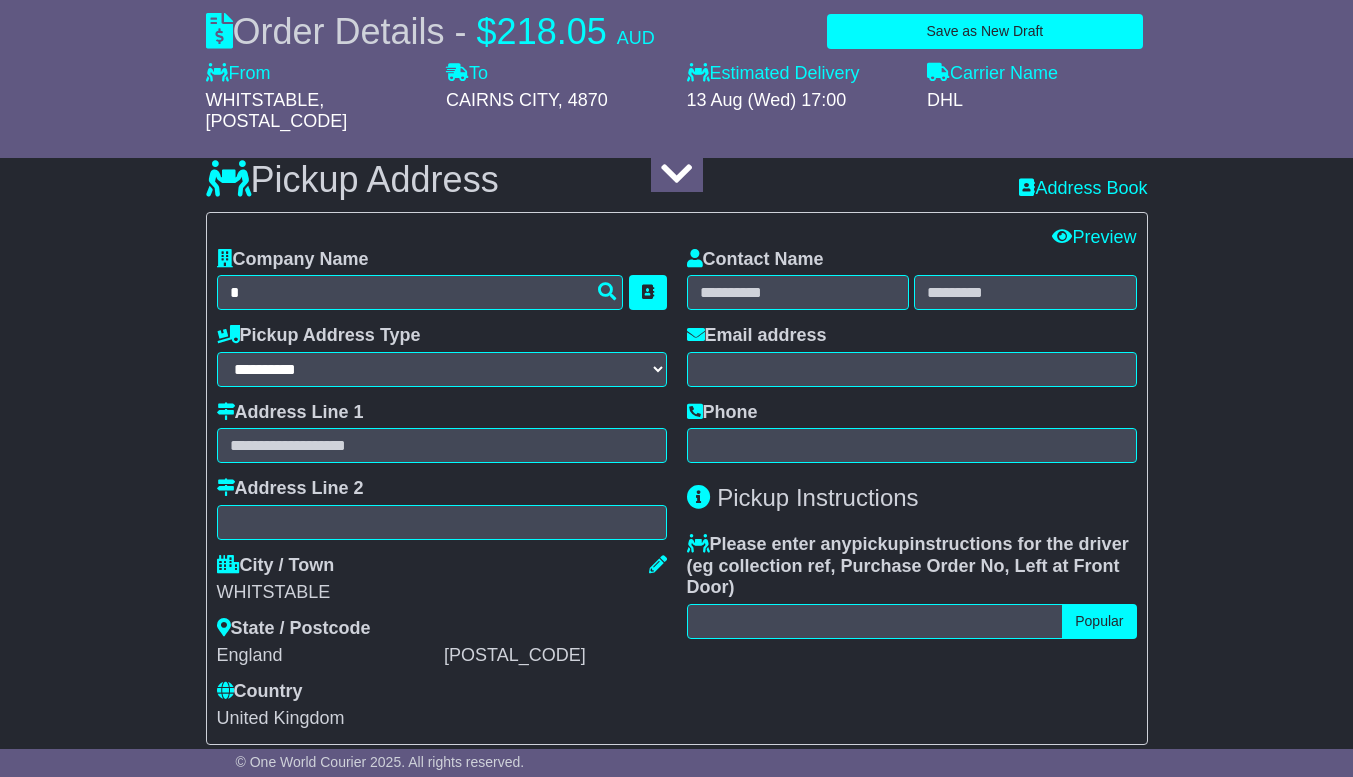 type on "*" 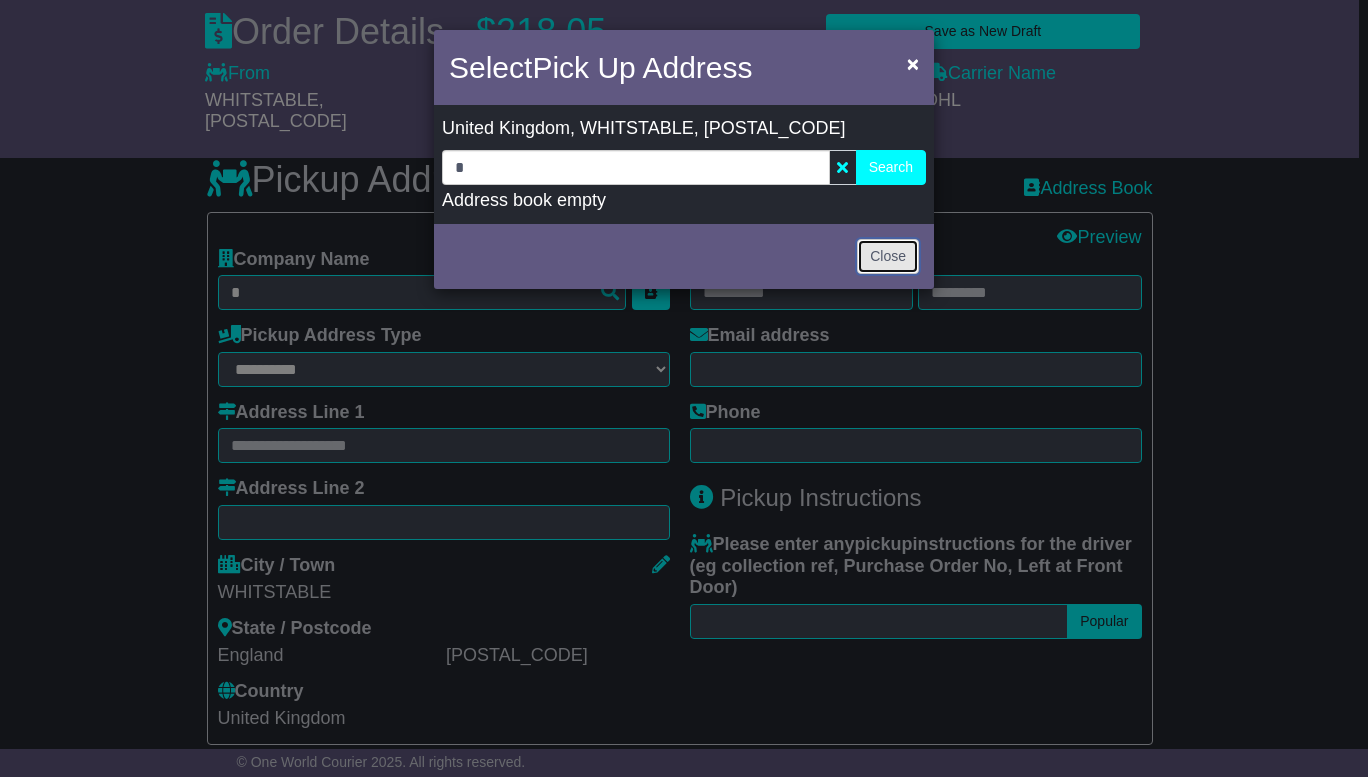 click on "Close" at bounding box center [888, 256] 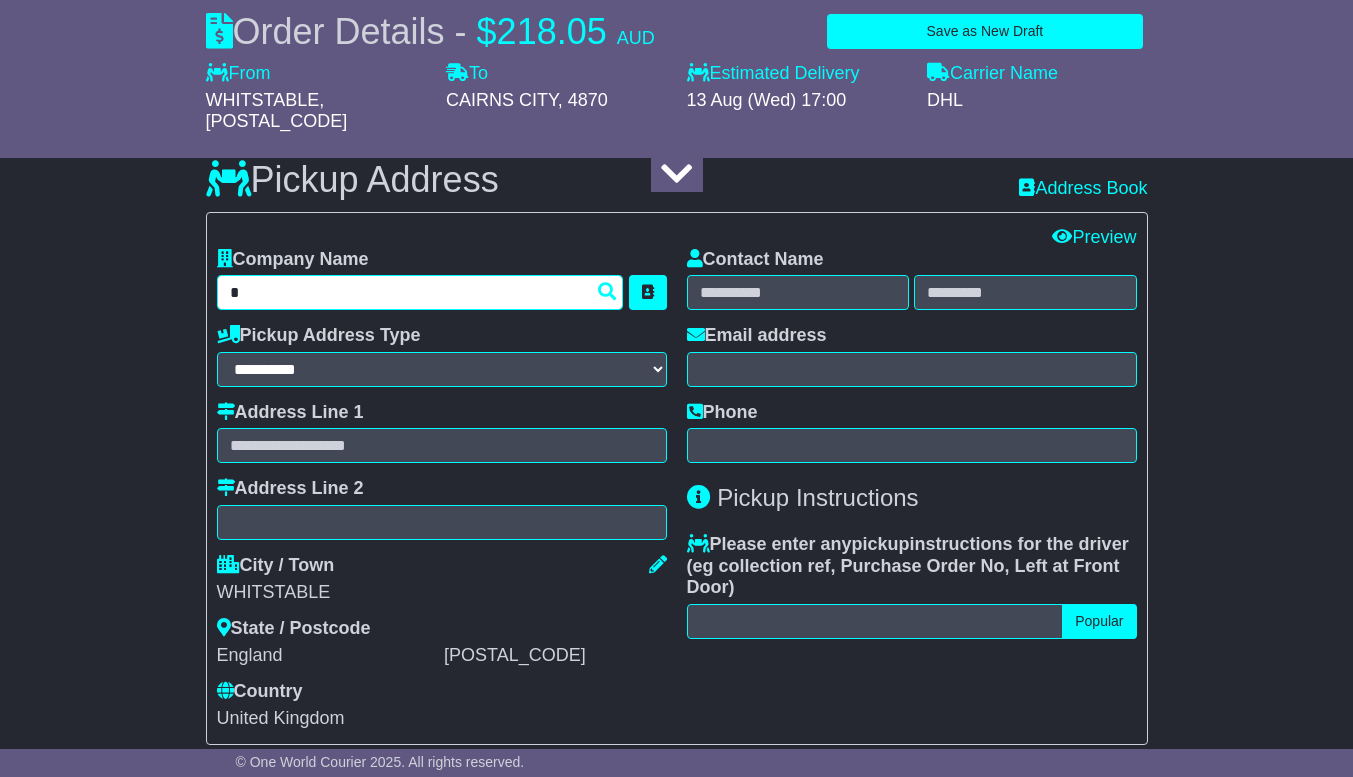 click on "*" at bounding box center (420, 292) 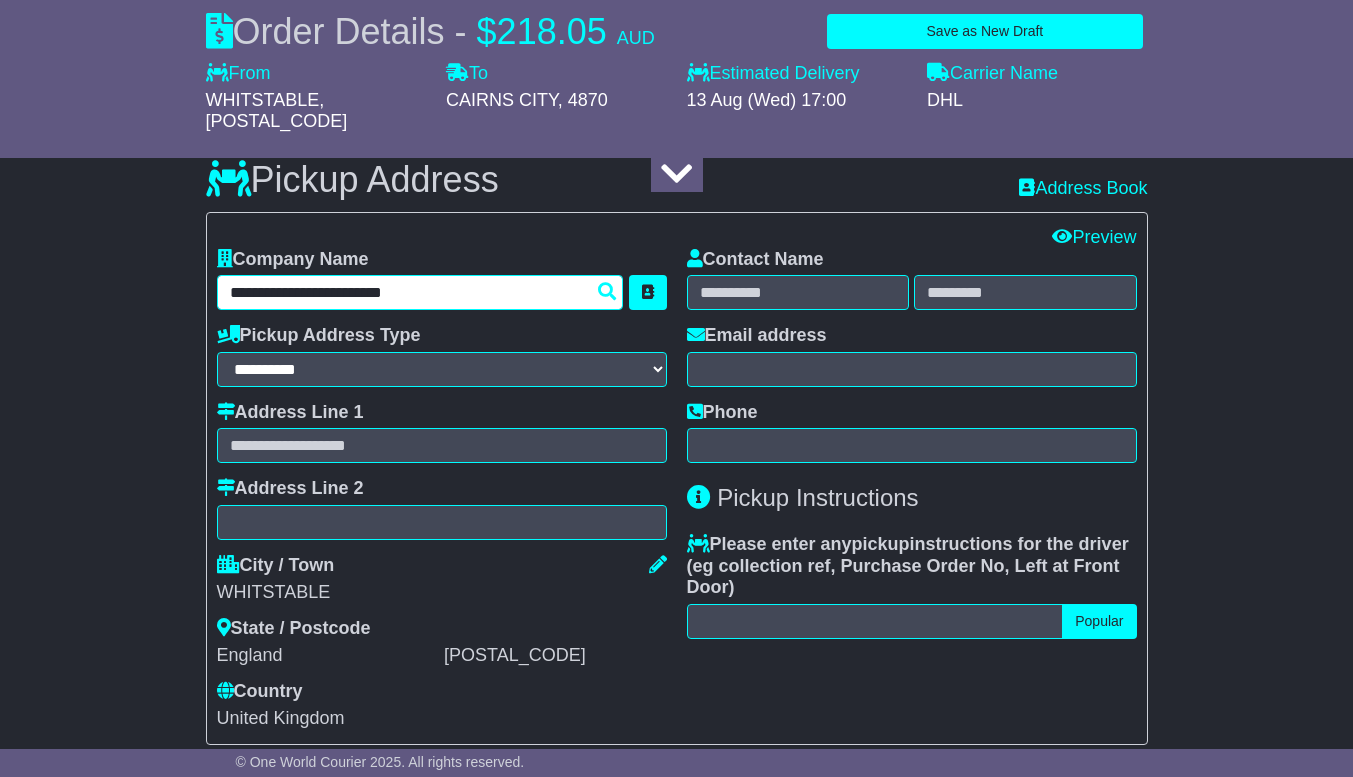 type on "**********" 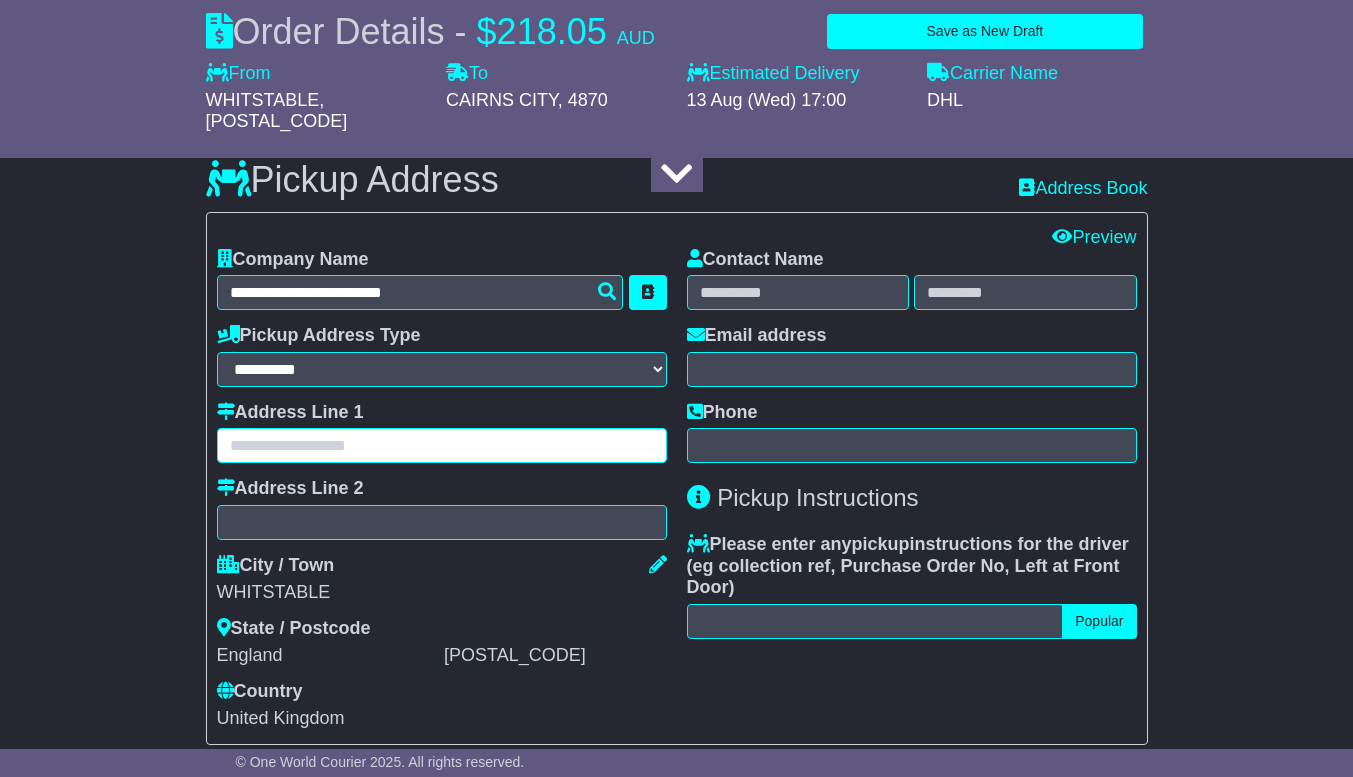 click at bounding box center [442, 445] 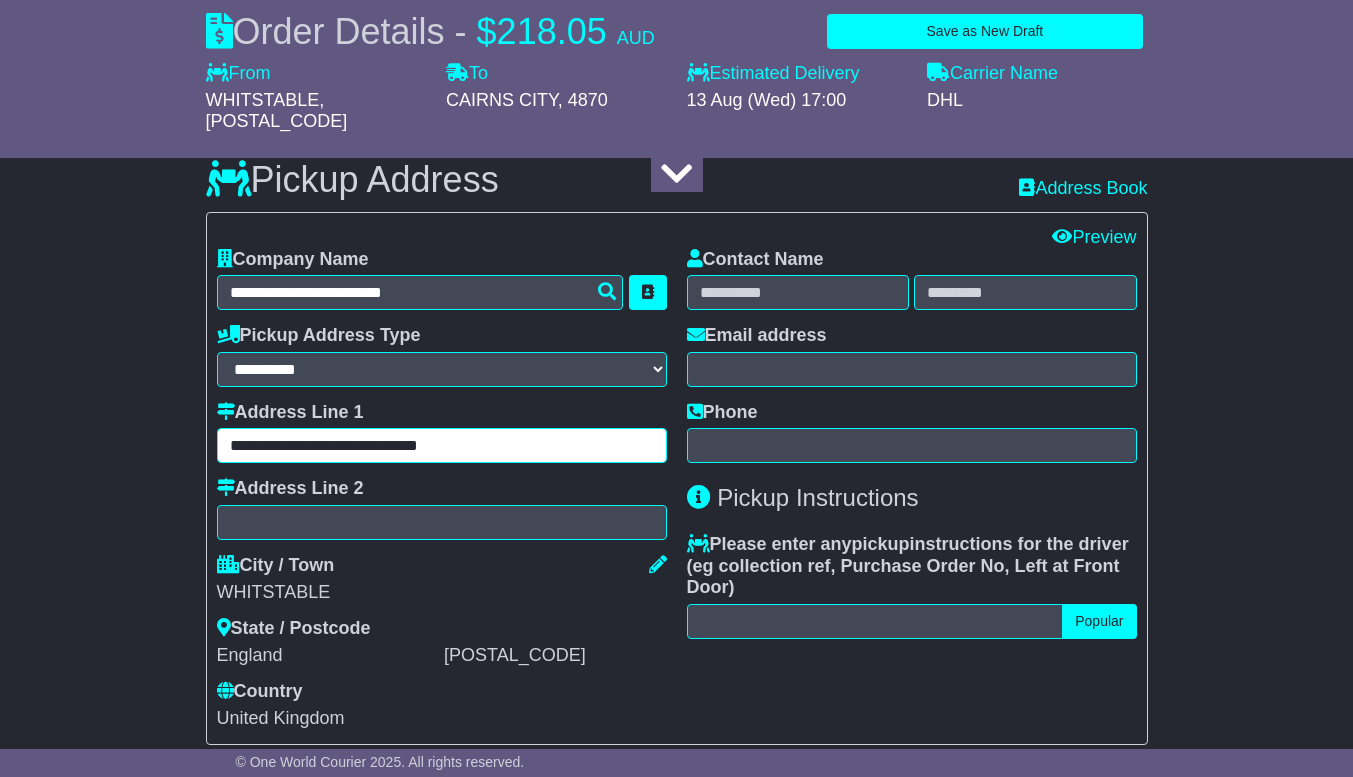 type on "**********" 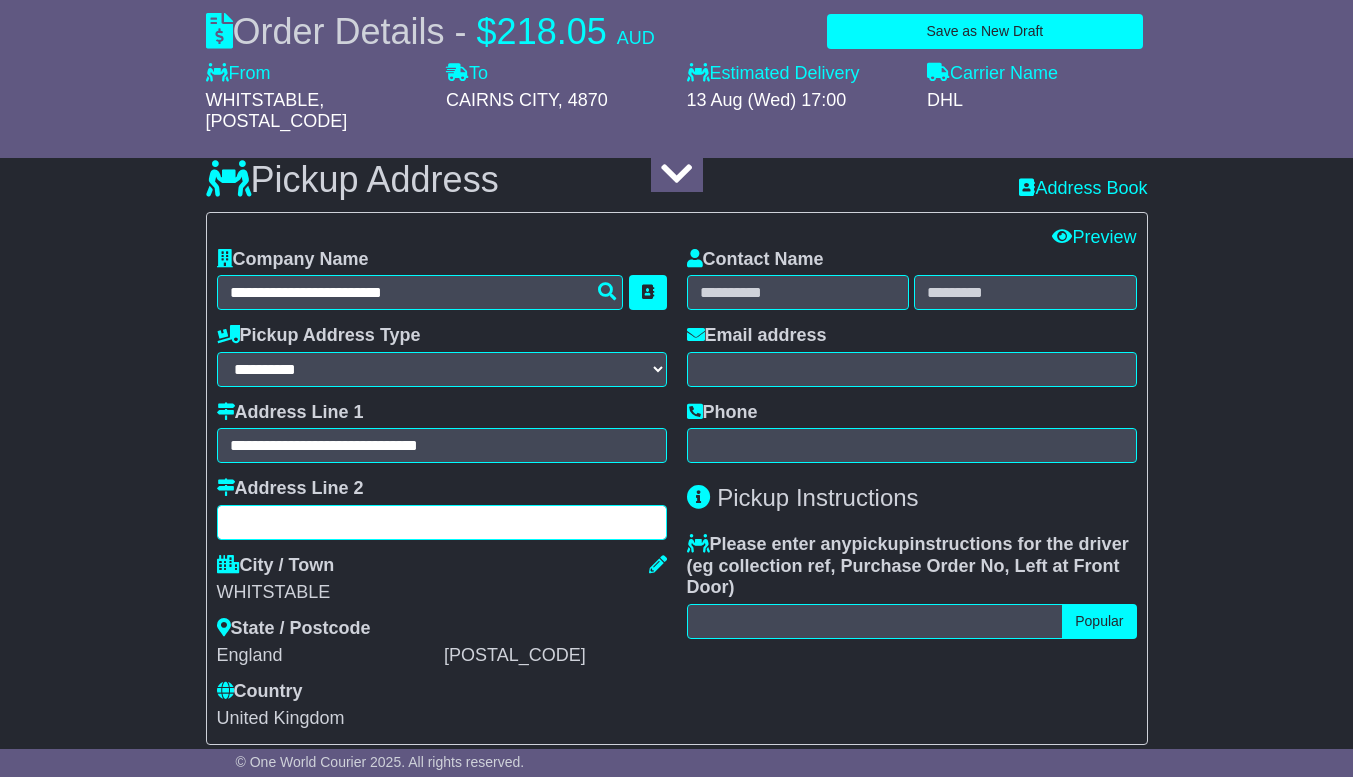 click at bounding box center [442, 522] 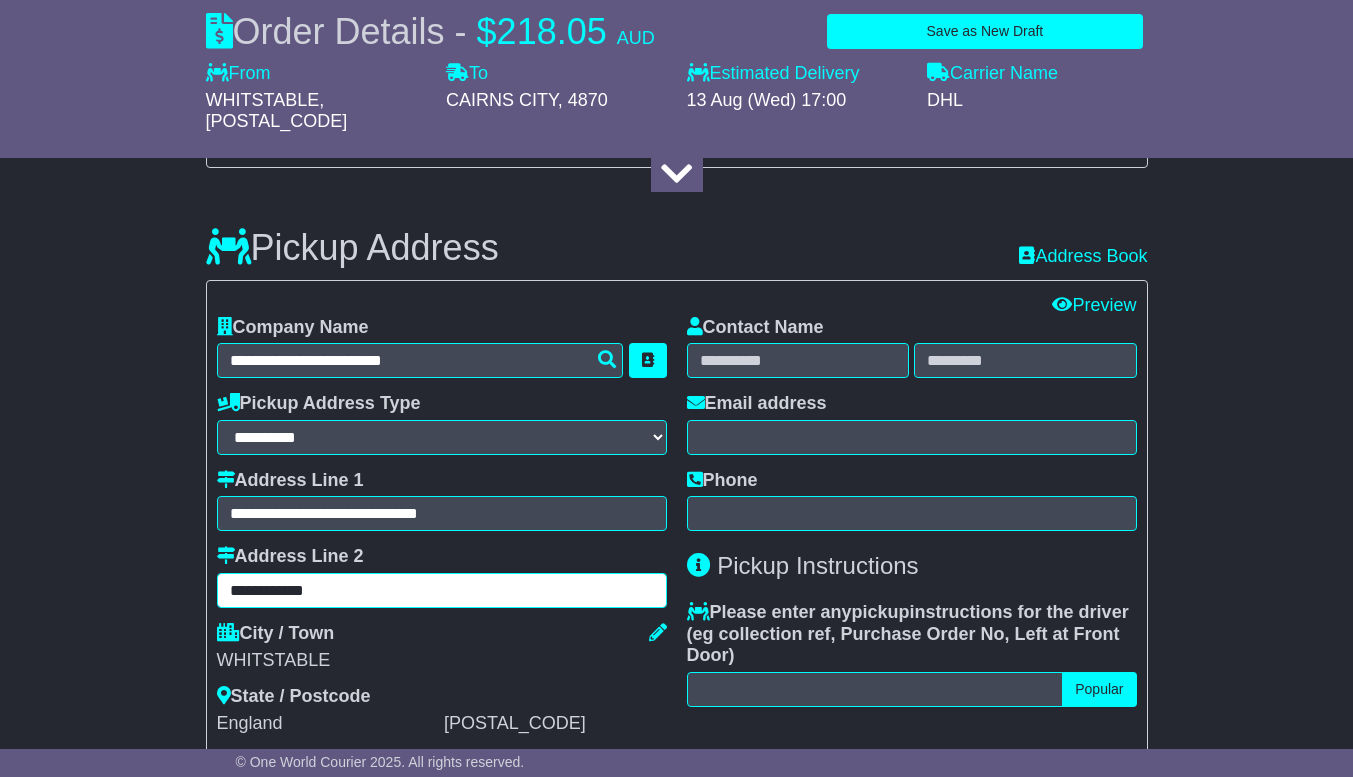 scroll, scrollTop: 499, scrollLeft: 0, axis: vertical 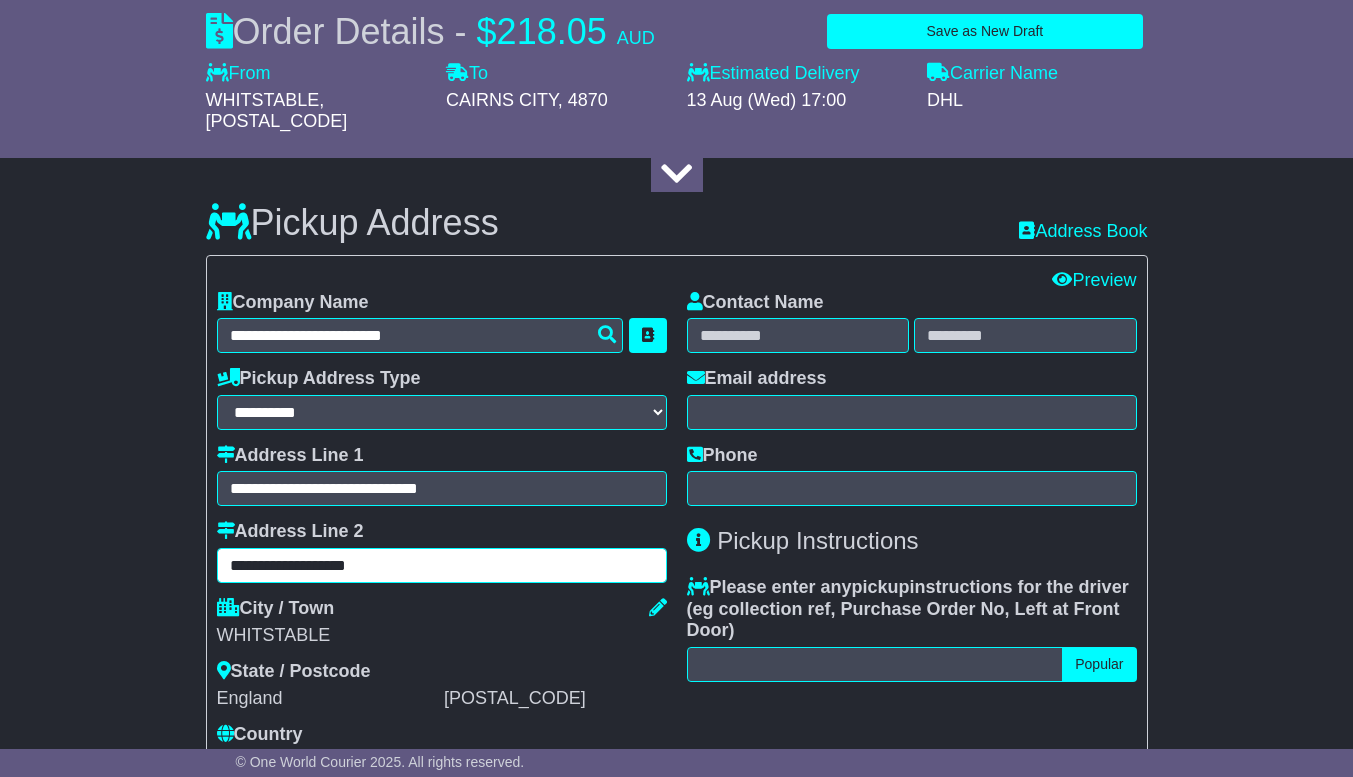 type on "**********" 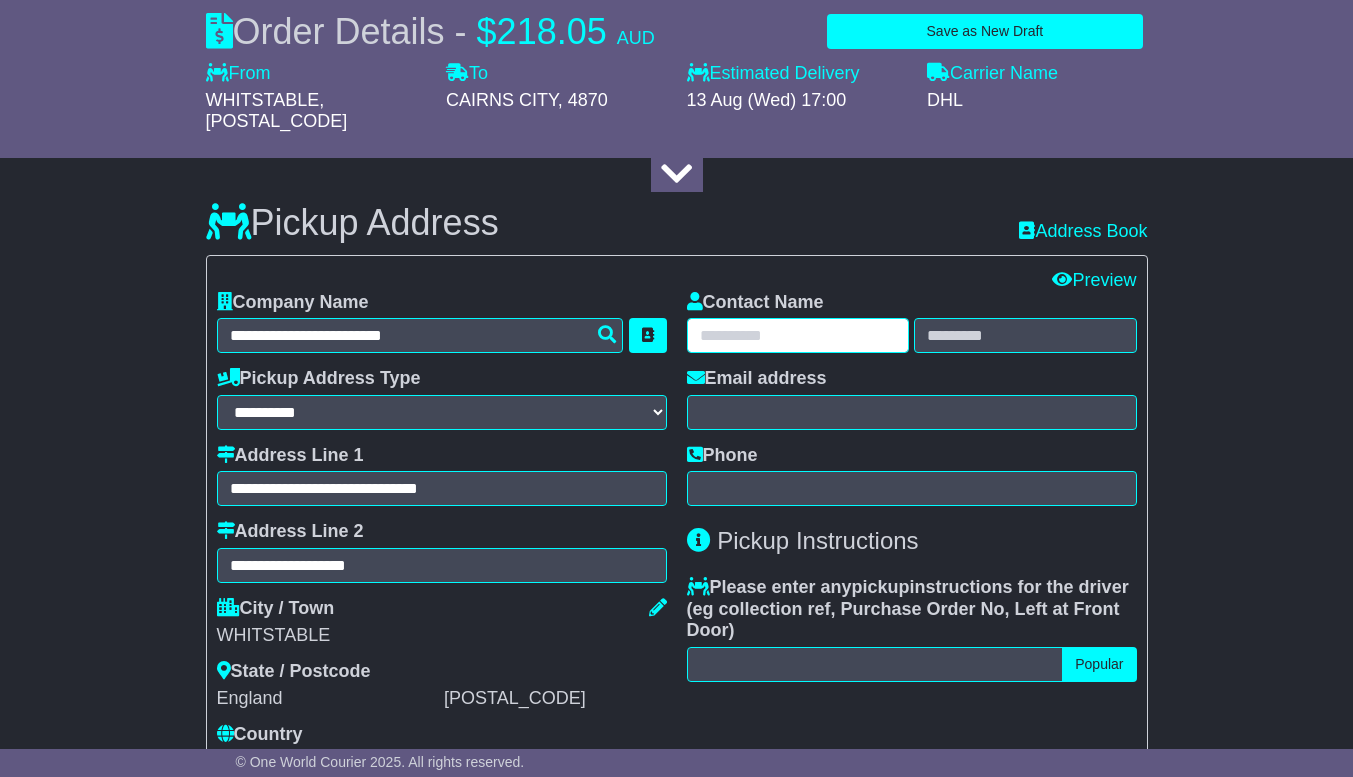 click at bounding box center (798, 335) 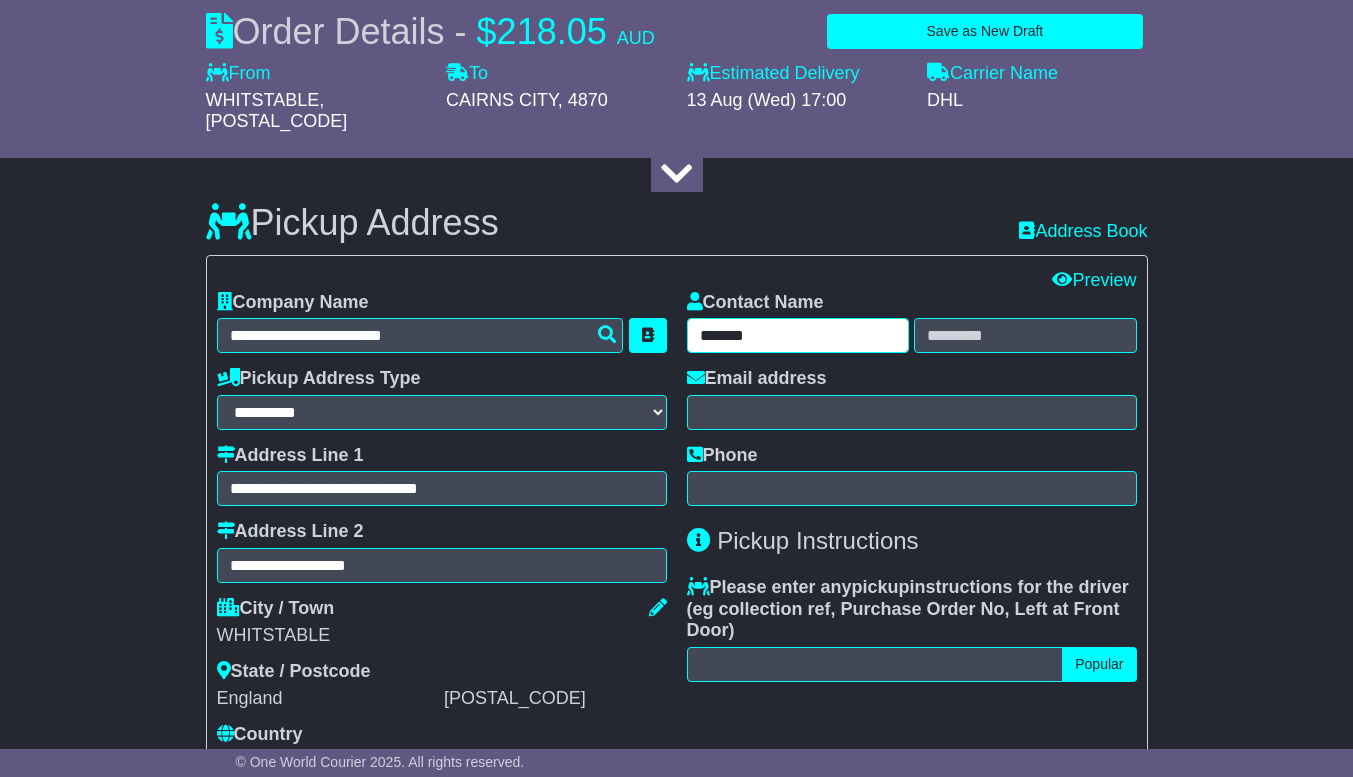type on "*******" 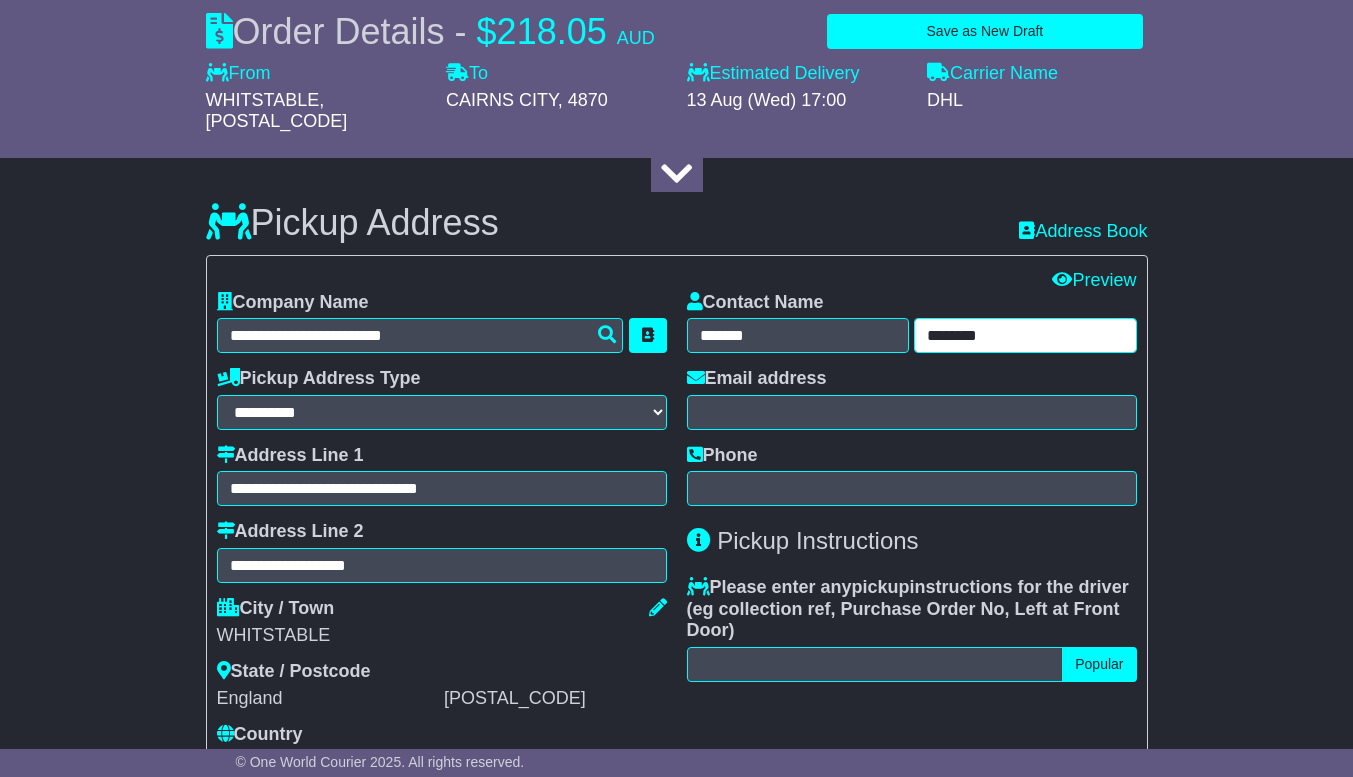 type on "********" 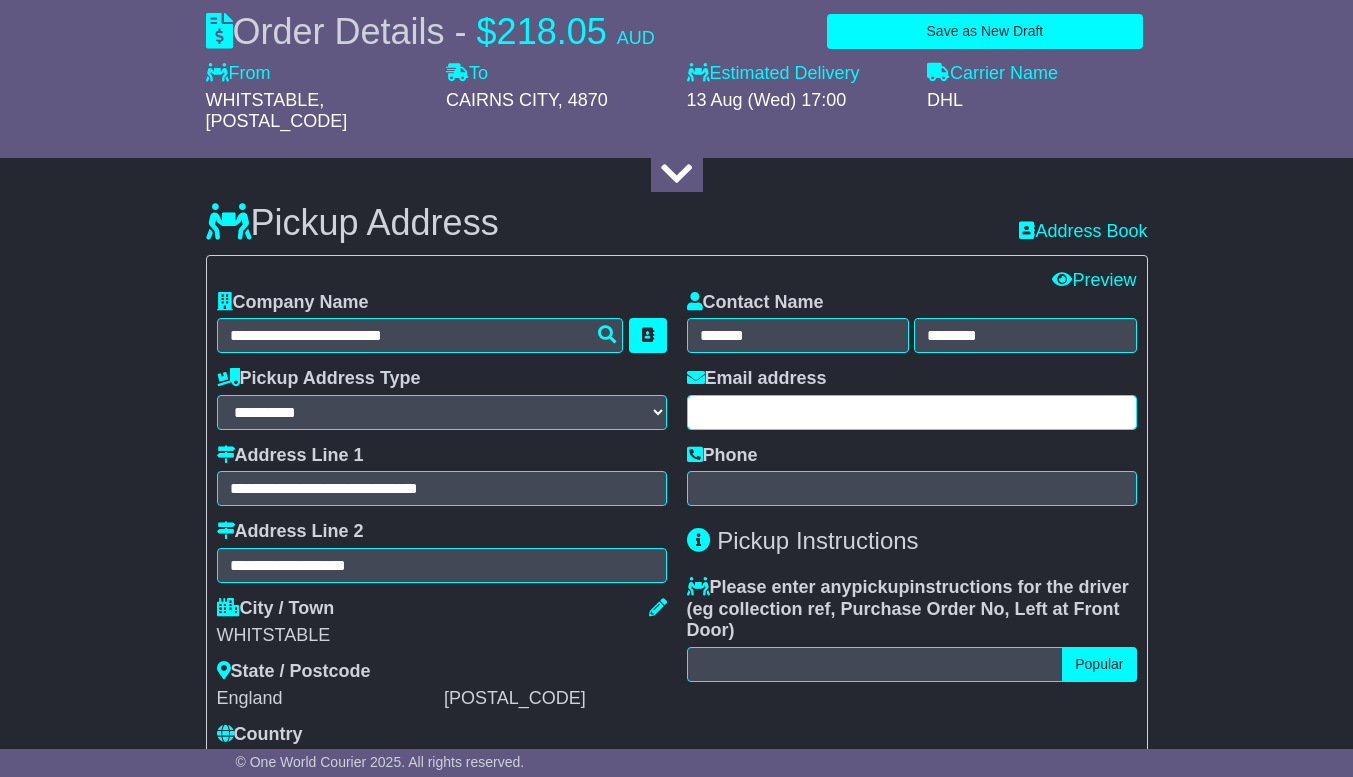 click at bounding box center [912, 412] 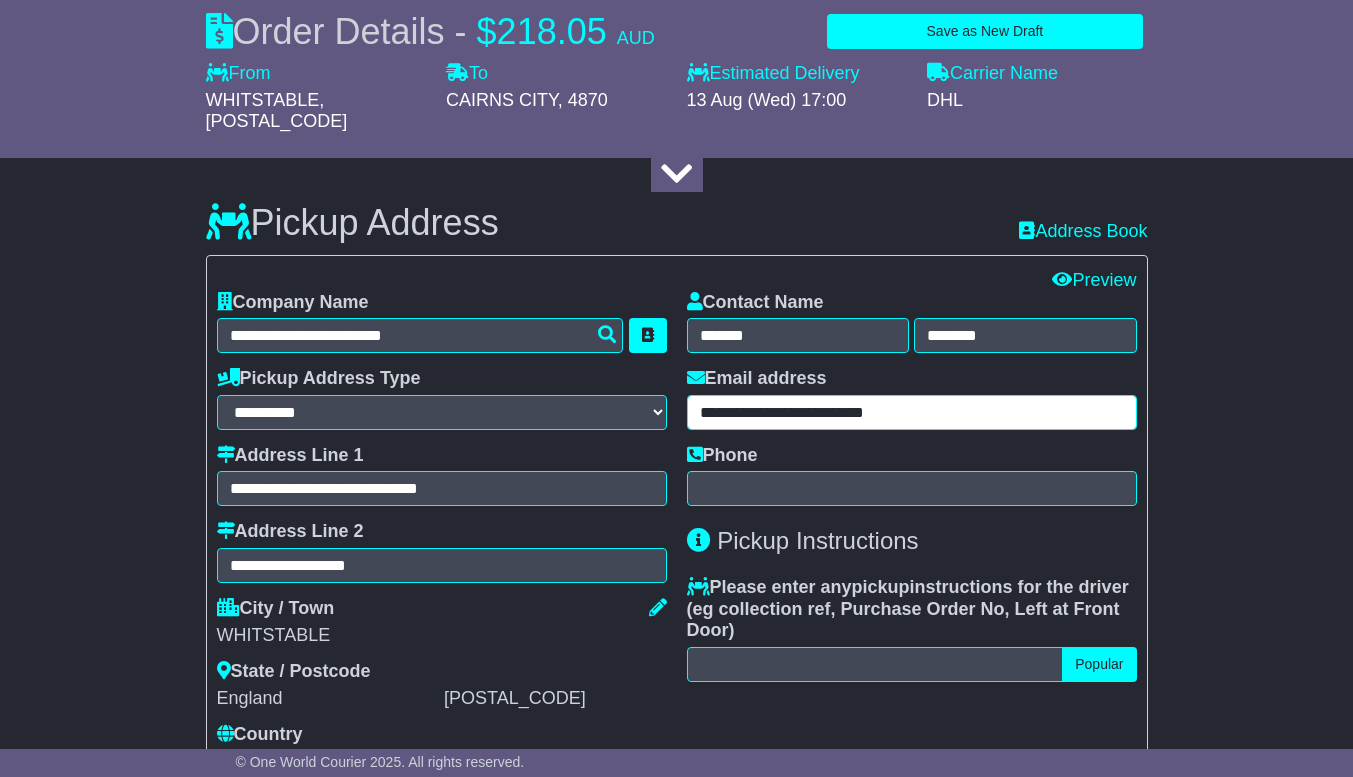 type on "**********" 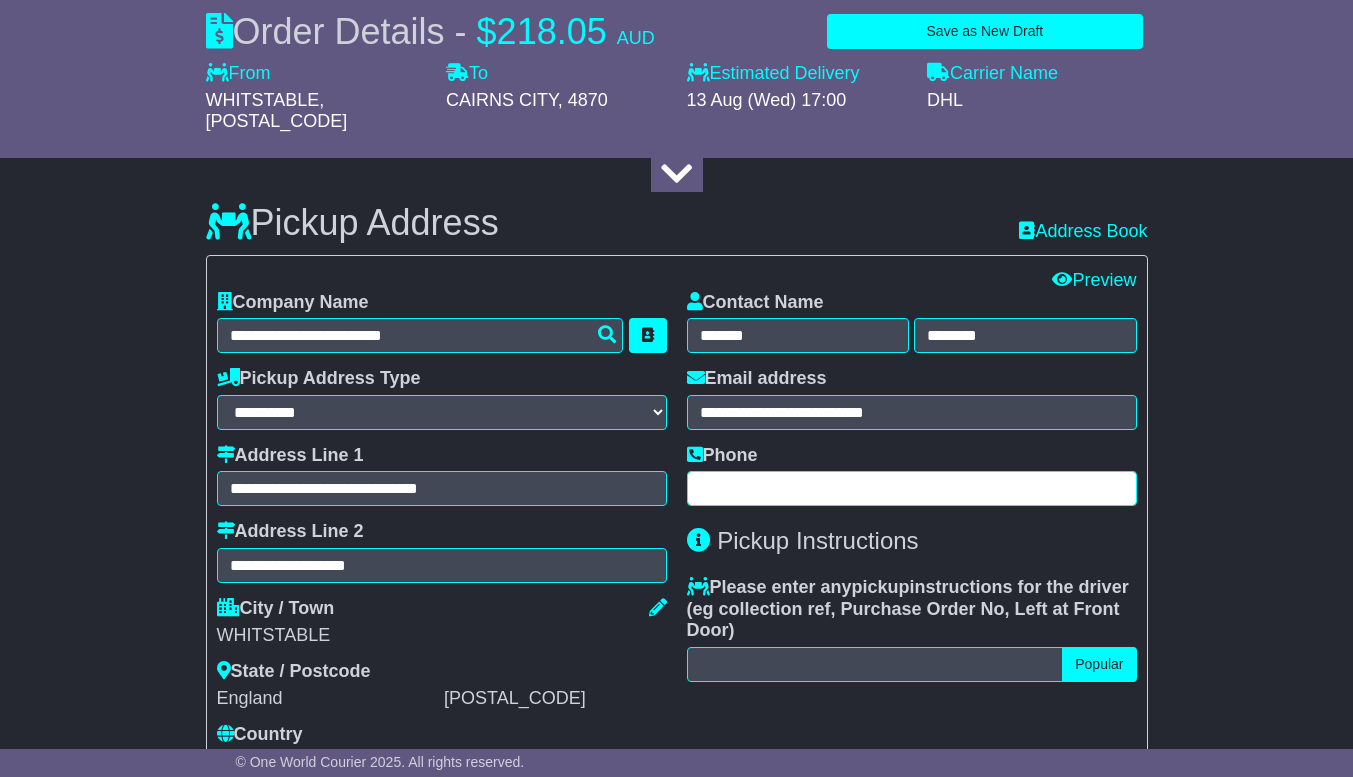 click at bounding box center [912, 488] 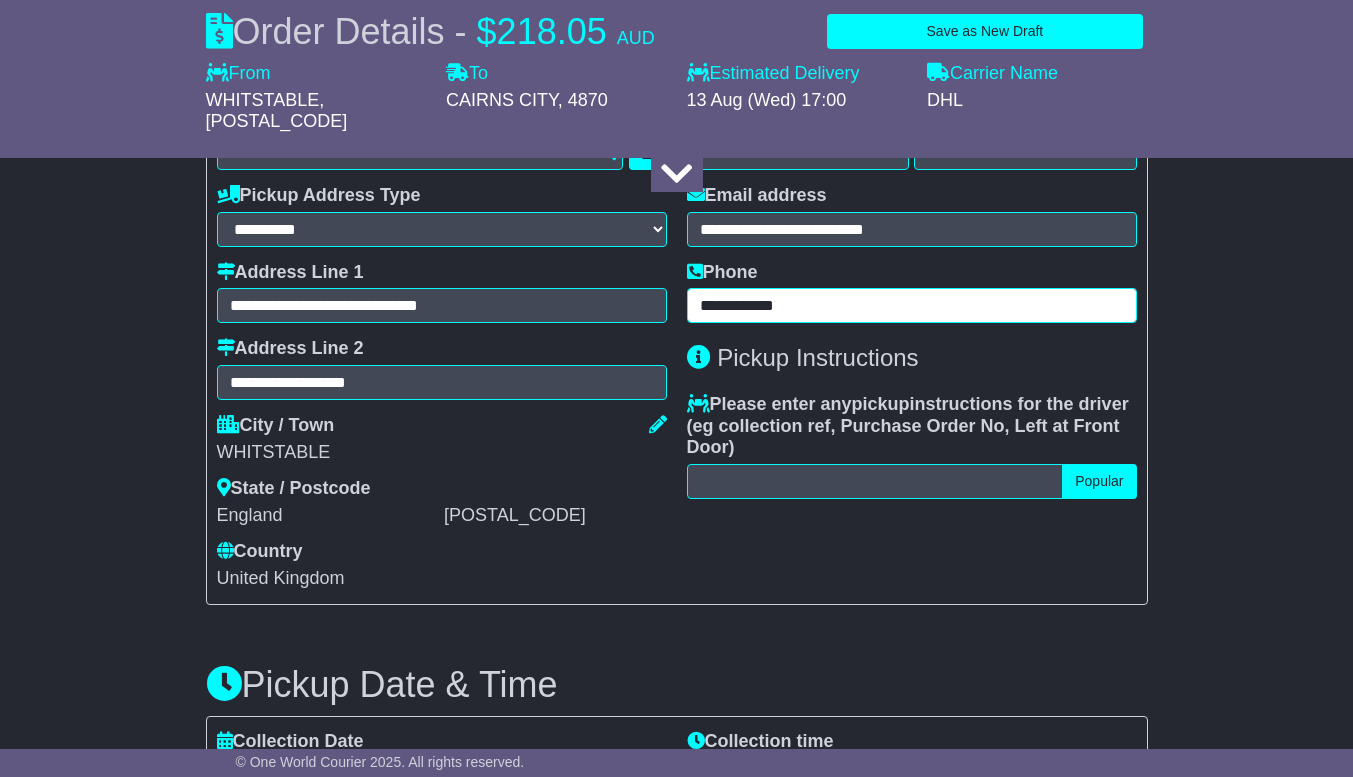 scroll, scrollTop: 790, scrollLeft: 0, axis: vertical 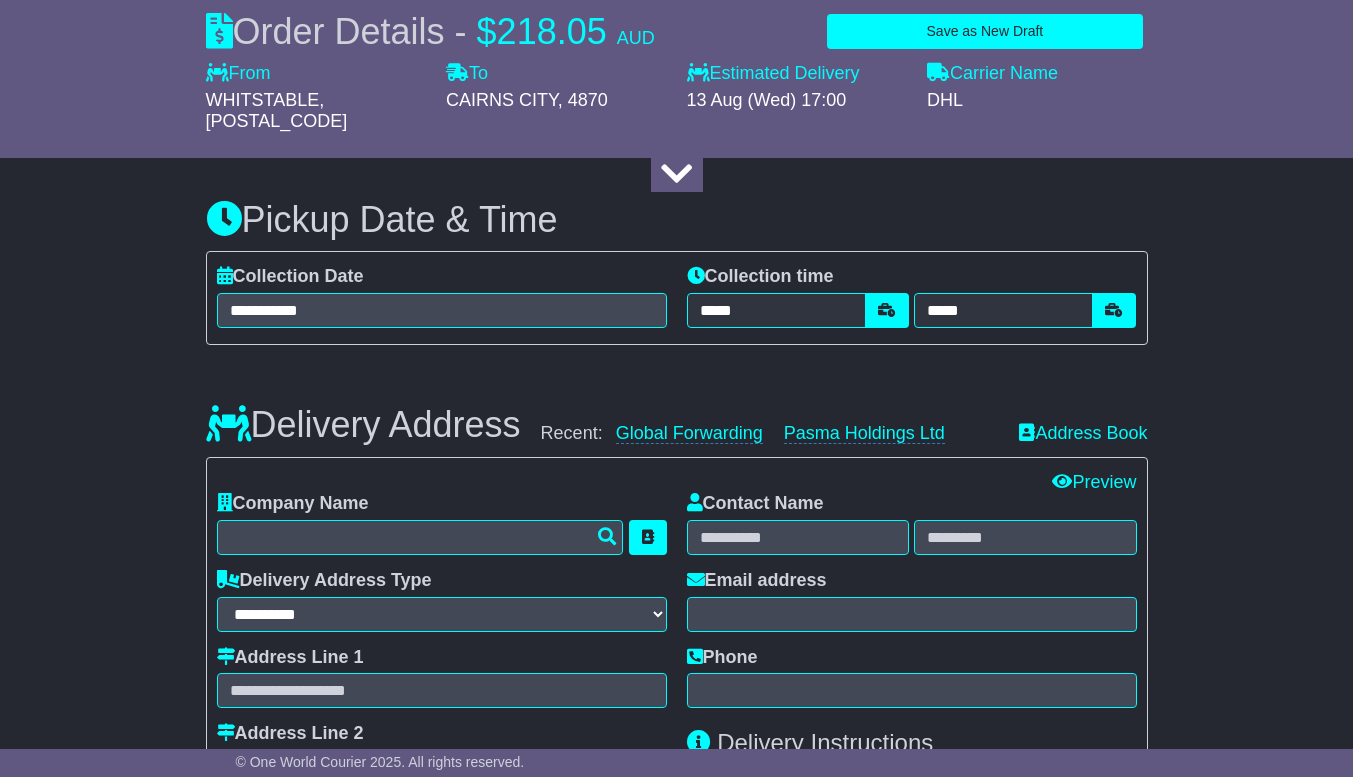 type on "**********" 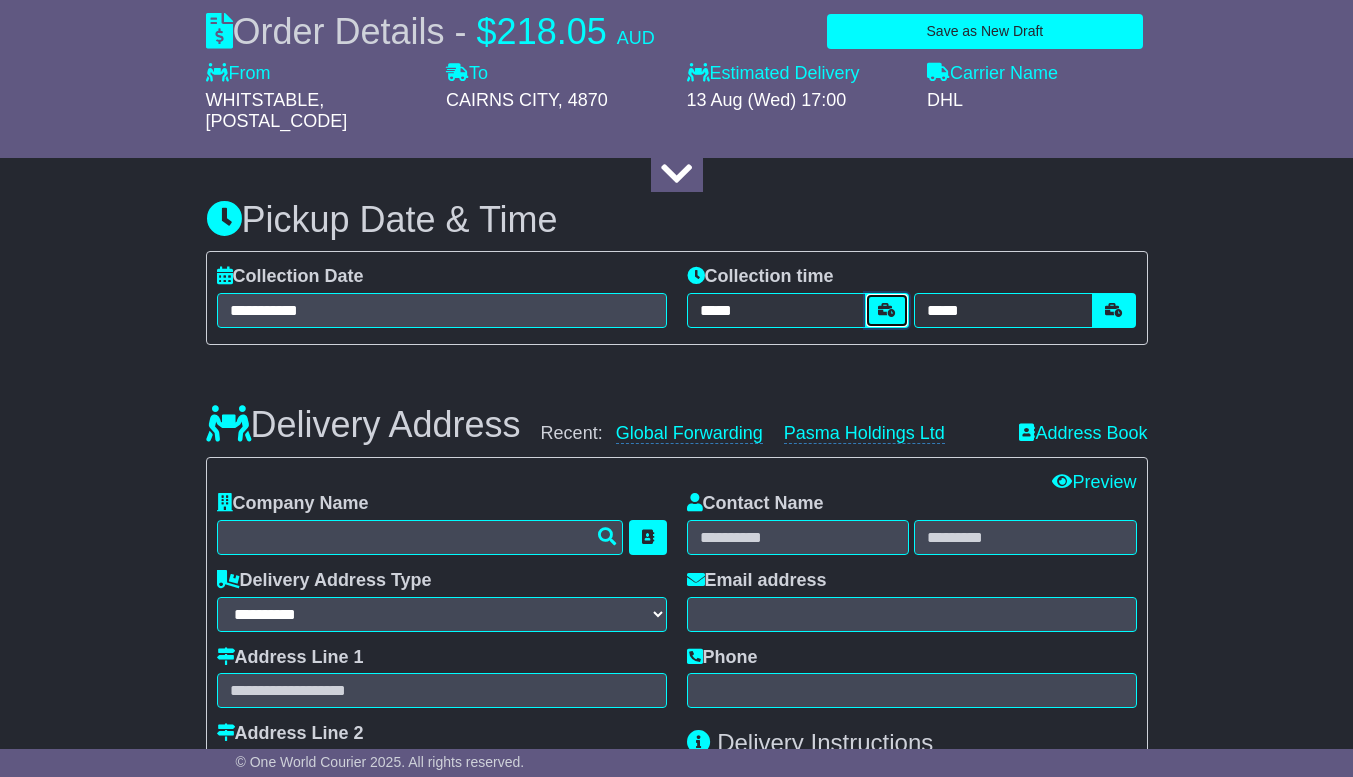click at bounding box center (887, 310) 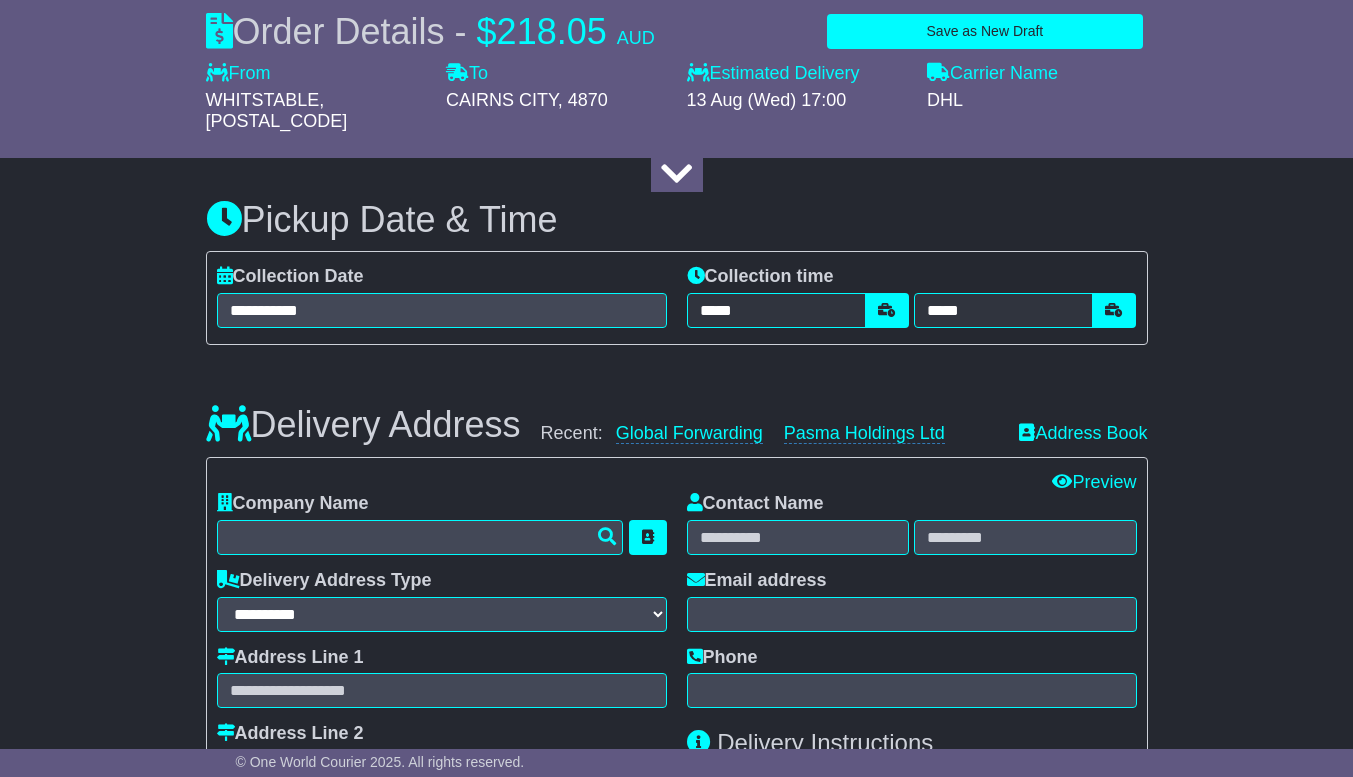 click on "**********" at bounding box center [677, 865] 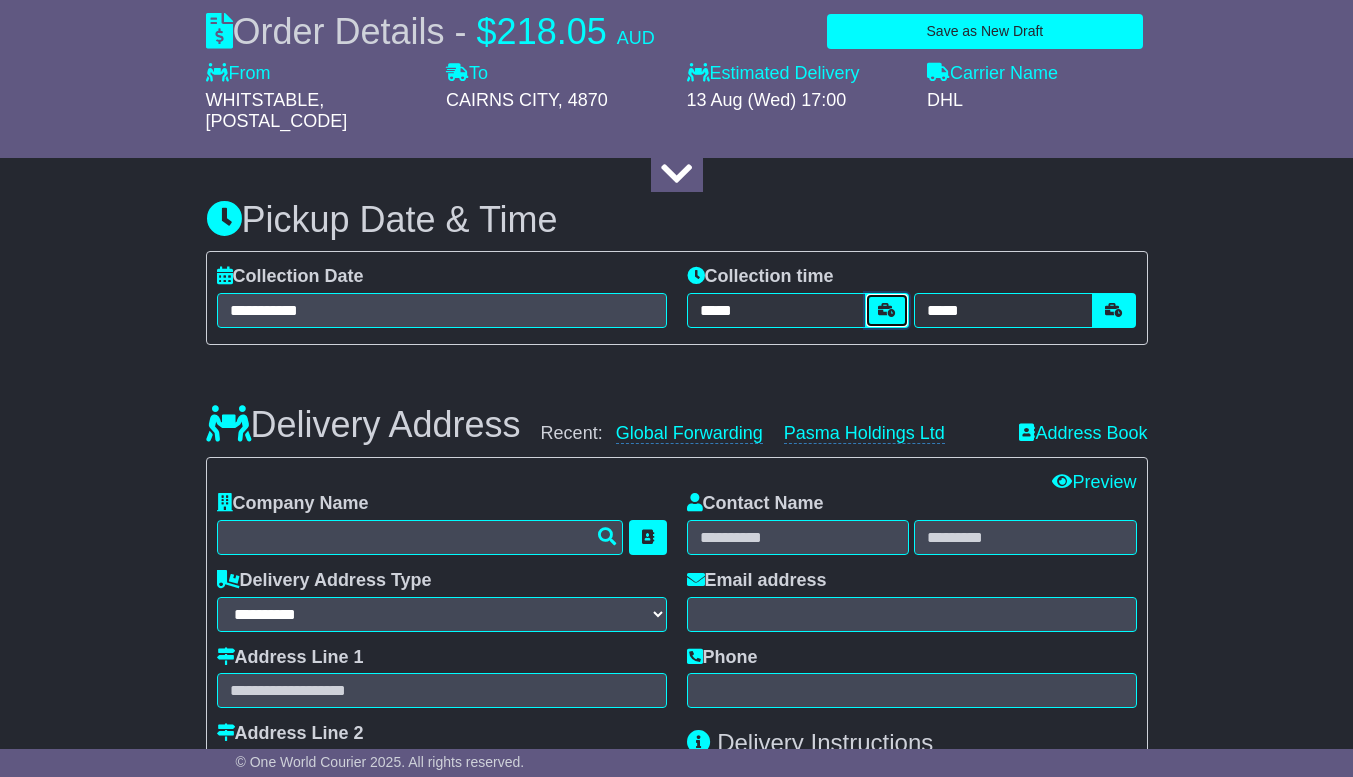 click at bounding box center (887, 310) 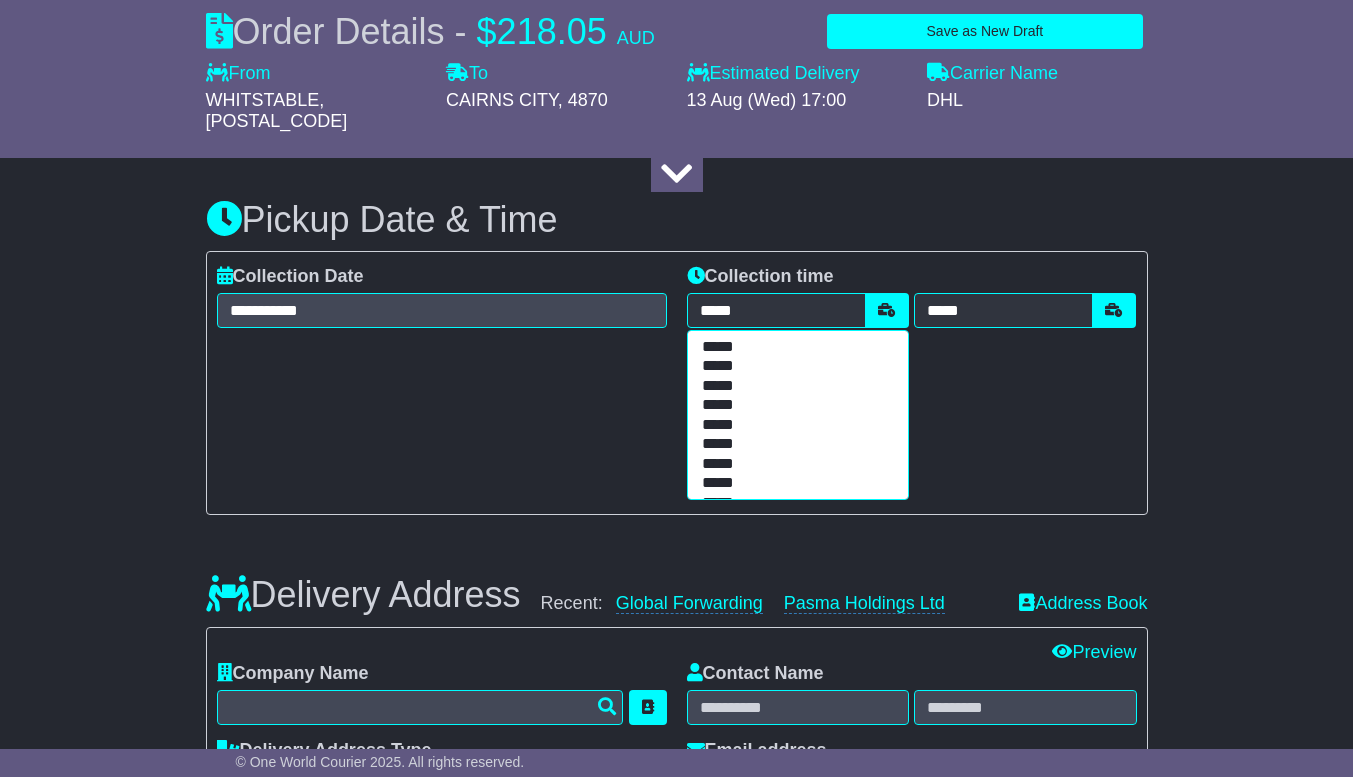 scroll, scrollTop: 257, scrollLeft: 0, axis: vertical 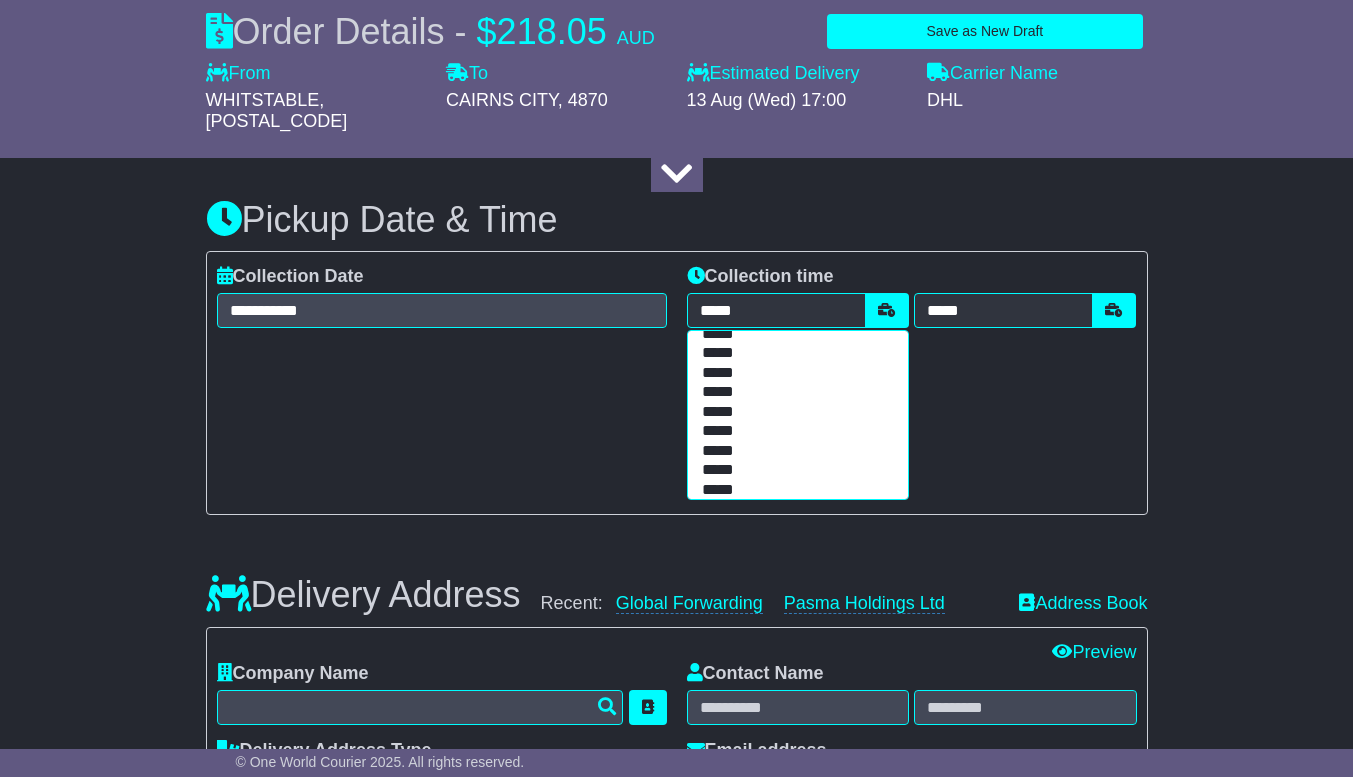 click on "*****" at bounding box center [793, 354] 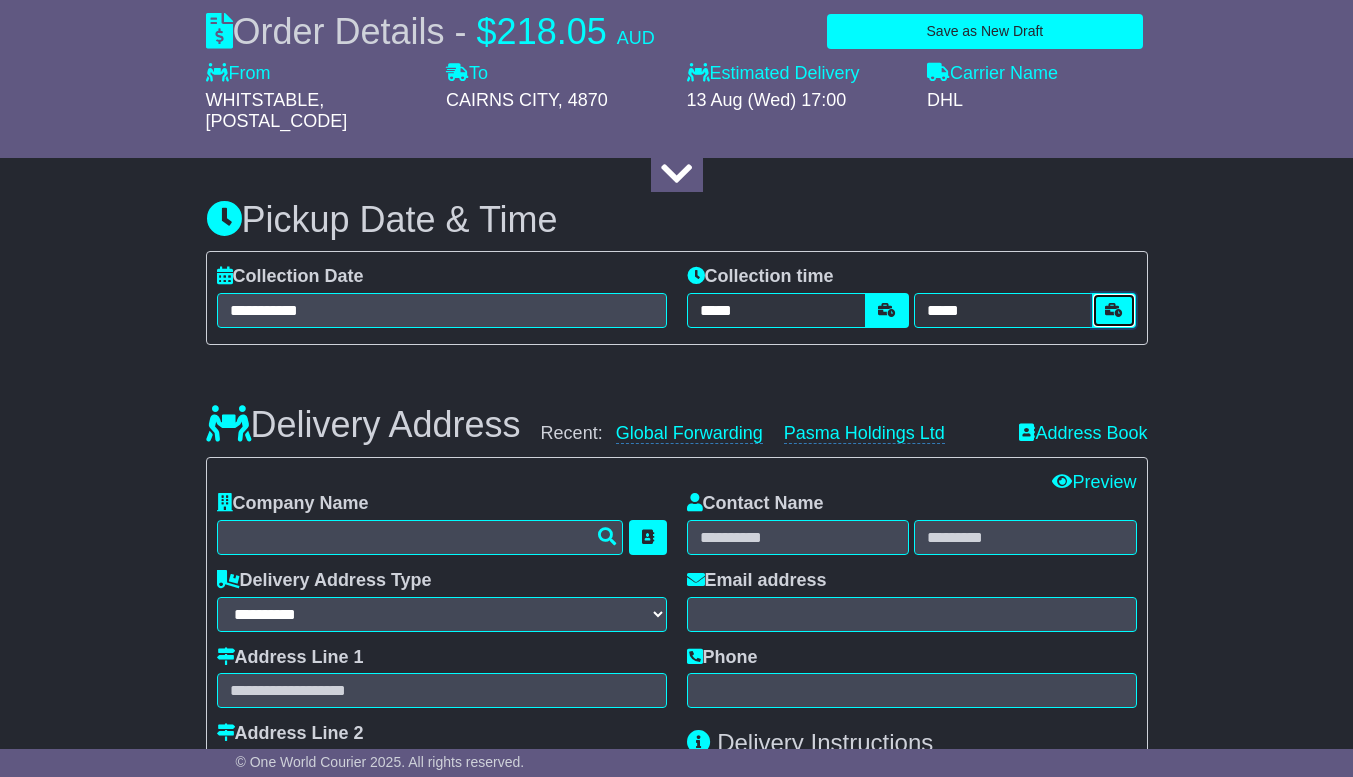 click at bounding box center [1114, 310] 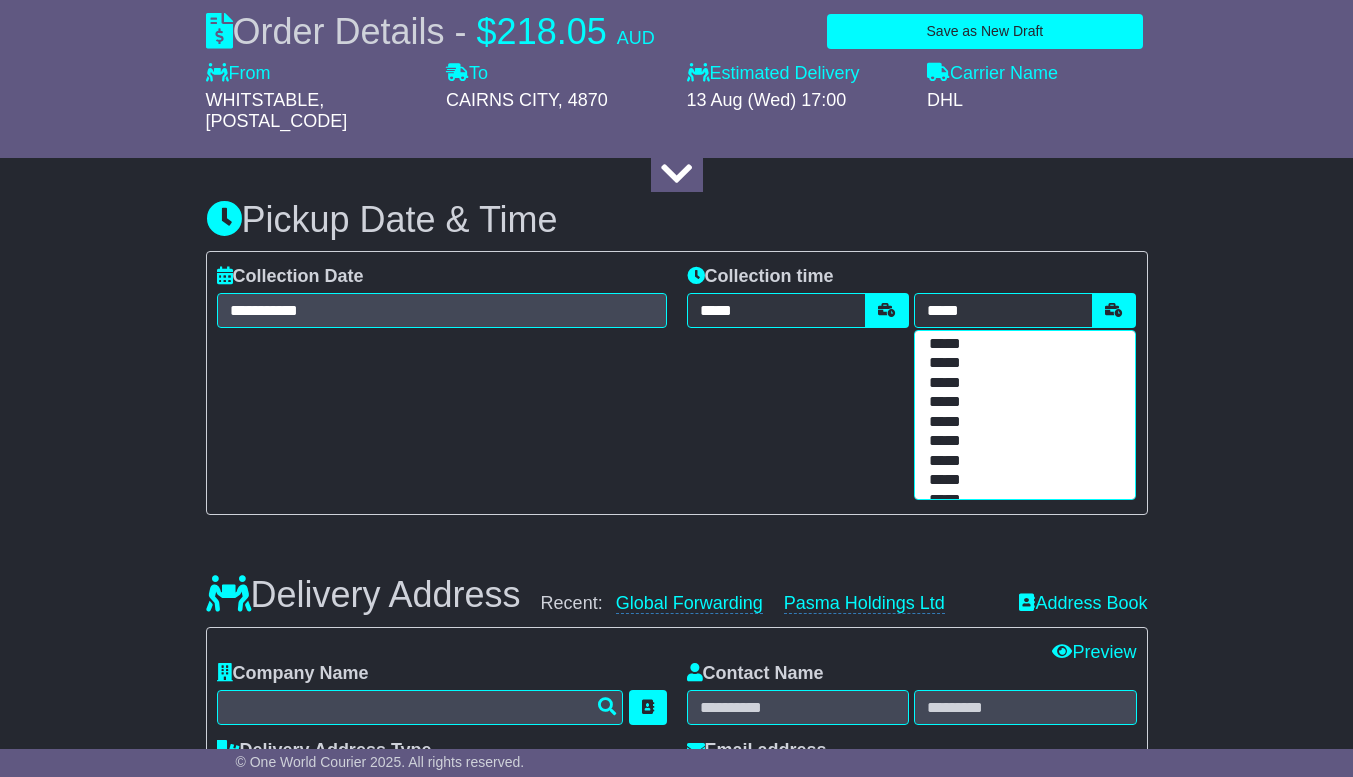 scroll, scrollTop: 398, scrollLeft: 0, axis: vertical 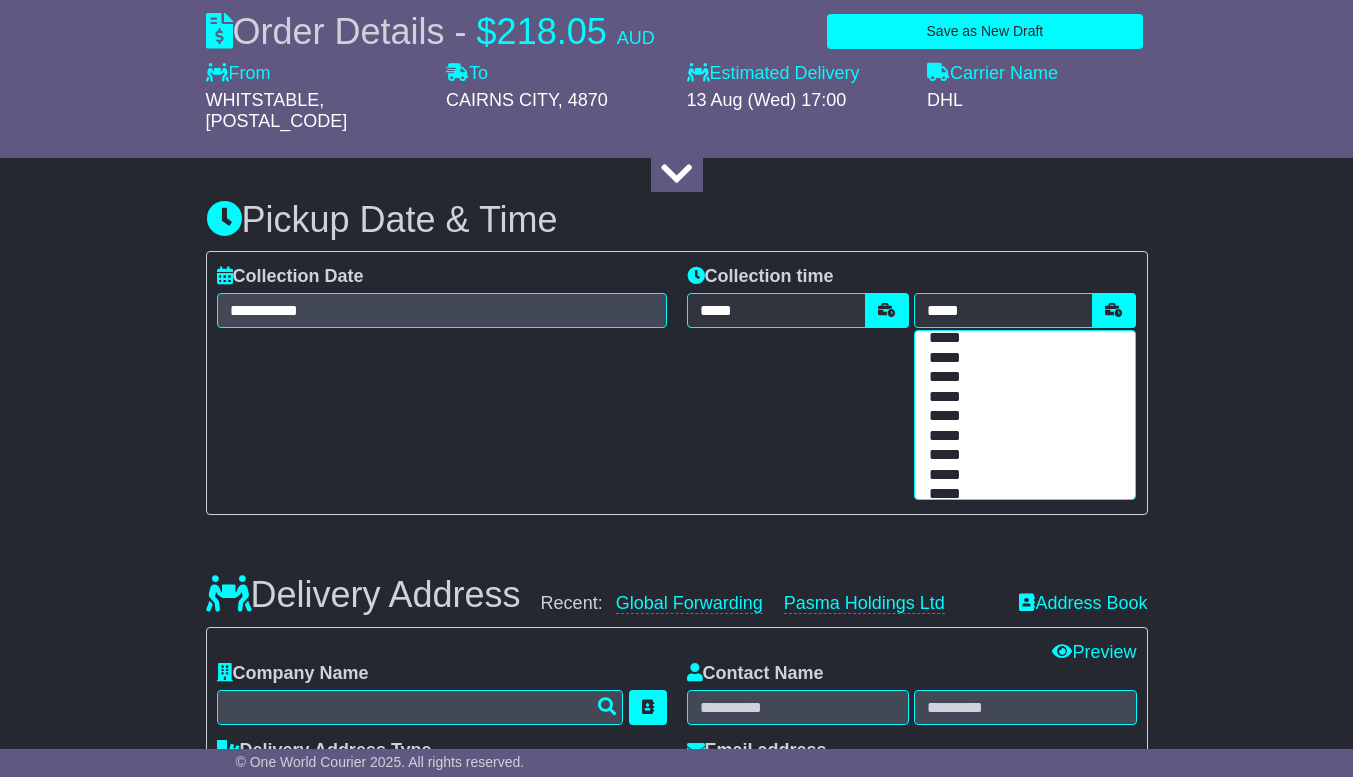 click on "*****" at bounding box center (1020, 339) 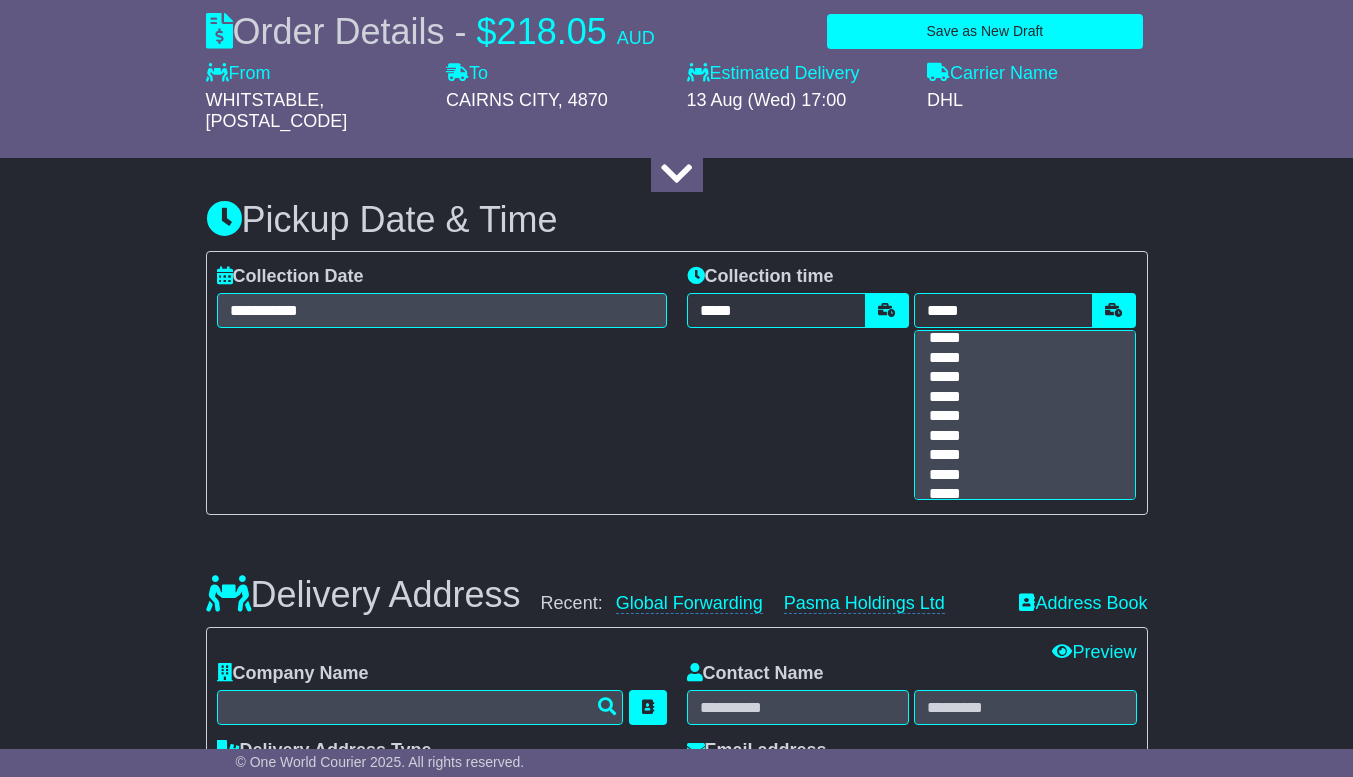 scroll, scrollTop: 0, scrollLeft: 0, axis: both 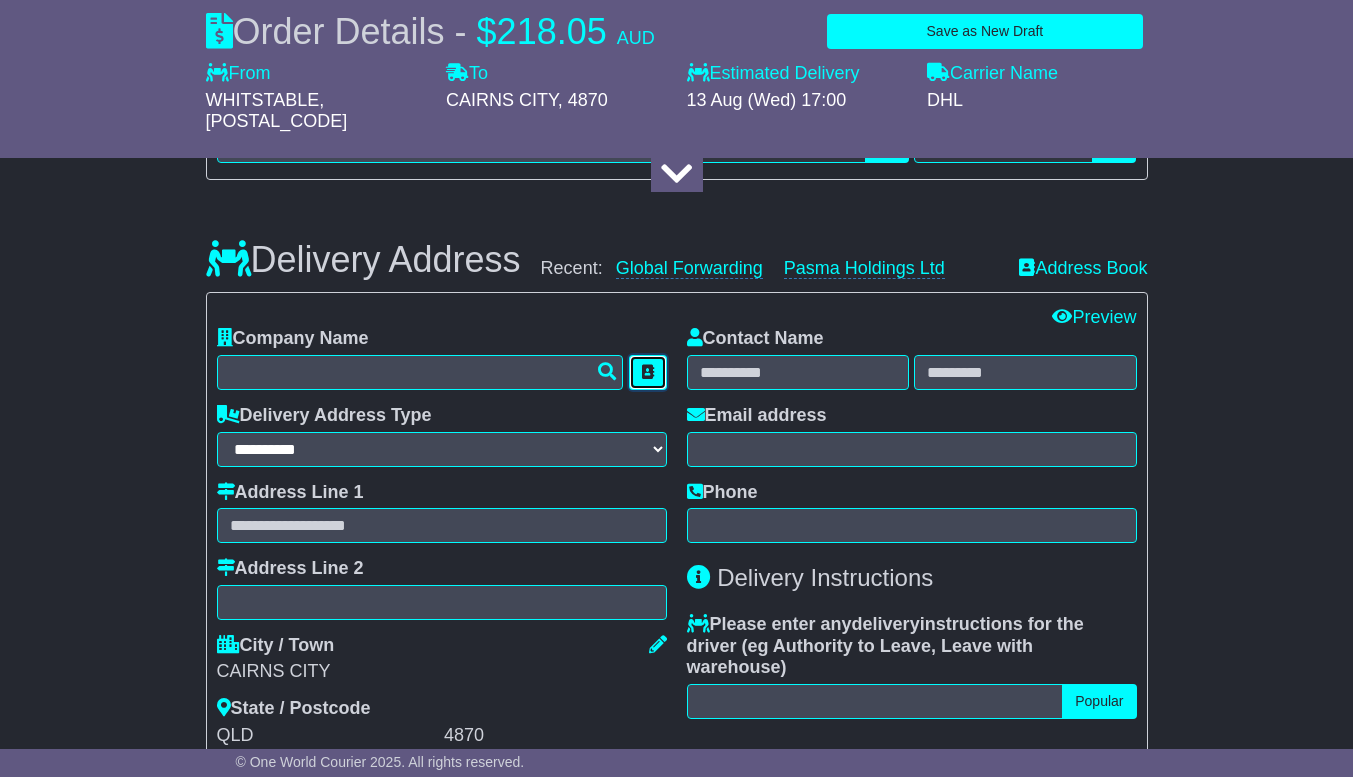 click at bounding box center [648, 372] 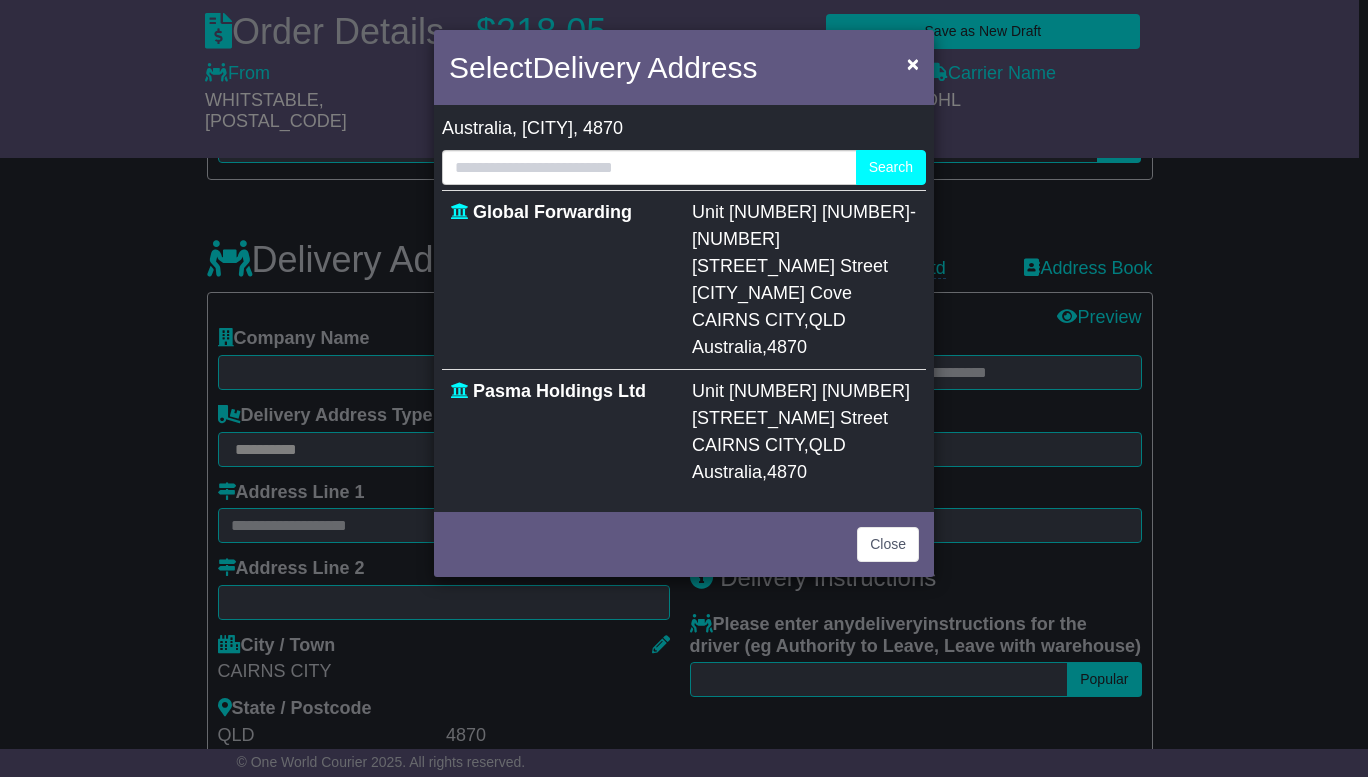 click on "Unit [NUMBER] [NUMBER] [STREET_NAME] Street" at bounding box center [801, 404] 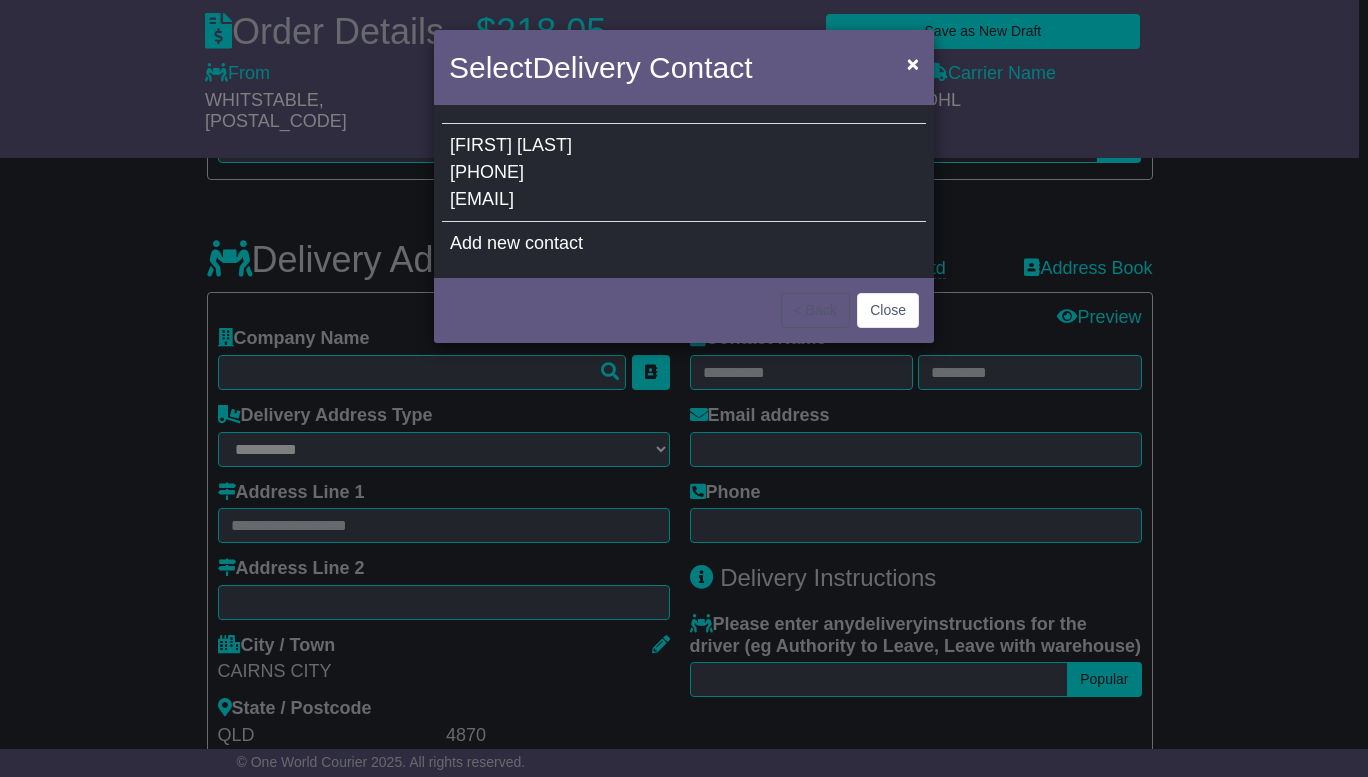 click on "[FIRST]   [LAST]
[PHONE]
[EMAIL]" at bounding box center (684, 173) 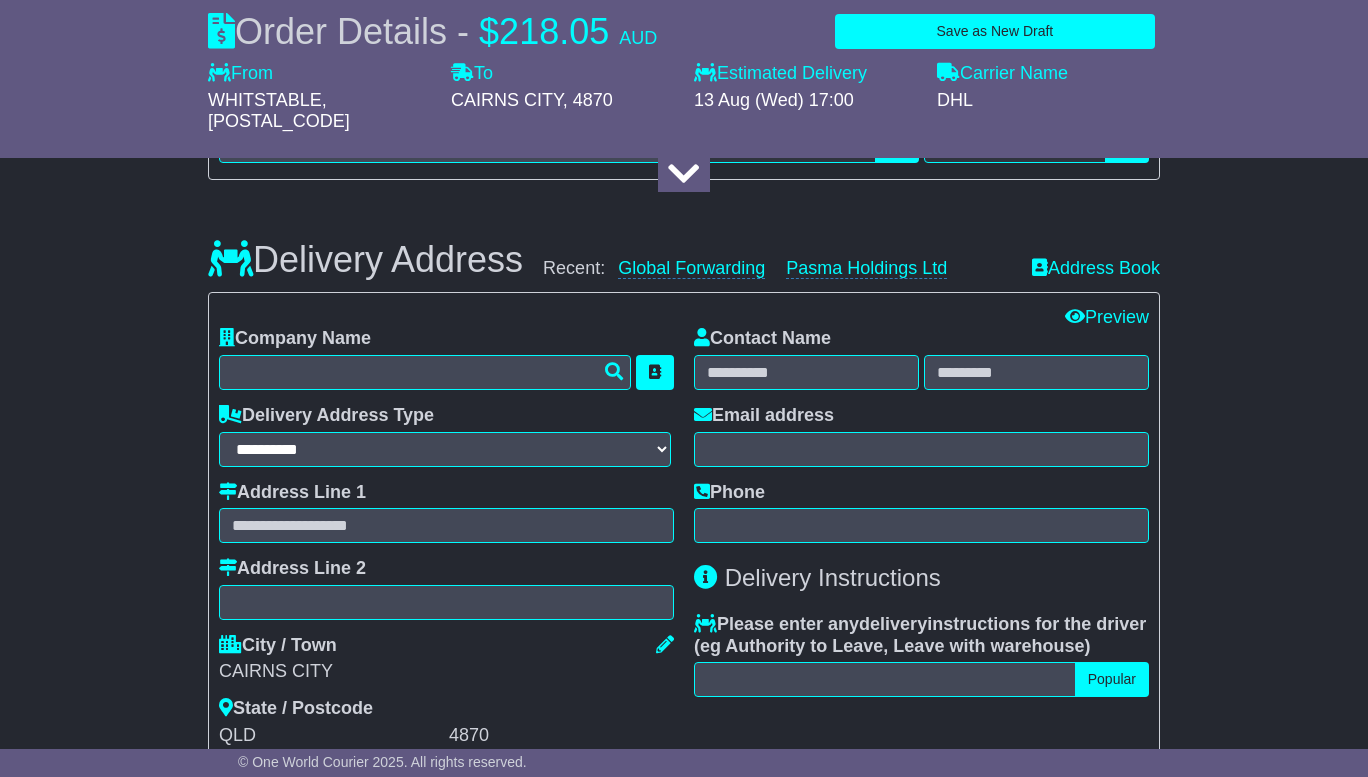 type on "**********" 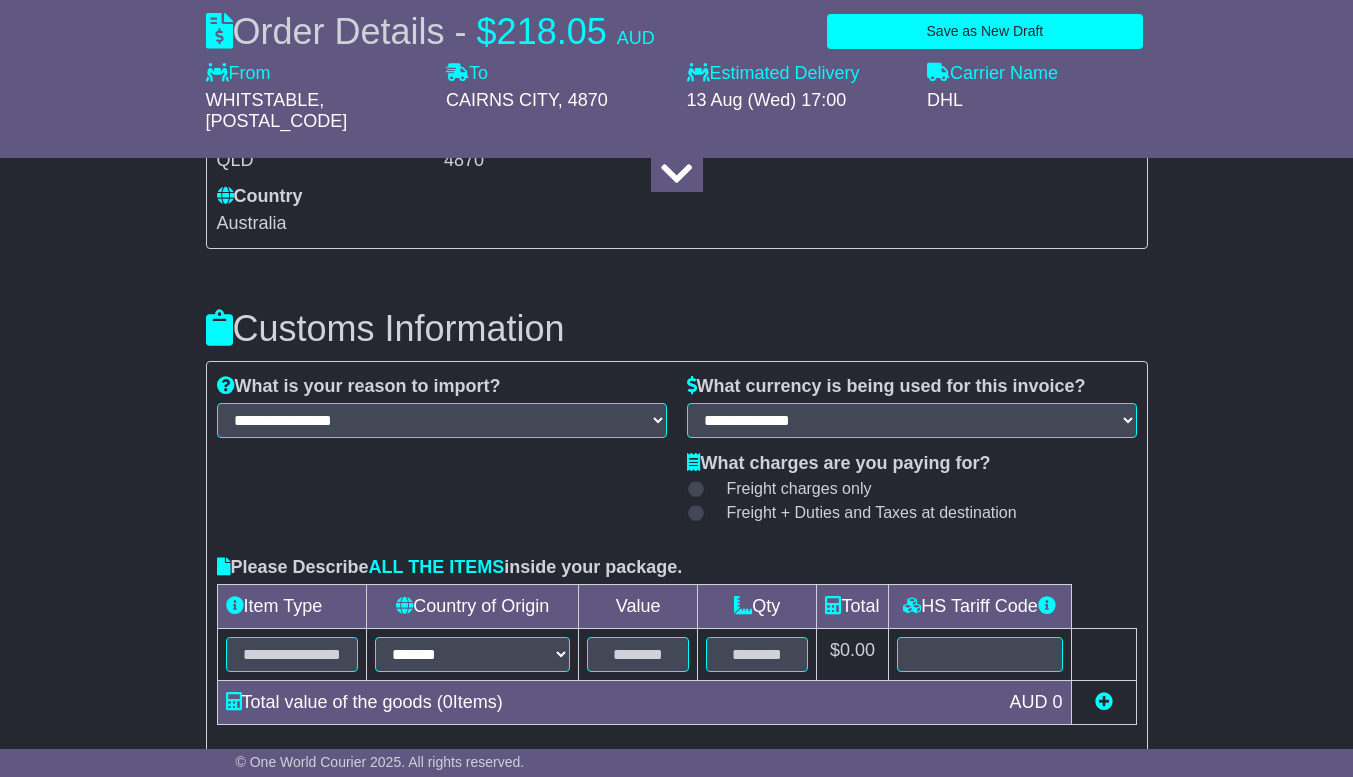 scroll, scrollTop: 1947, scrollLeft: 0, axis: vertical 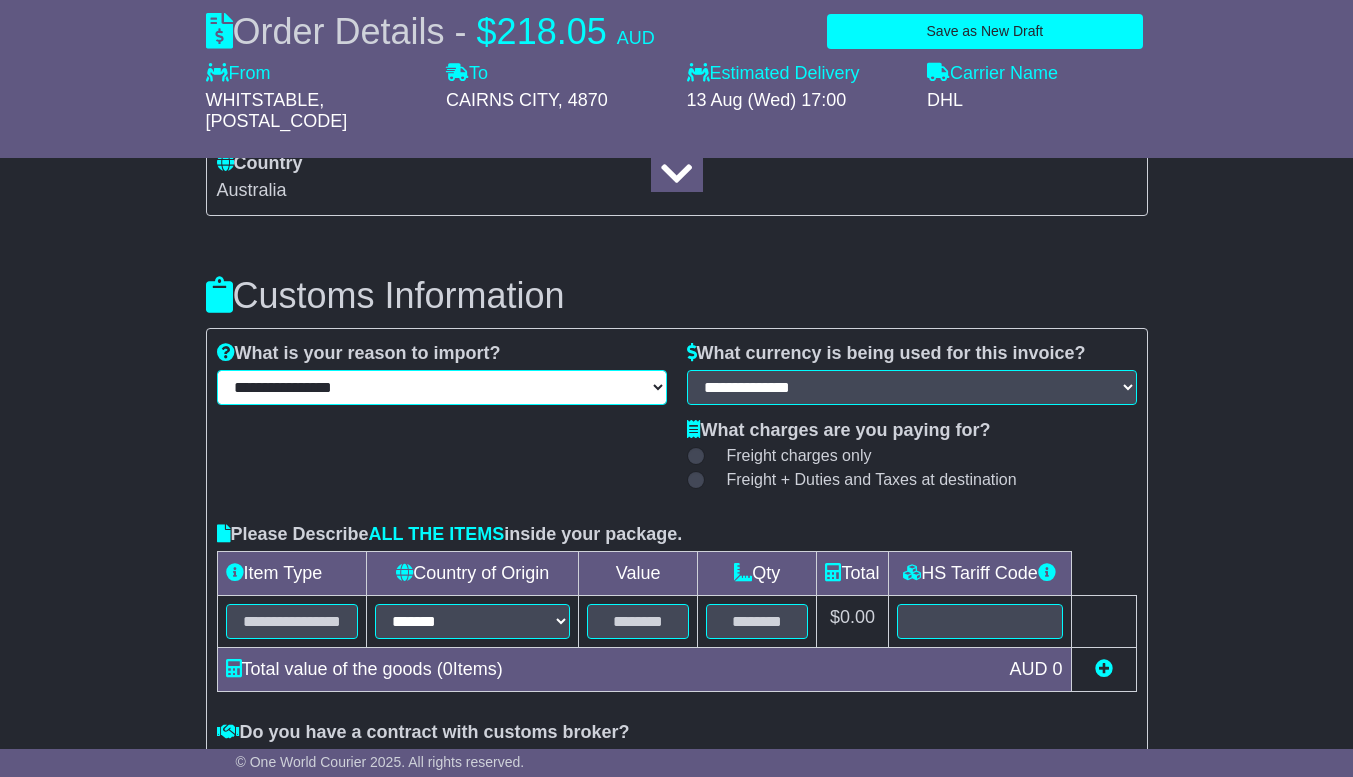click on "**********" at bounding box center (442, 387) 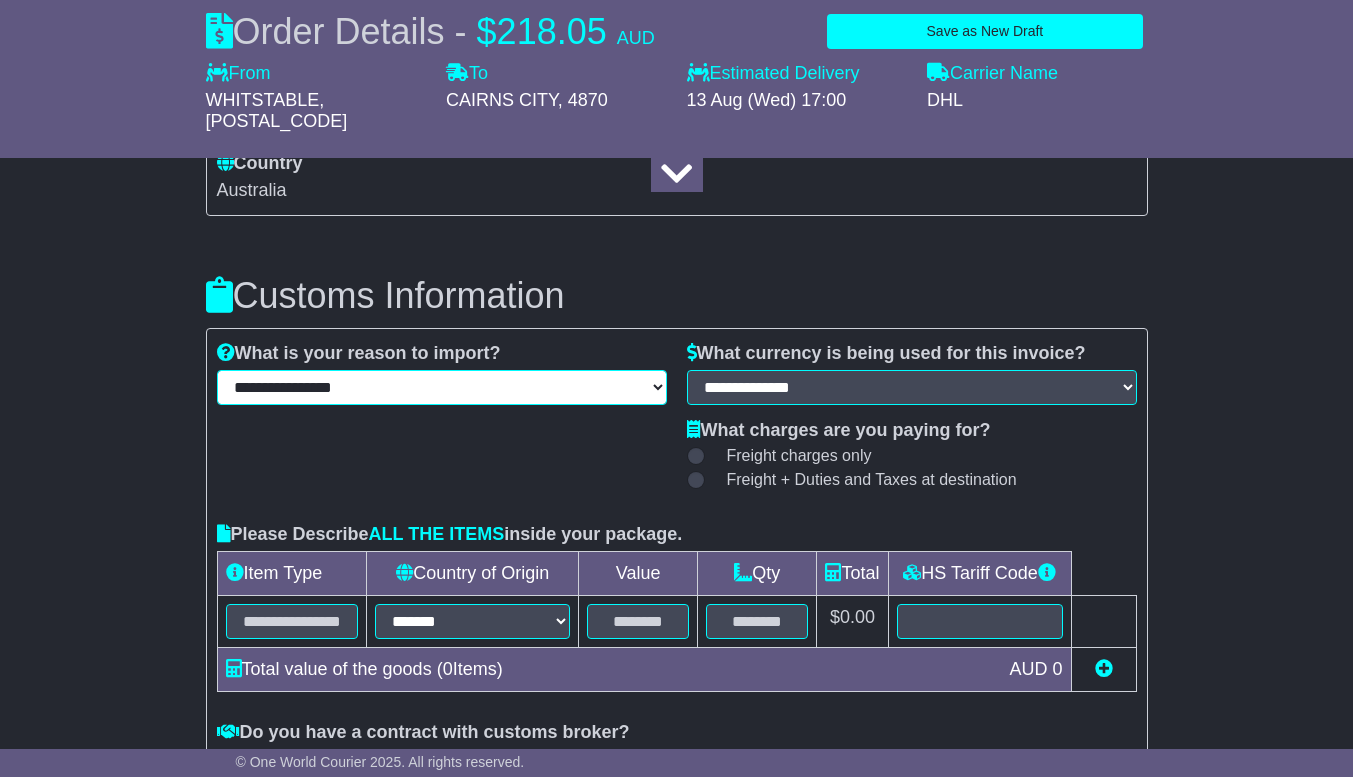select on "********" 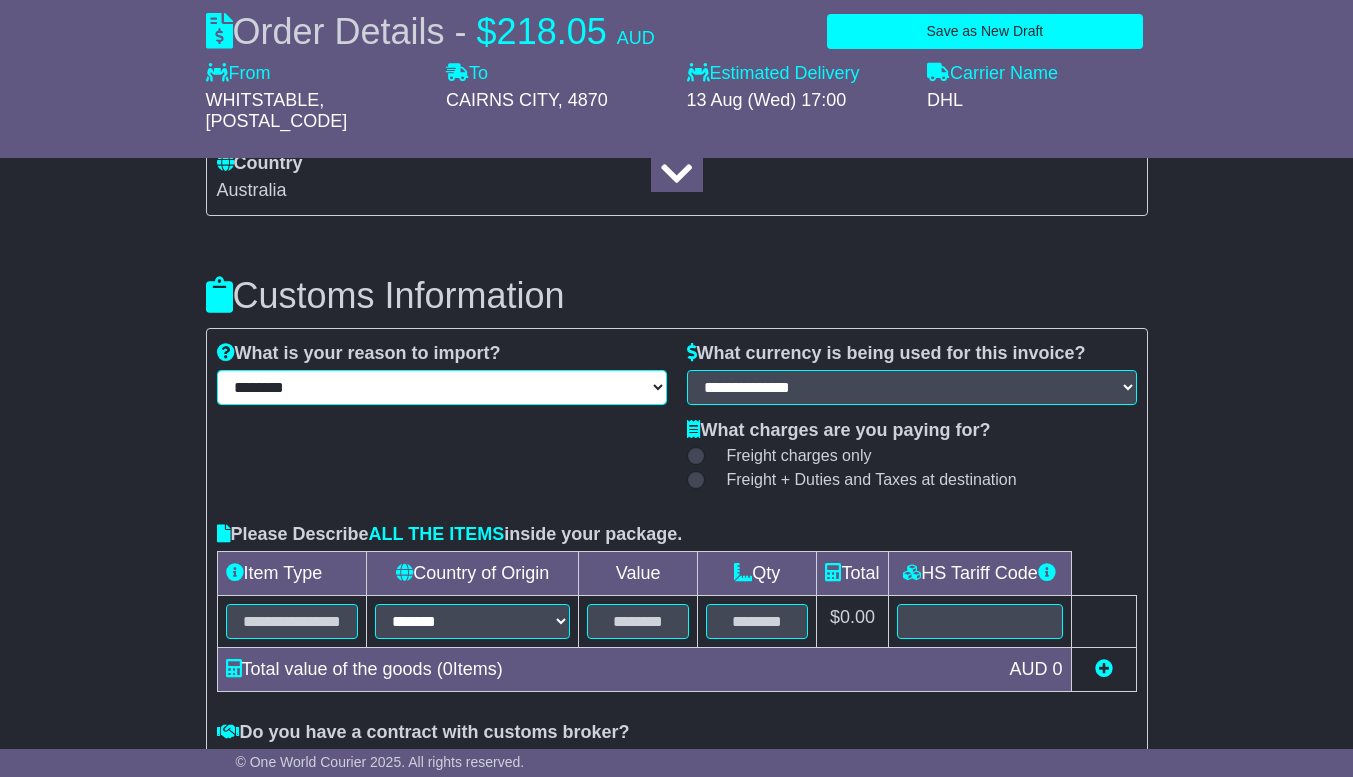 click on "**********" at bounding box center (442, 387) 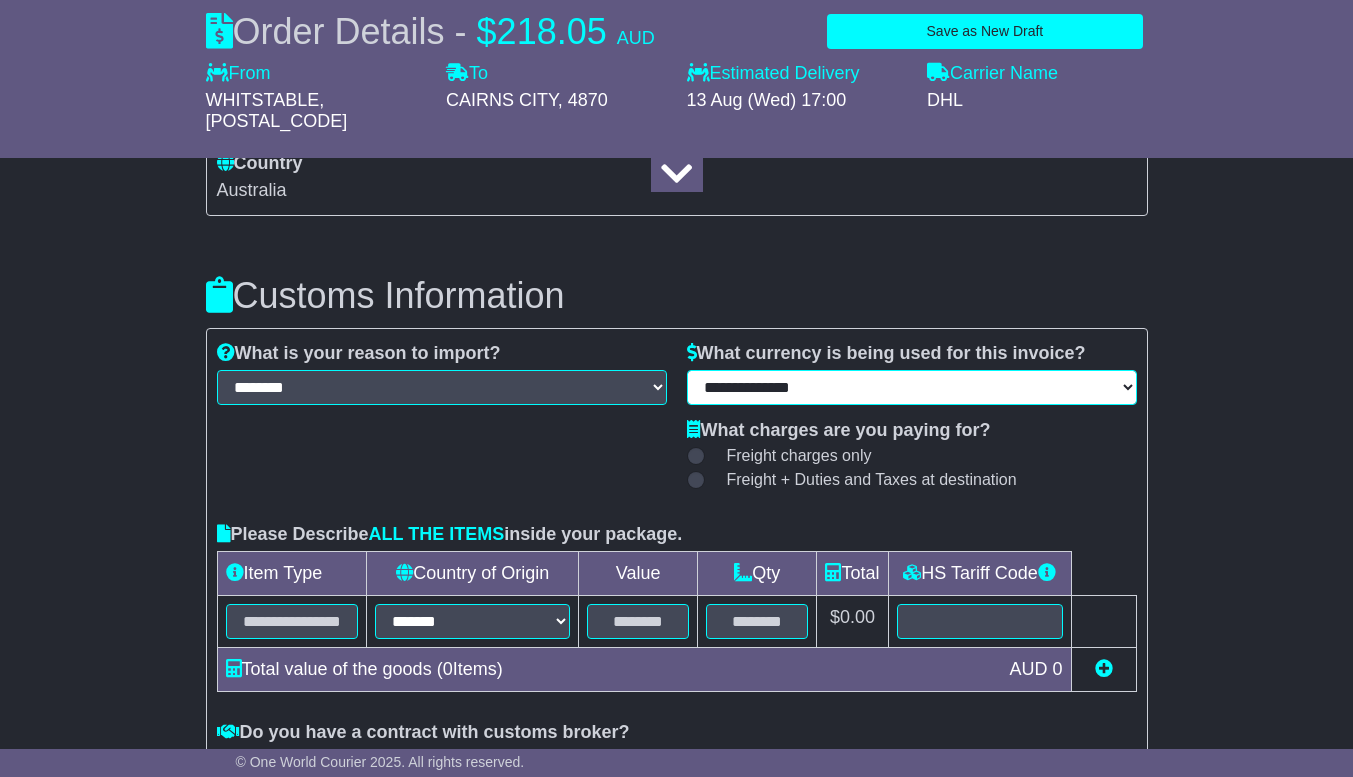 click on "**********" at bounding box center [912, 387] 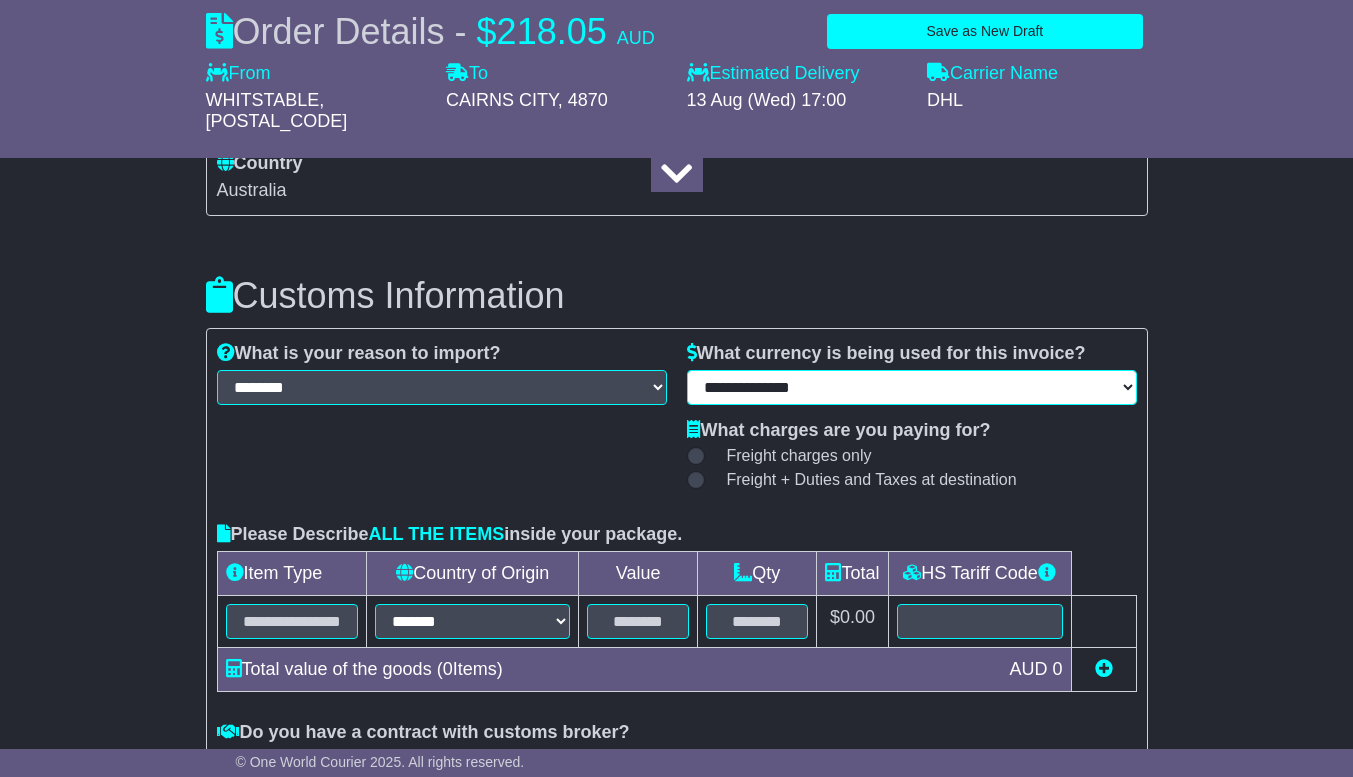 select on "***" 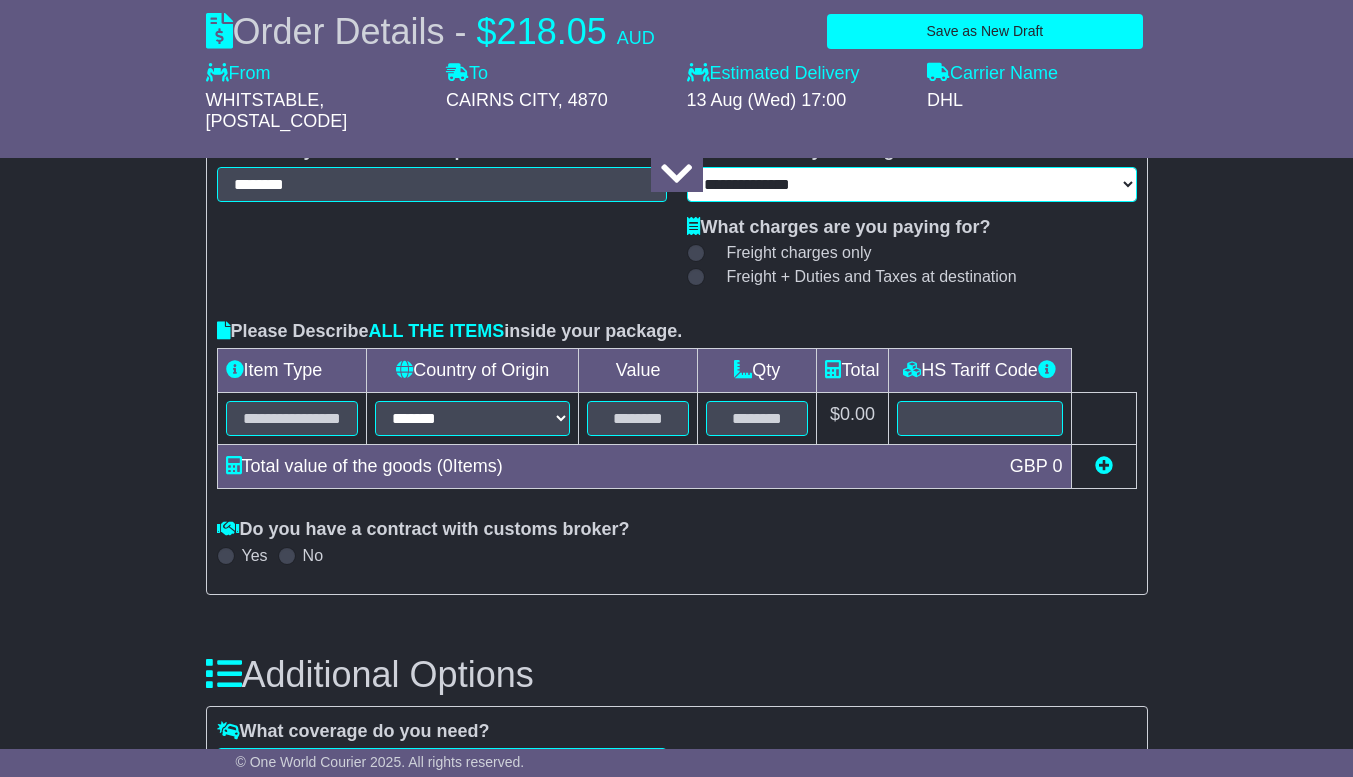 scroll, scrollTop: 2153, scrollLeft: 0, axis: vertical 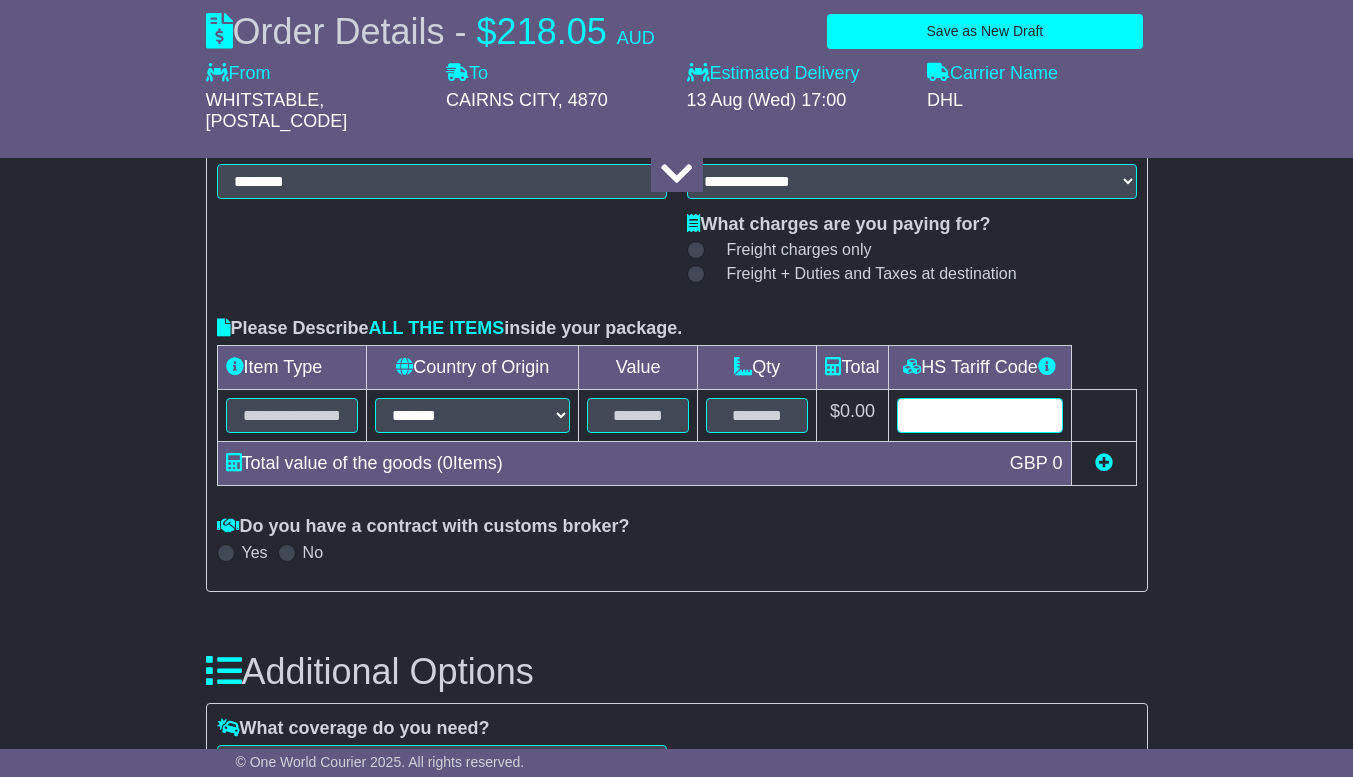 click at bounding box center [980, 415] 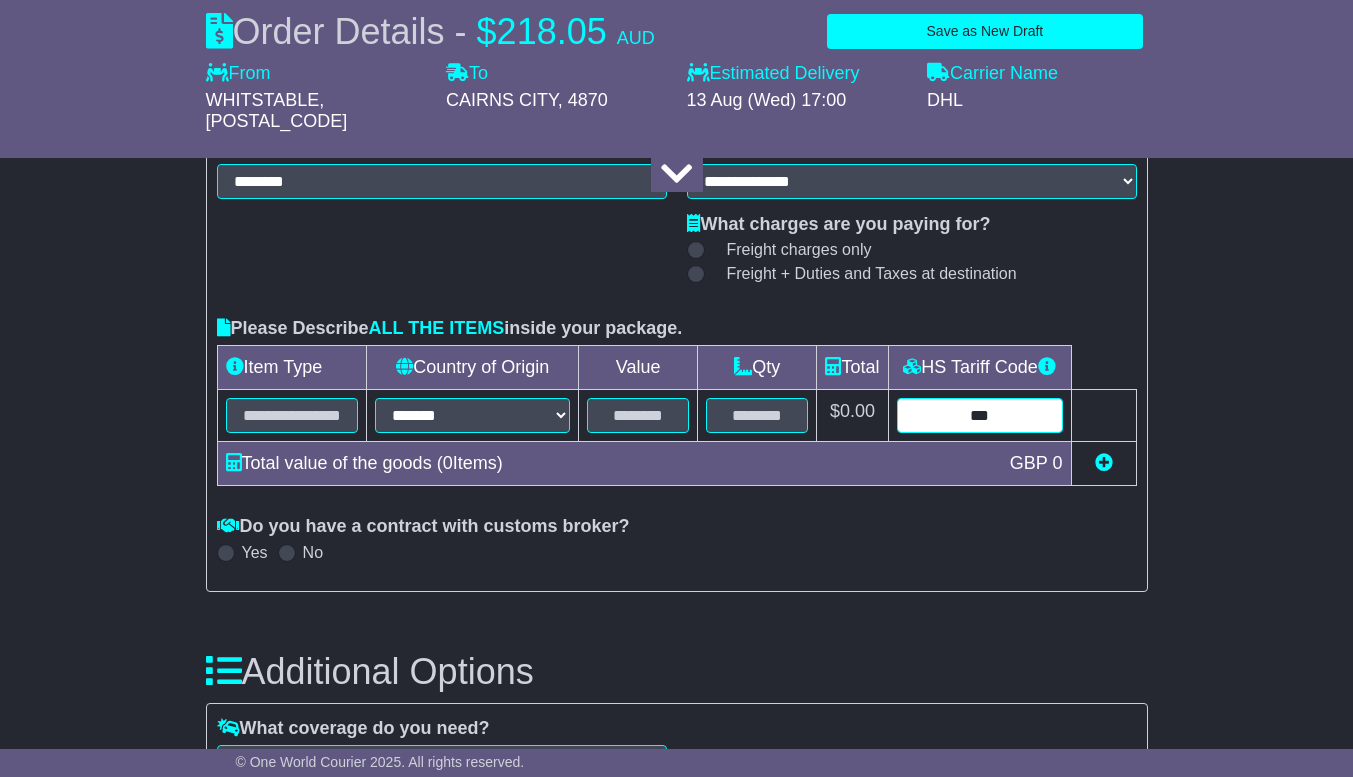 type on "***" 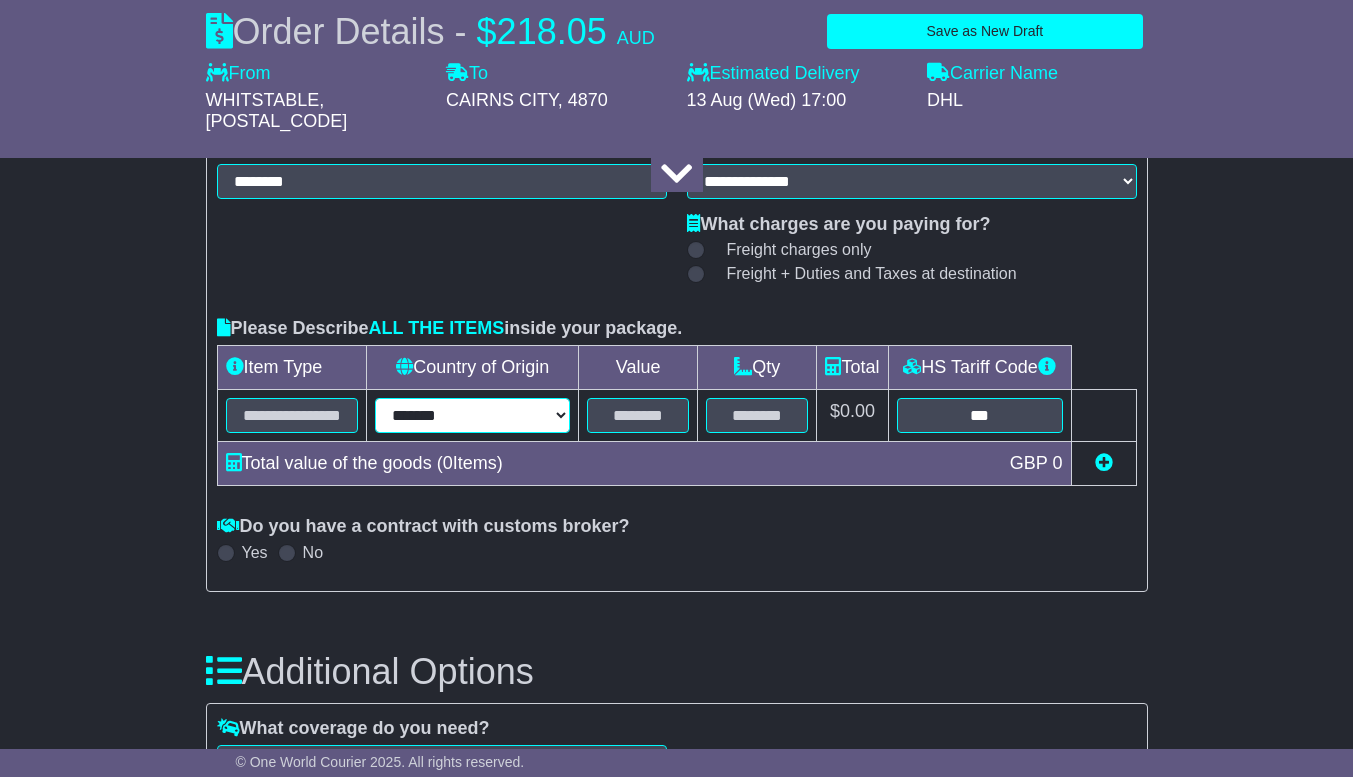 click on "**********" at bounding box center (472, 415) 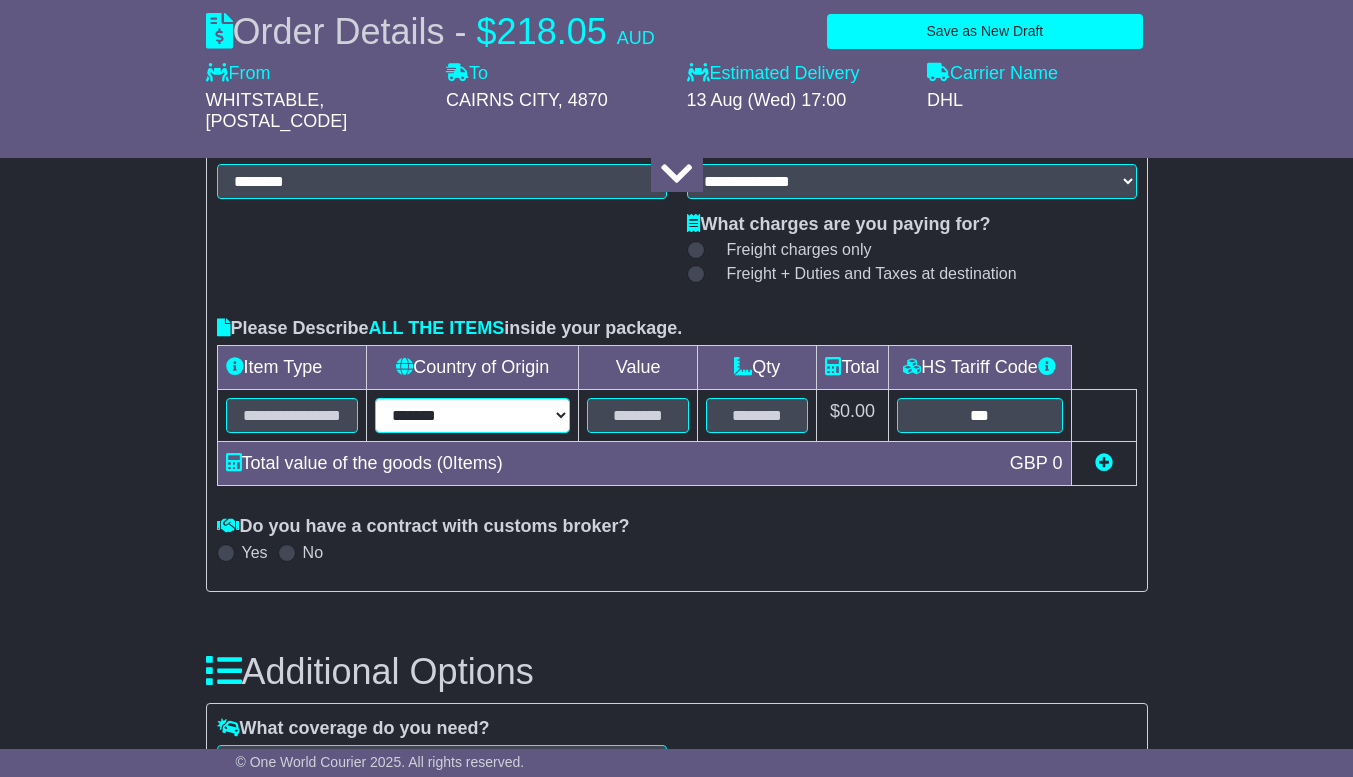 select on "***" 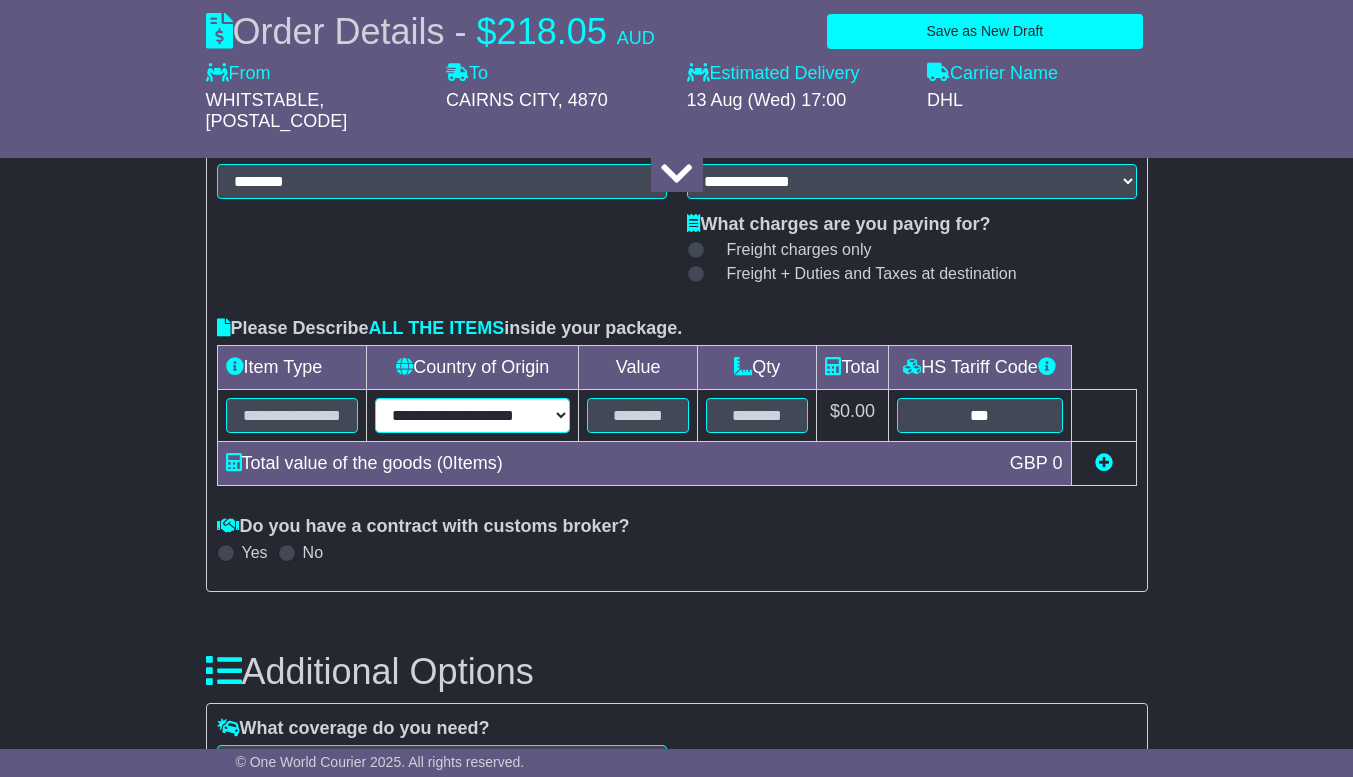 click on "**********" at bounding box center [472, 415] 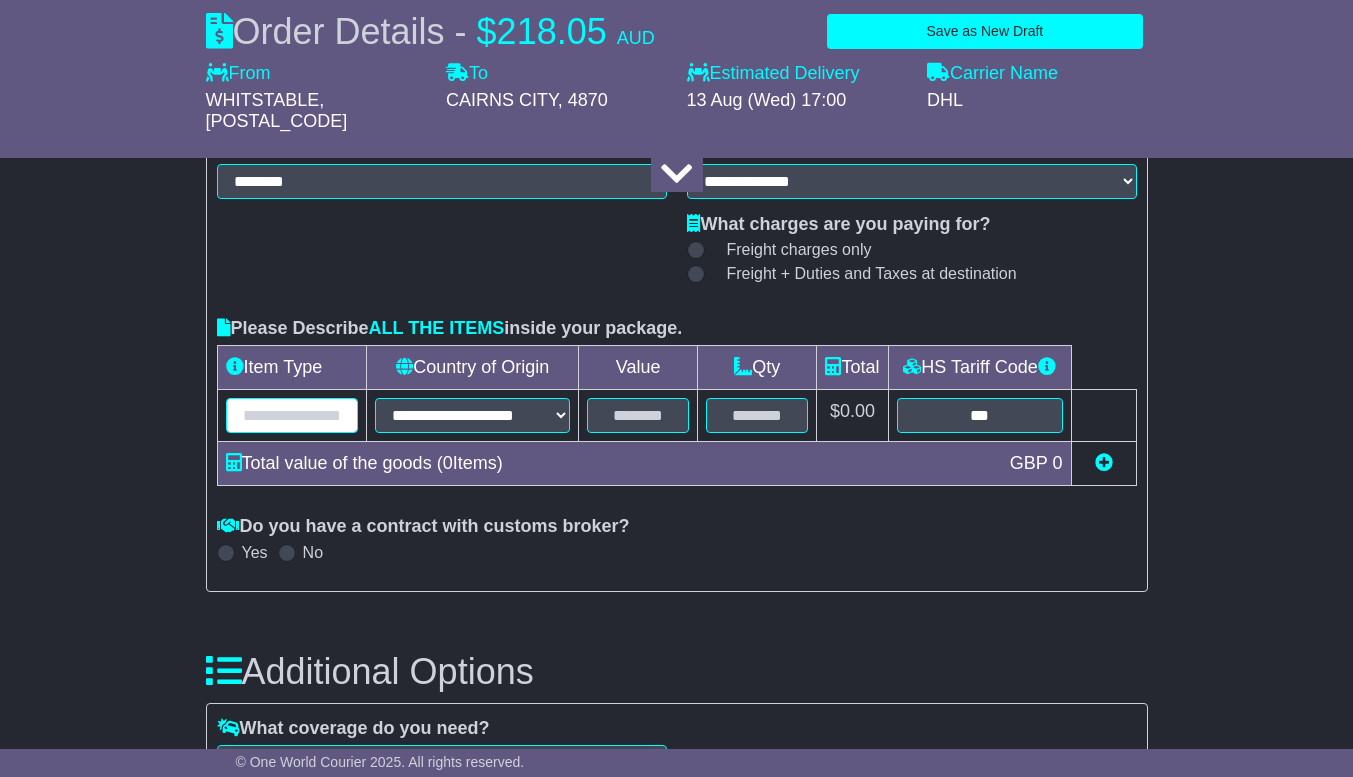 click at bounding box center [292, 415] 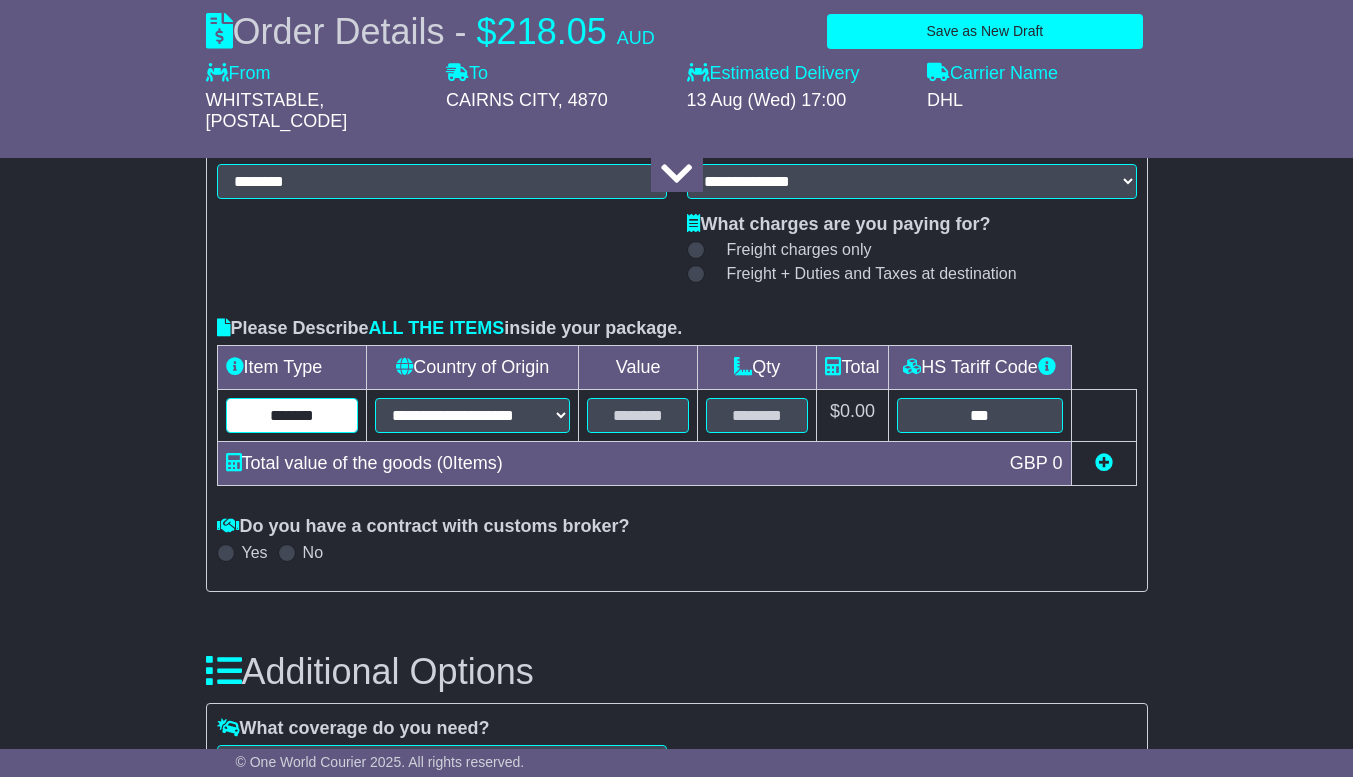 type on "*******" 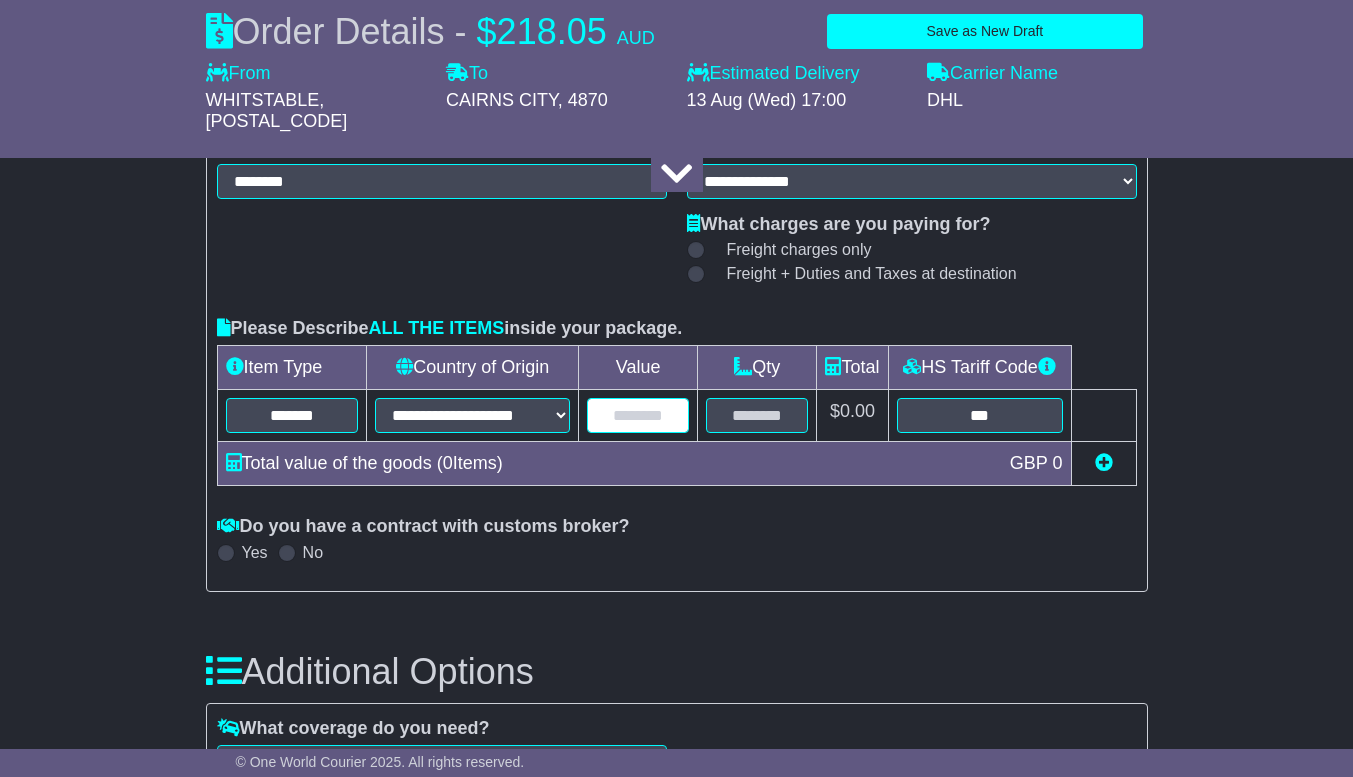 click at bounding box center [638, 415] 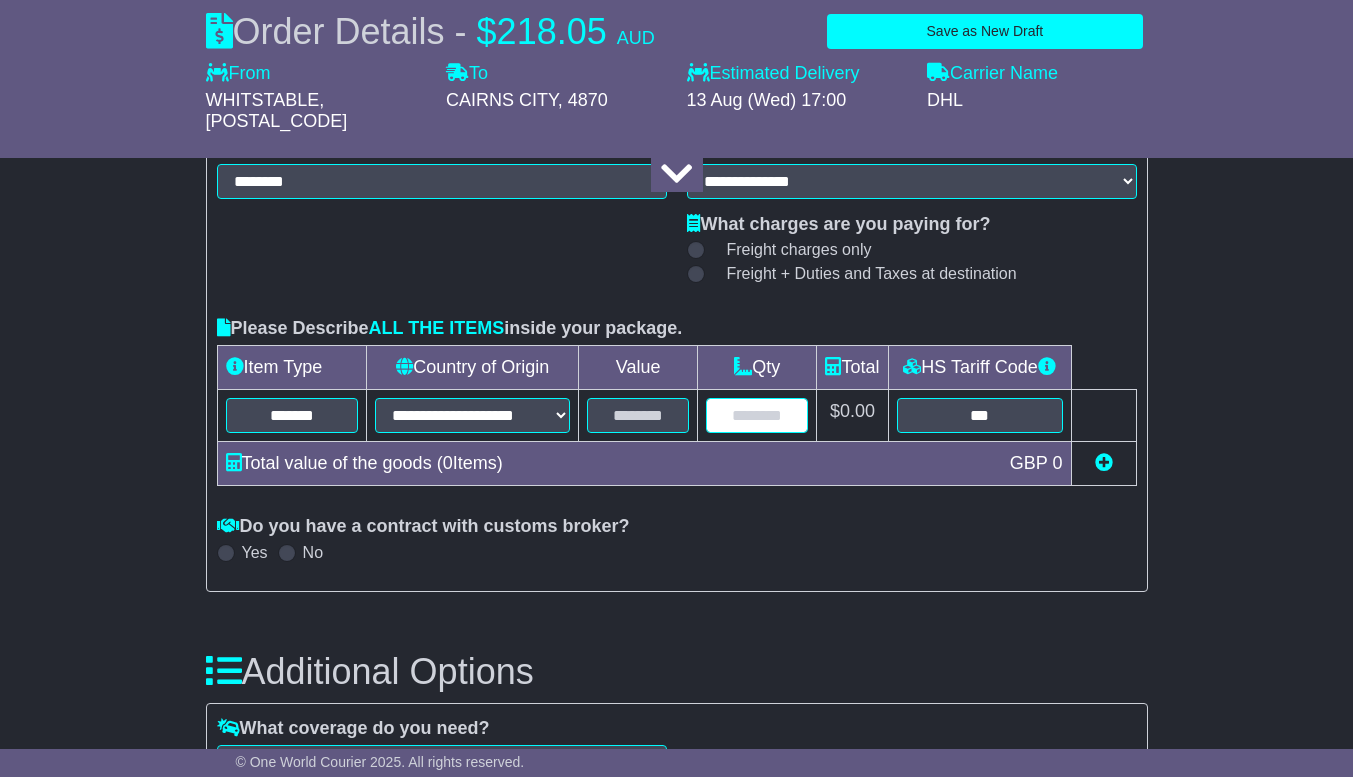 click at bounding box center (757, 415) 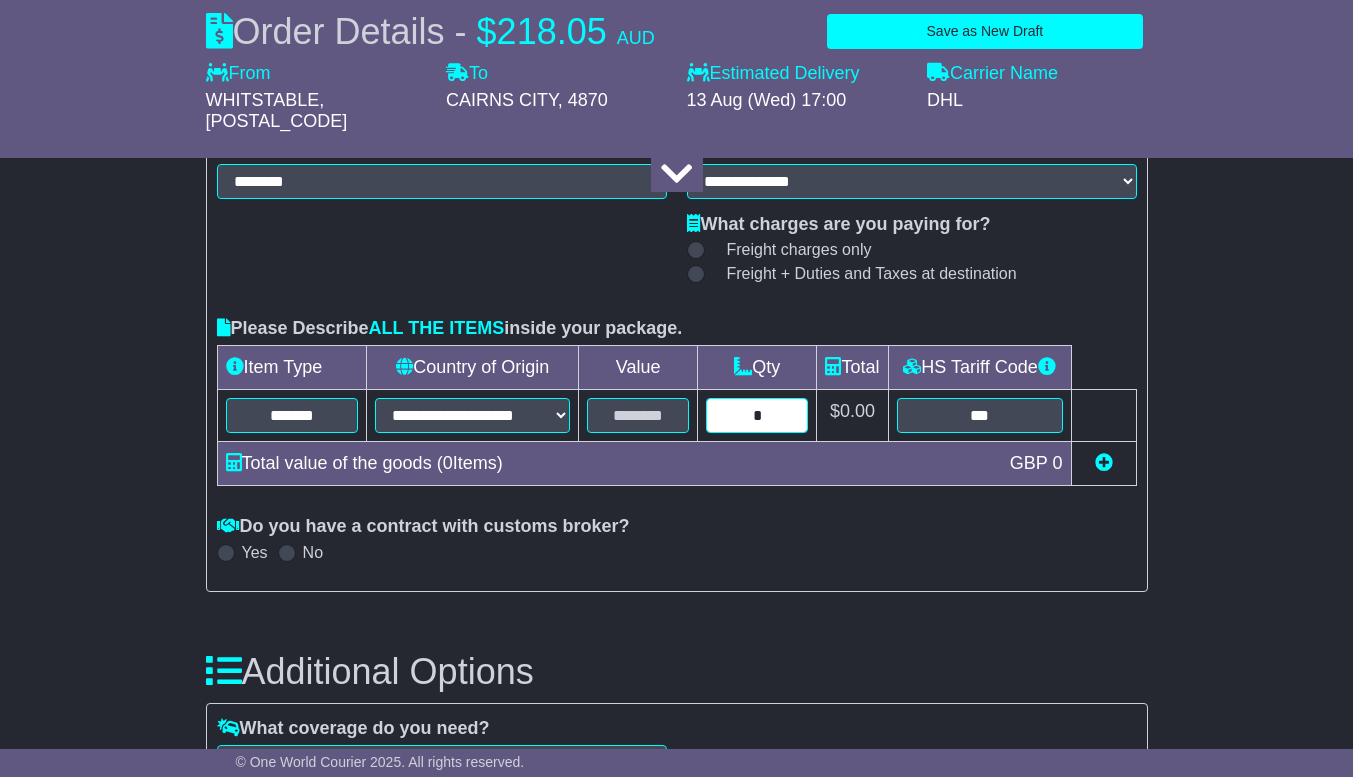 type on "*" 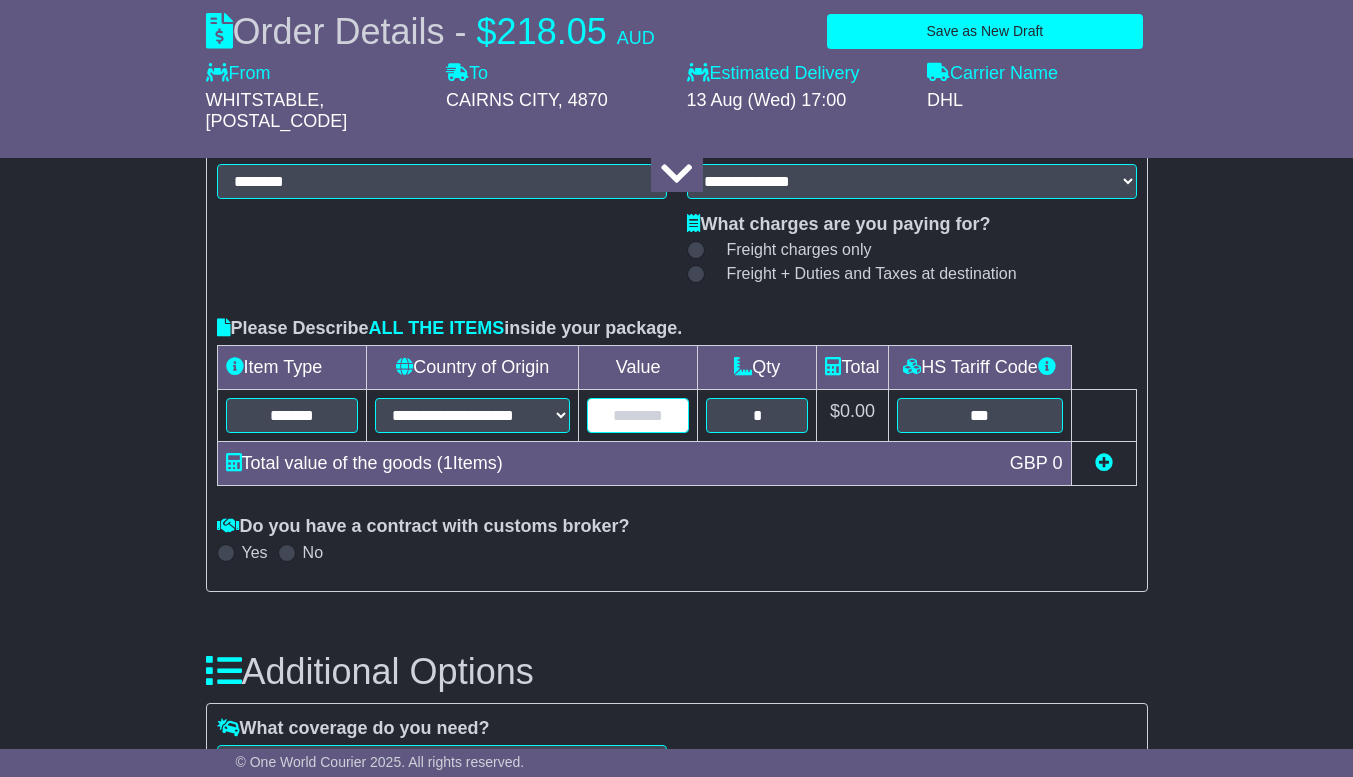 click at bounding box center [638, 415] 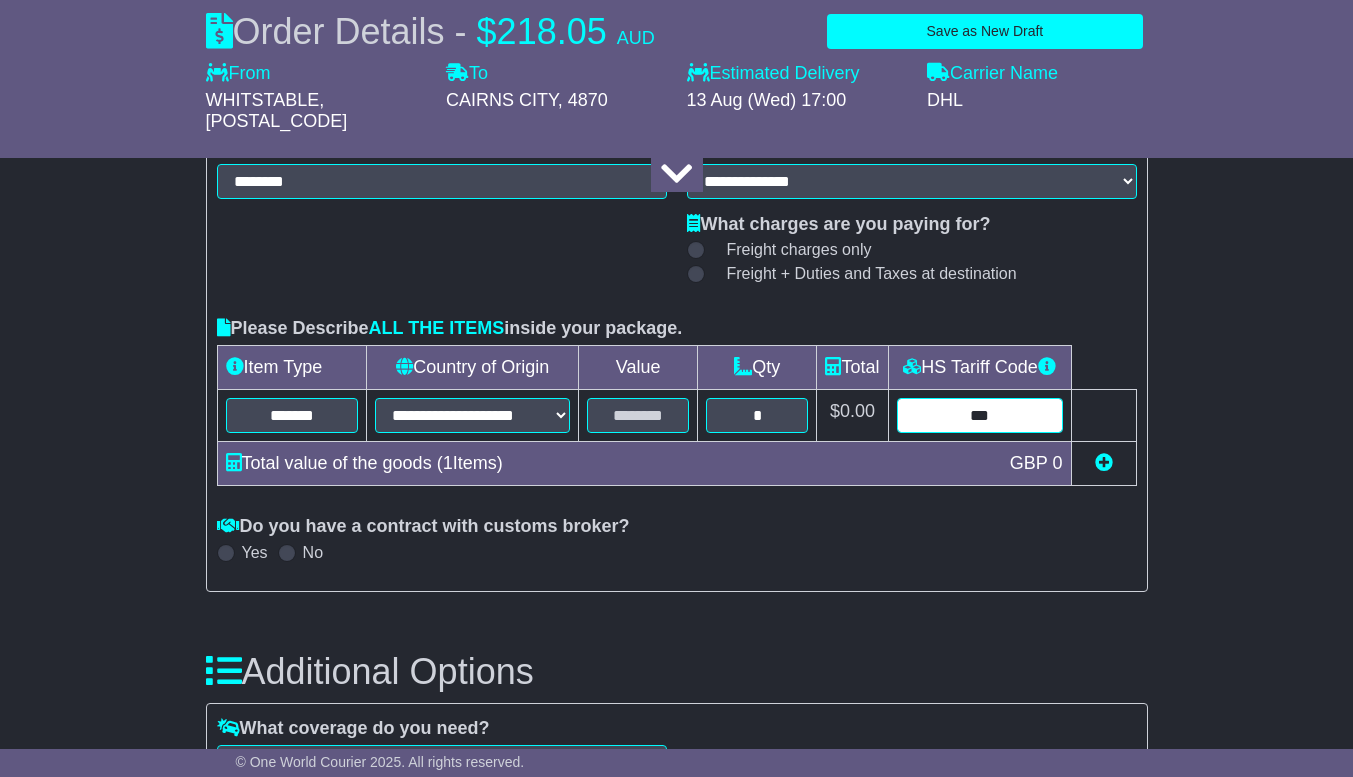 click on "***" at bounding box center [980, 415] 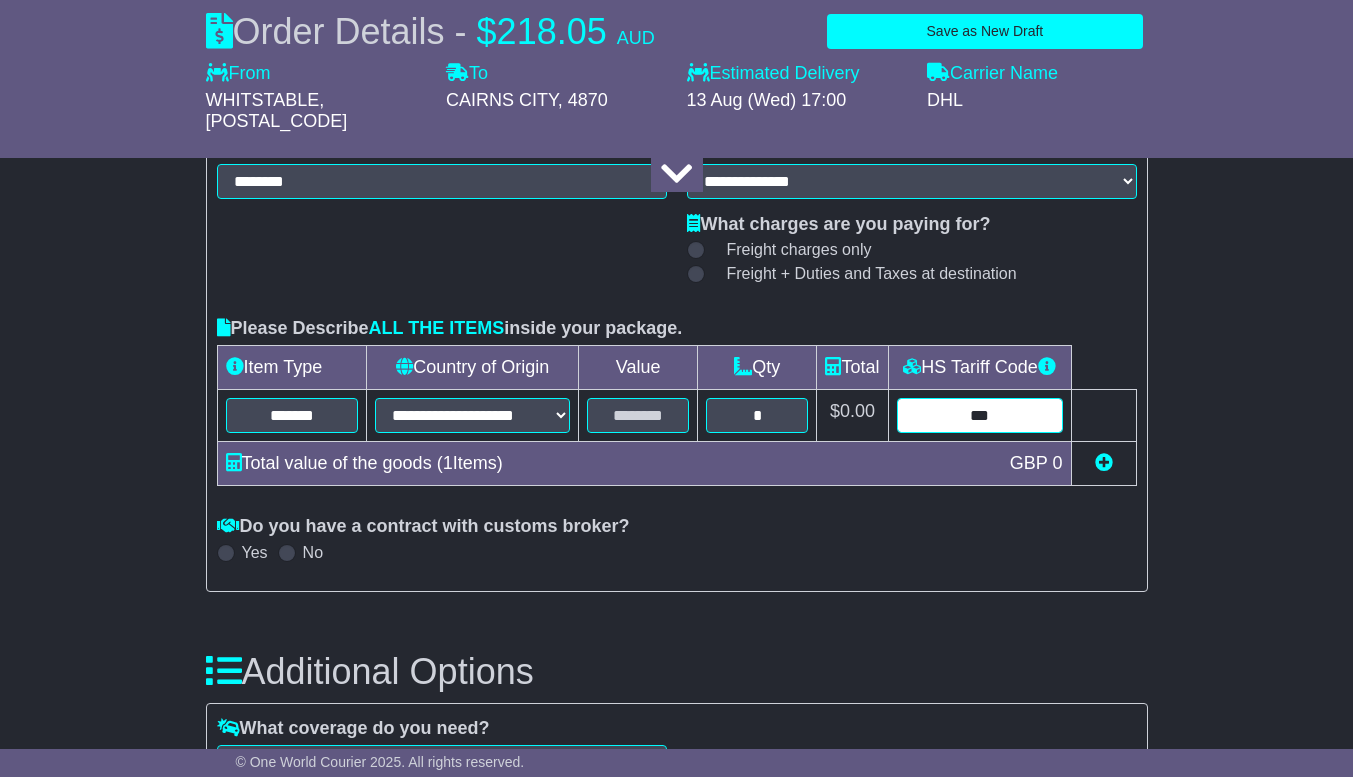 drag, startPoint x: 995, startPoint y: 395, endPoint x: 952, endPoint y: 396, distance: 43.011627 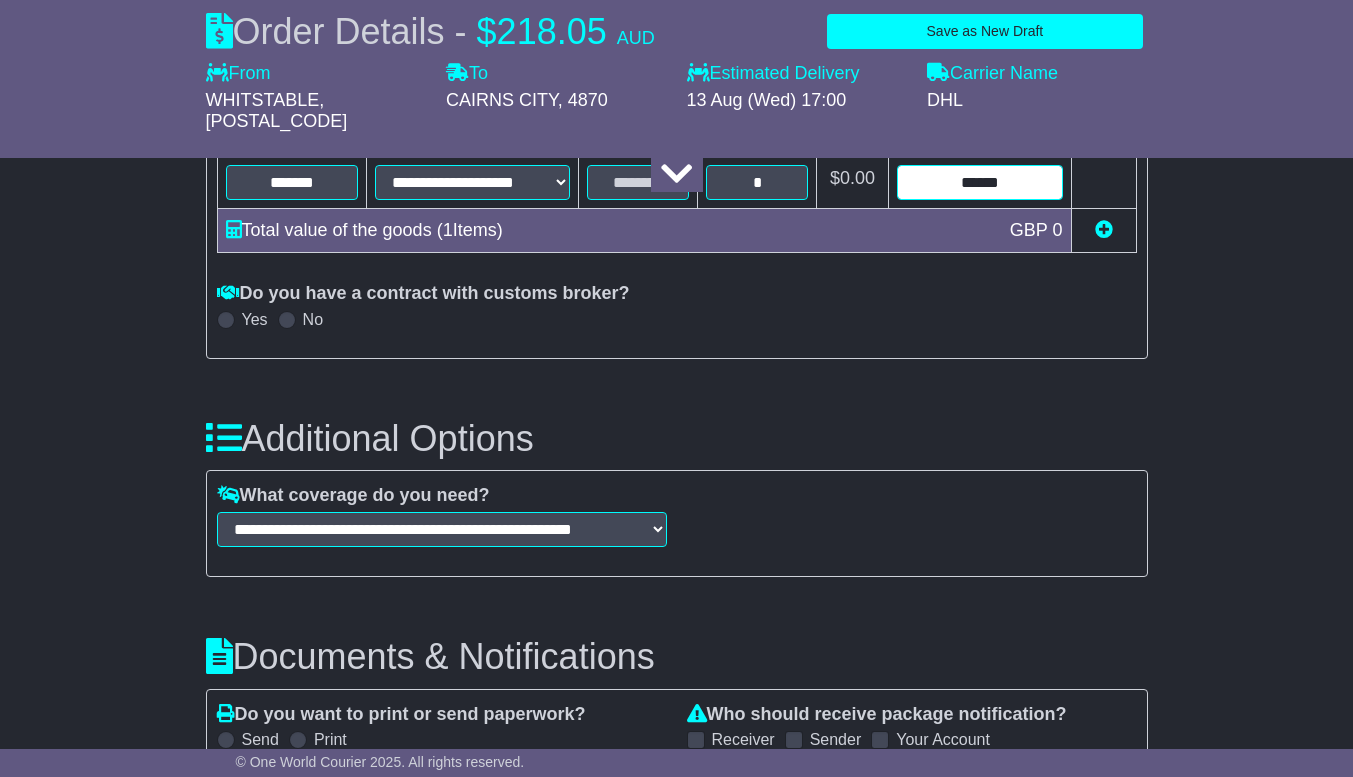 scroll, scrollTop: 2393, scrollLeft: 0, axis: vertical 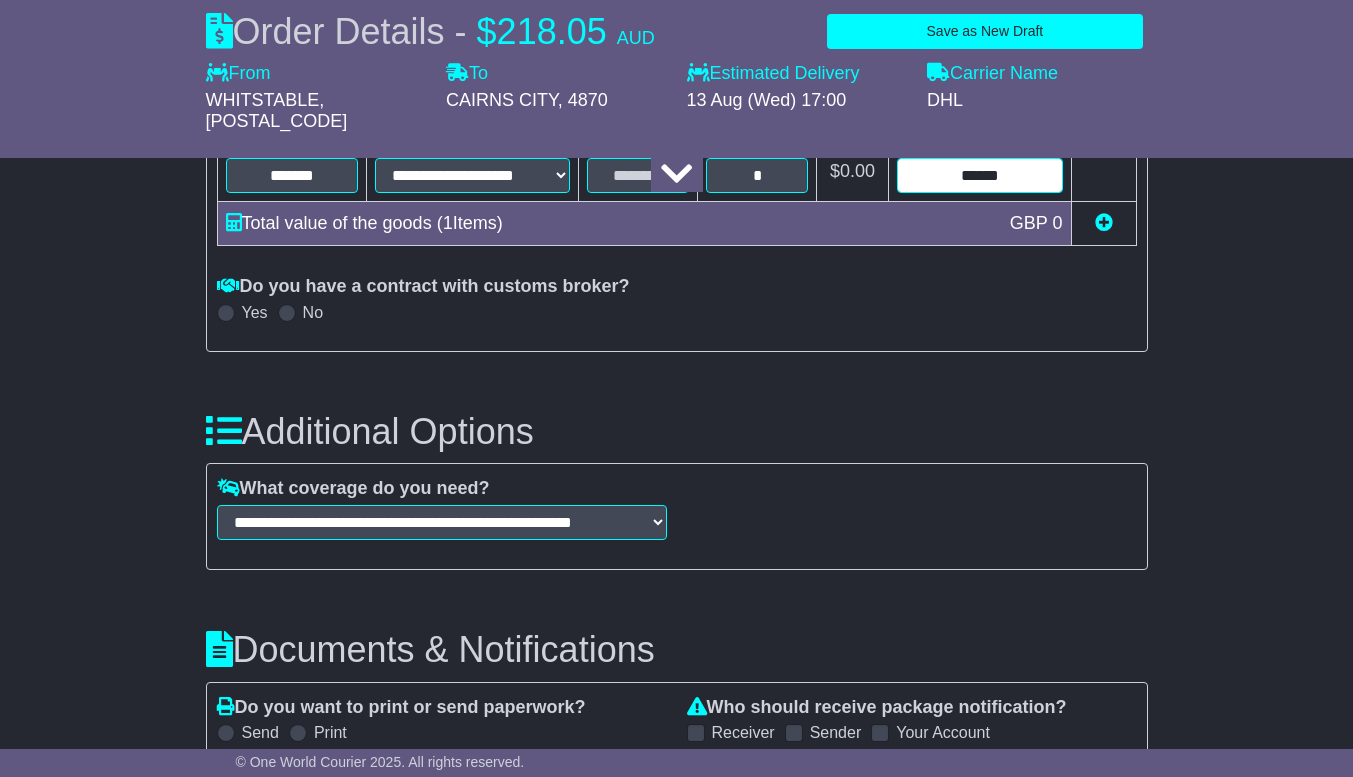 type on "******" 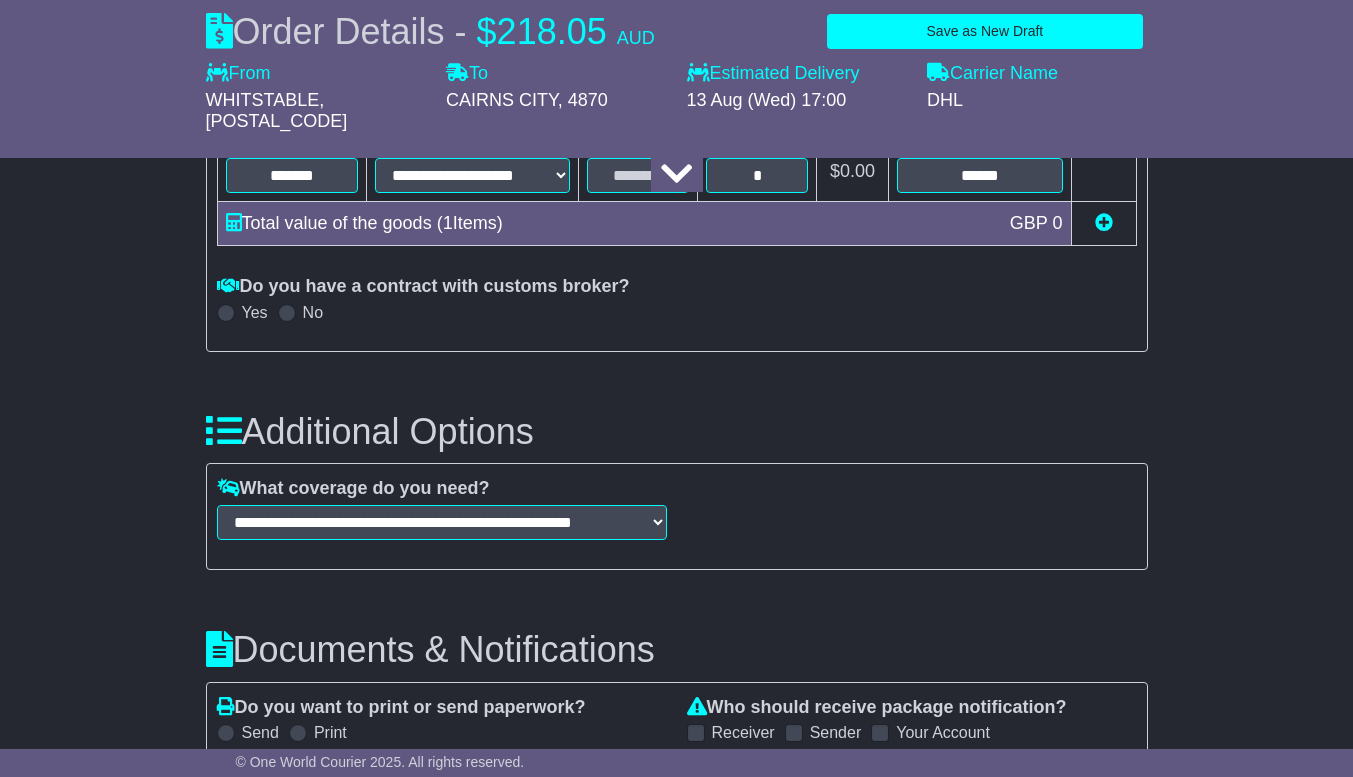 drag, startPoint x: 1349, startPoint y: 526, endPoint x: 1343, endPoint y: 535, distance: 10.816654 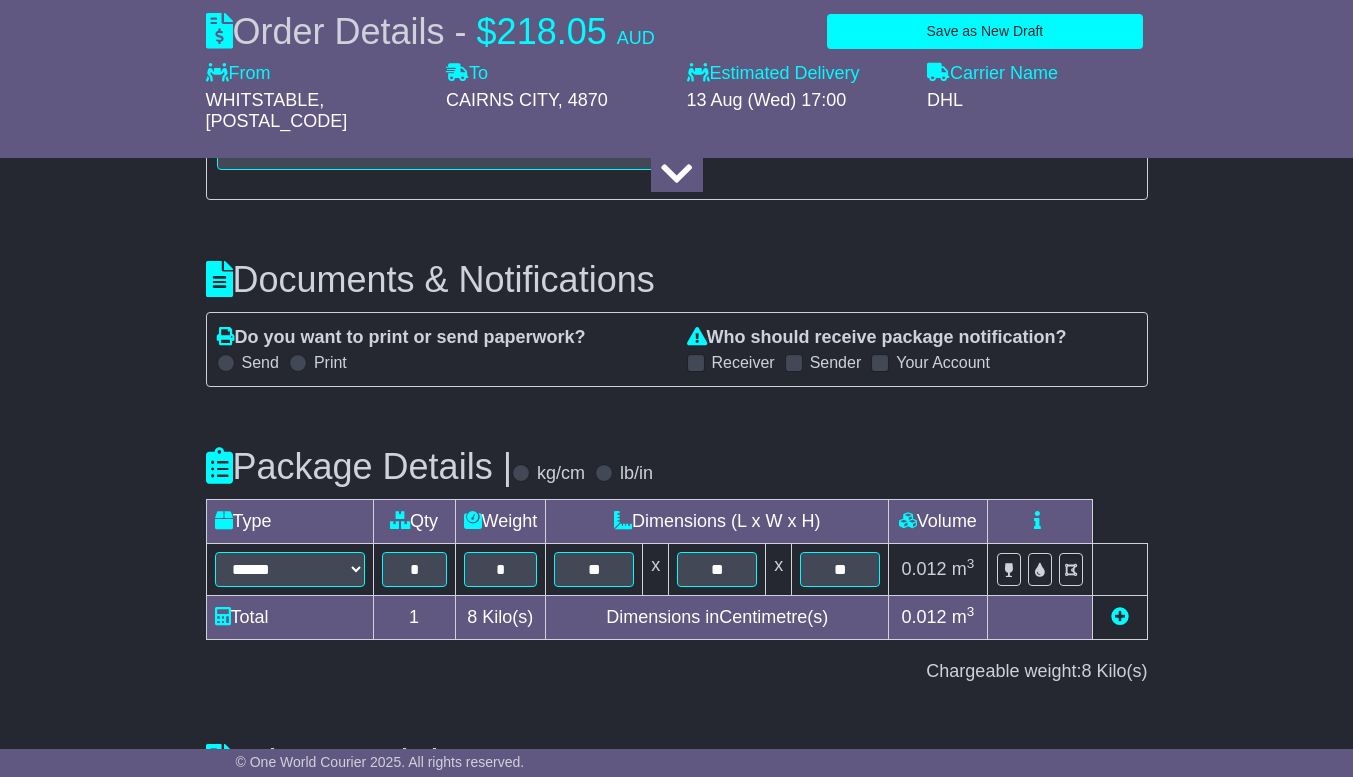 scroll, scrollTop: 2778, scrollLeft: 0, axis: vertical 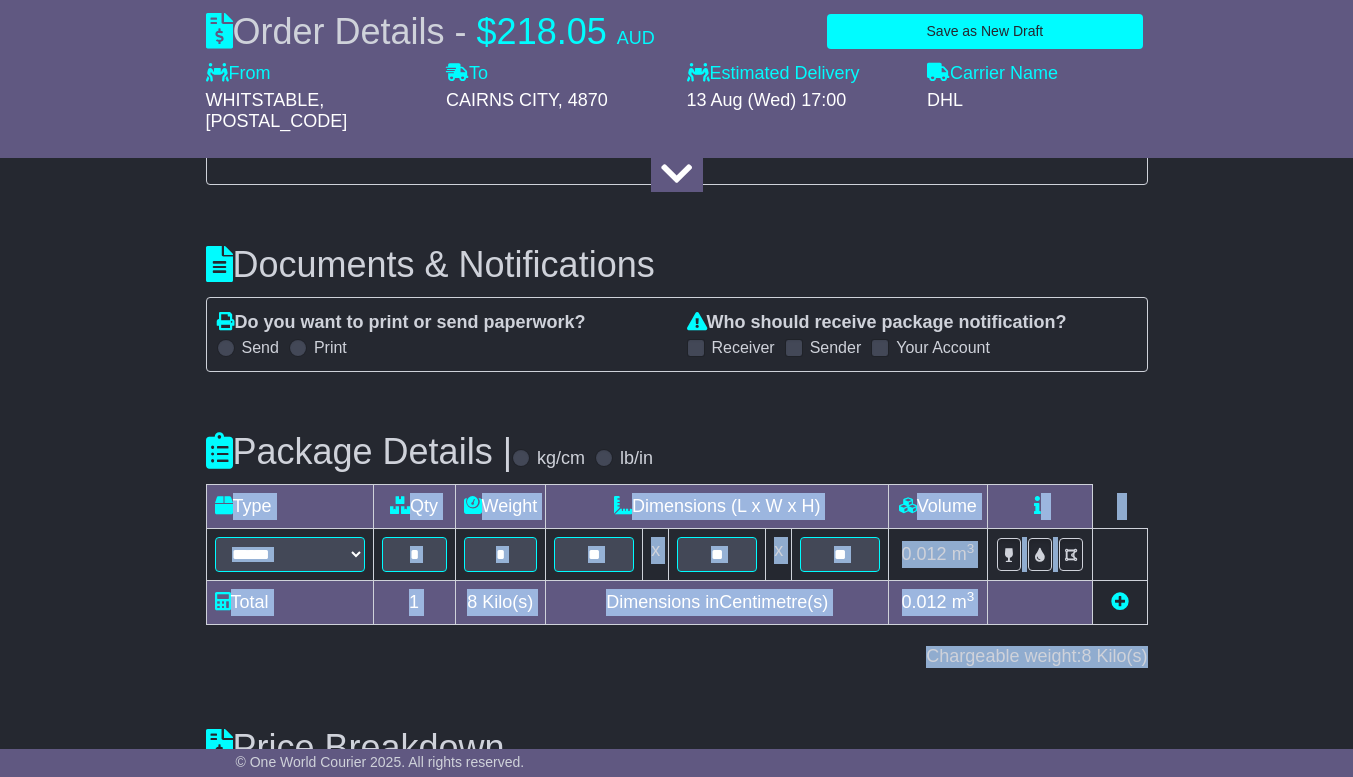 drag, startPoint x: 1351, startPoint y: 592, endPoint x: 1349, endPoint y: 642, distance: 50.039986 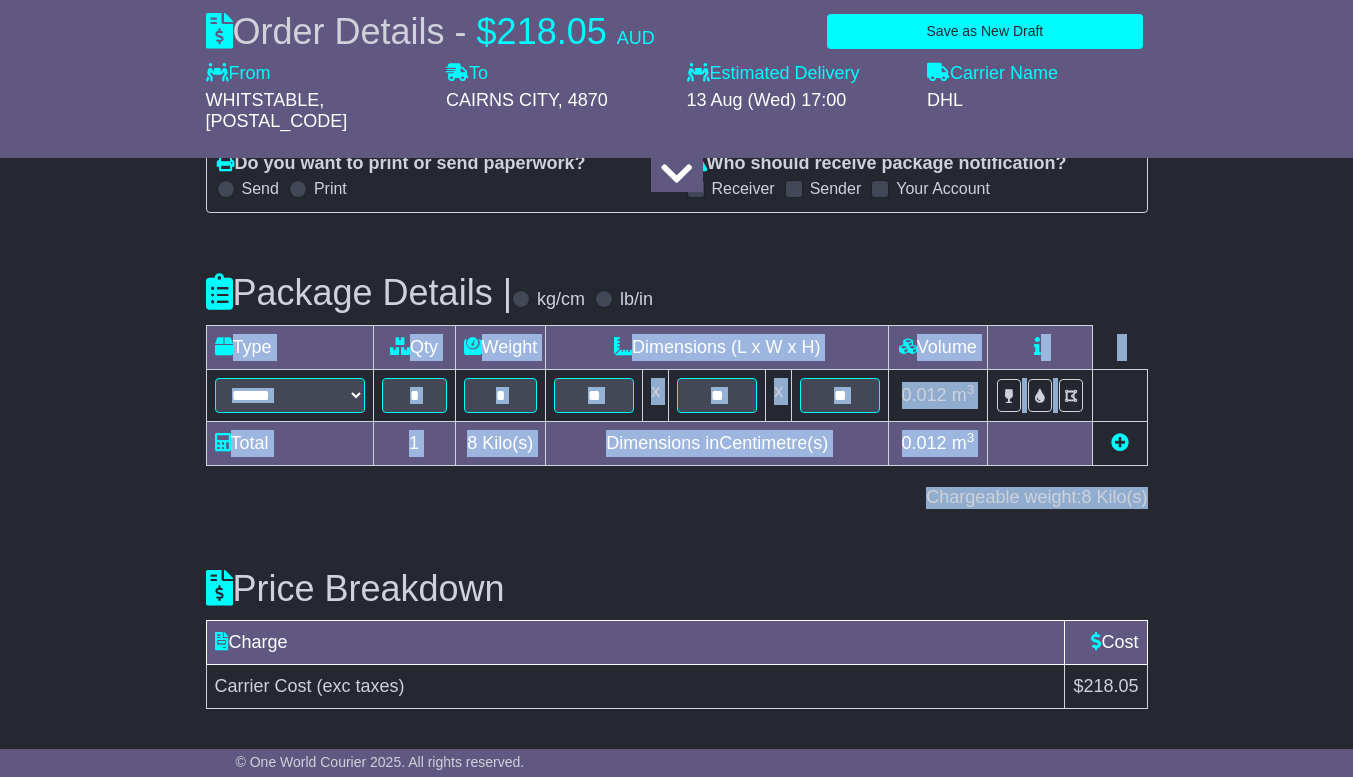 scroll, scrollTop: 2974, scrollLeft: 0, axis: vertical 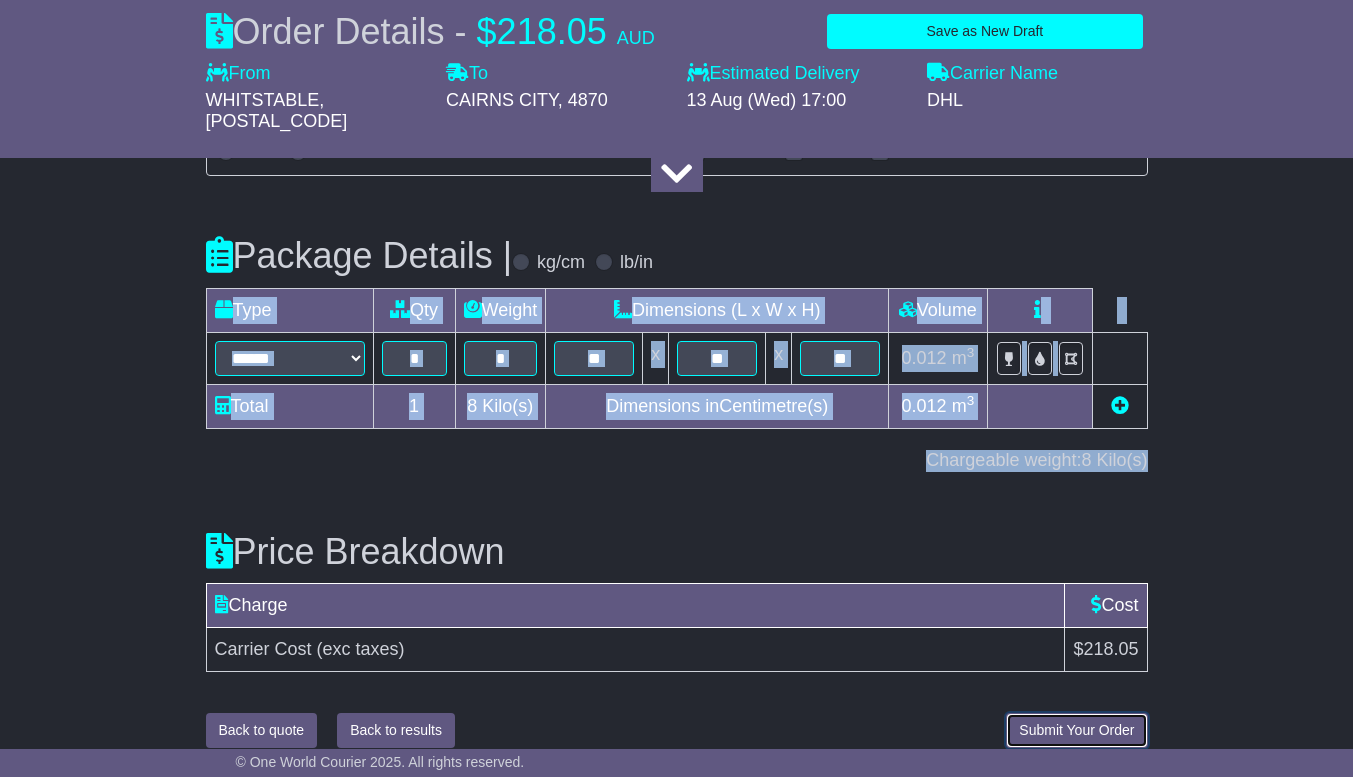 click on "Submit Your Order" at bounding box center (1076, 730) 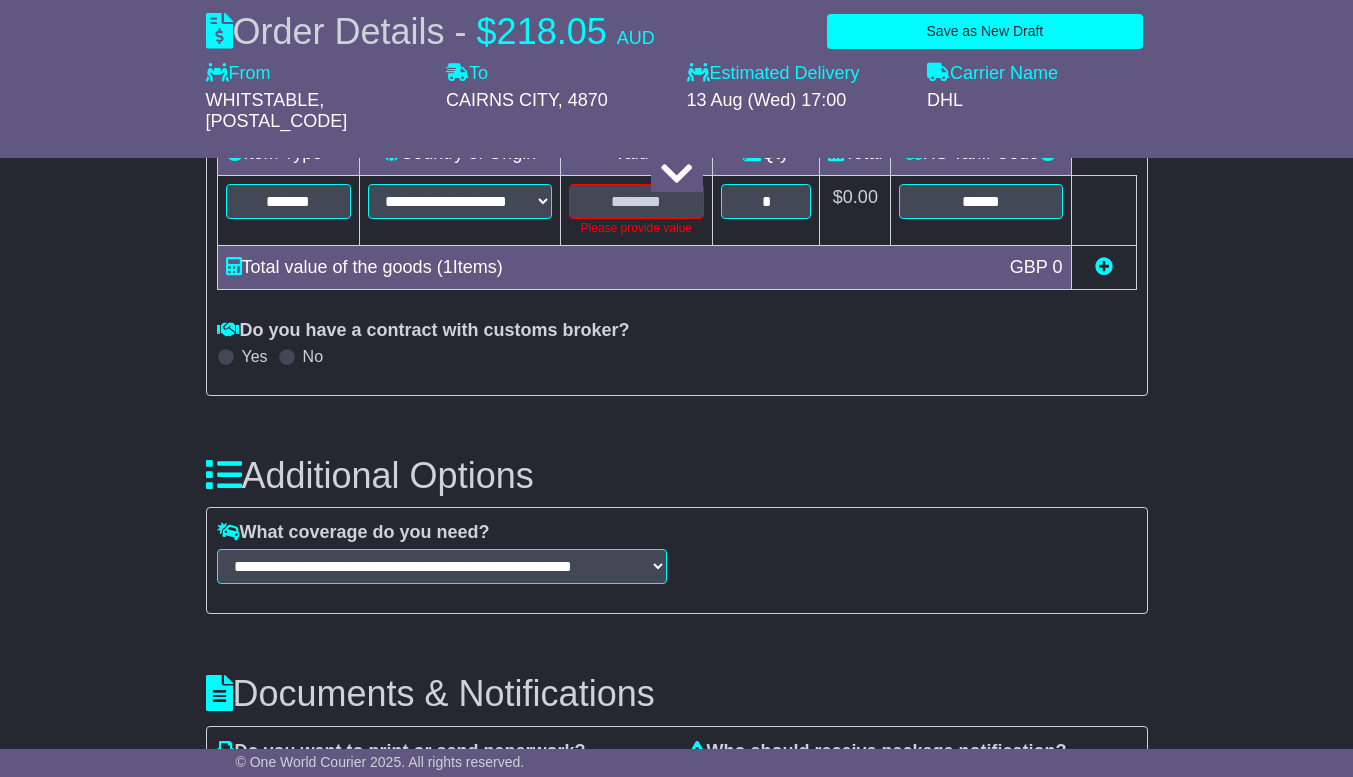 scroll, scrollTop: 2344, scrollLeft: 0, axis: vertical 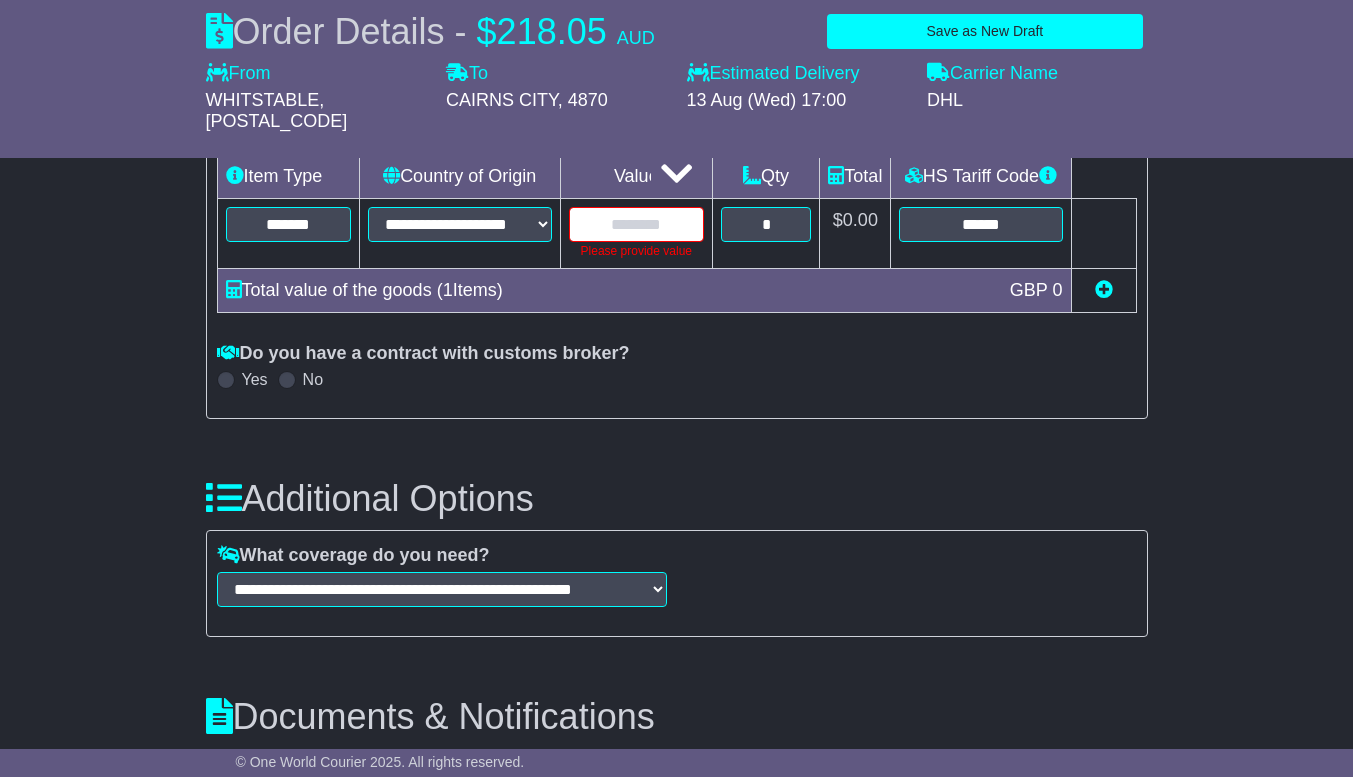 click at bounding box center [636, 224] 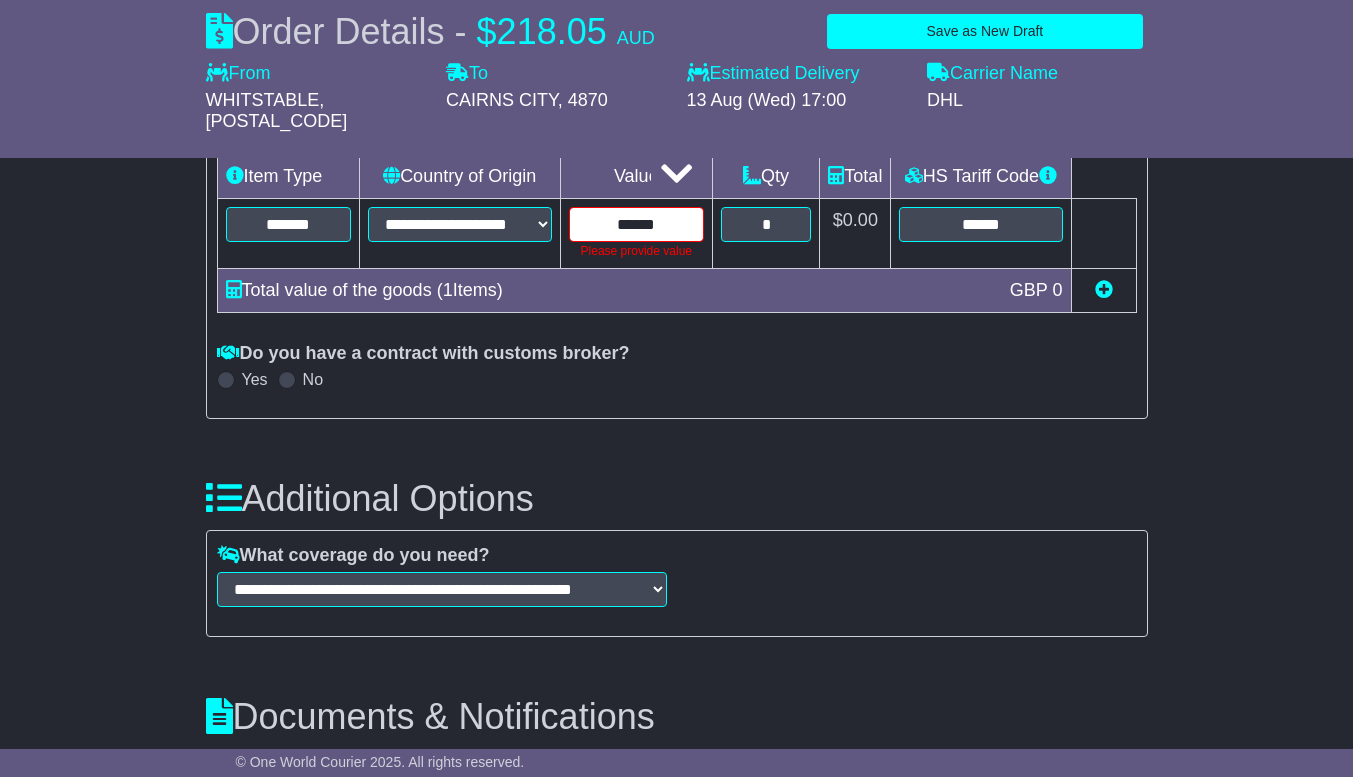 type on "******" 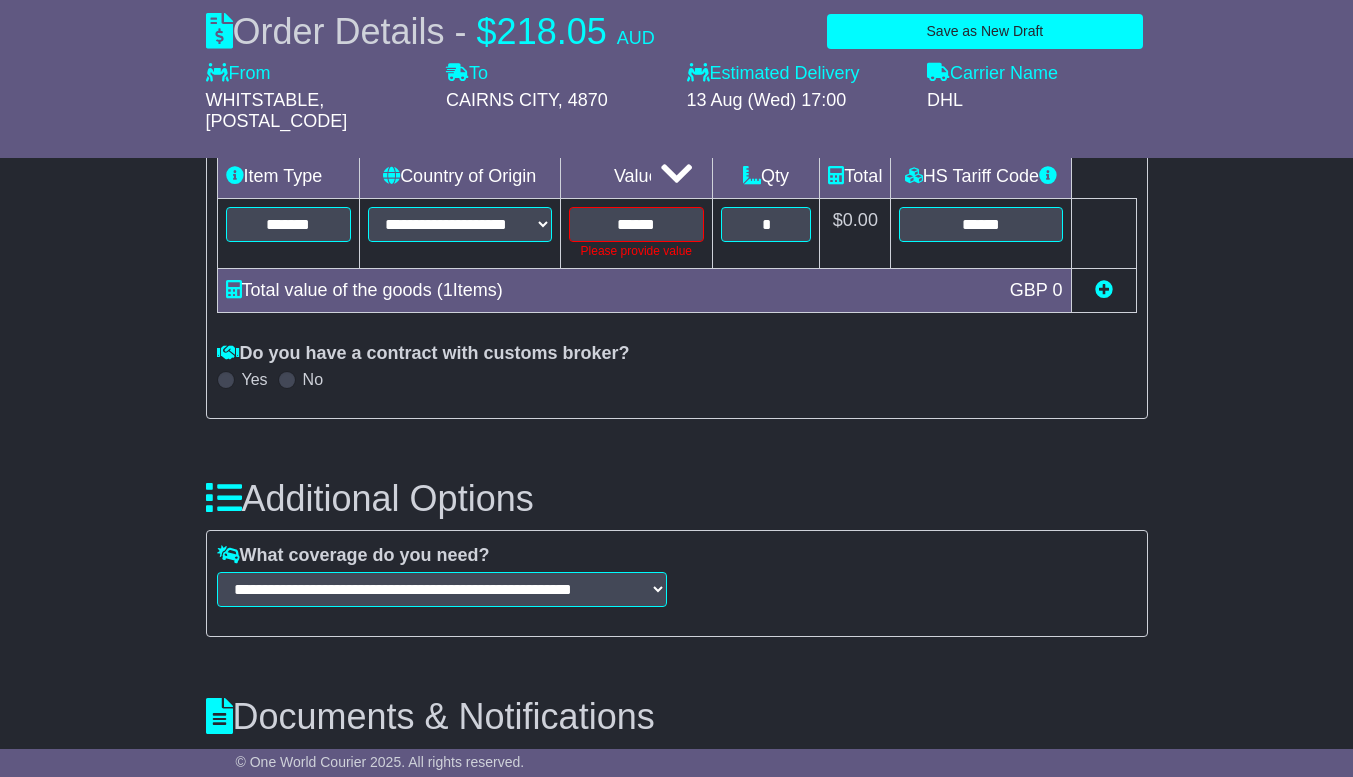 click on "**********" at bounding box center (677, 175) 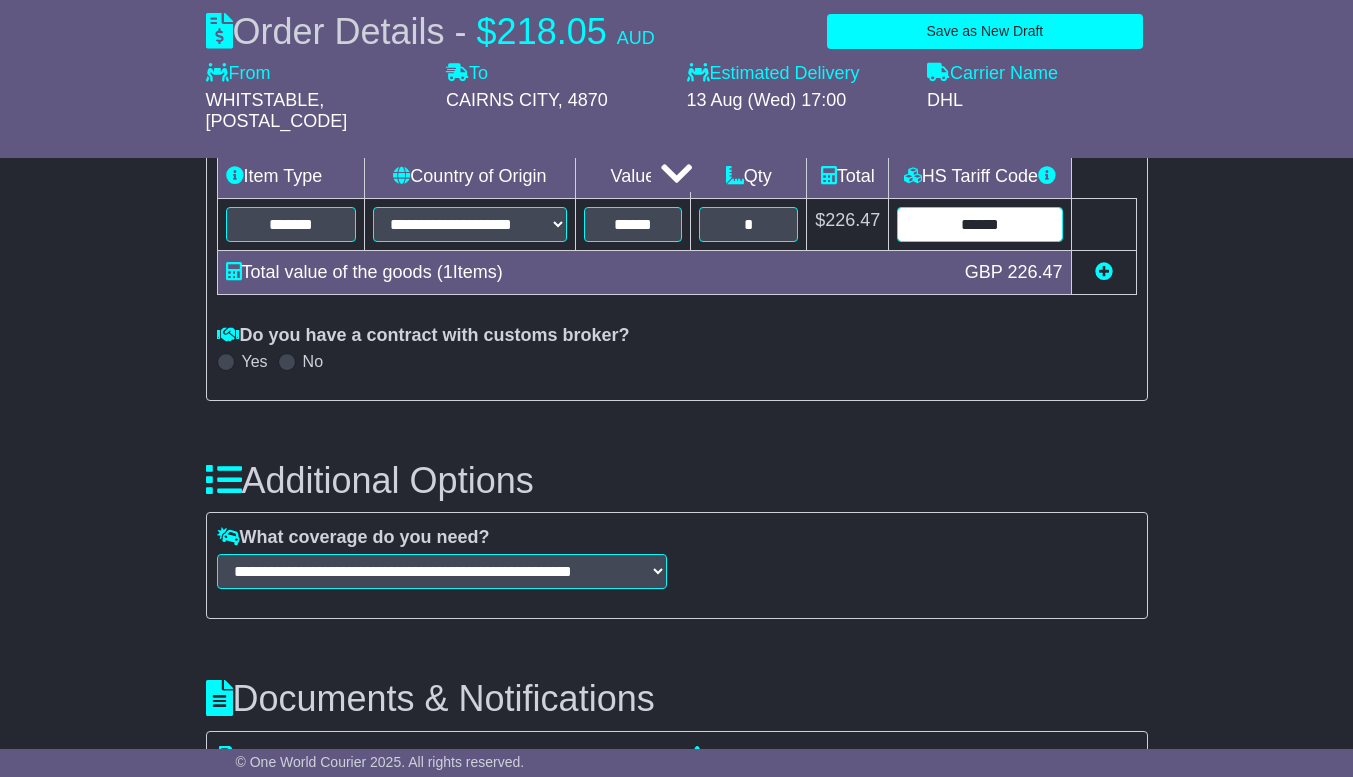 drag, startPoint x: 1023, startPoint y: 208, endPoint x: 922, endPoint y: 208, distance: 101 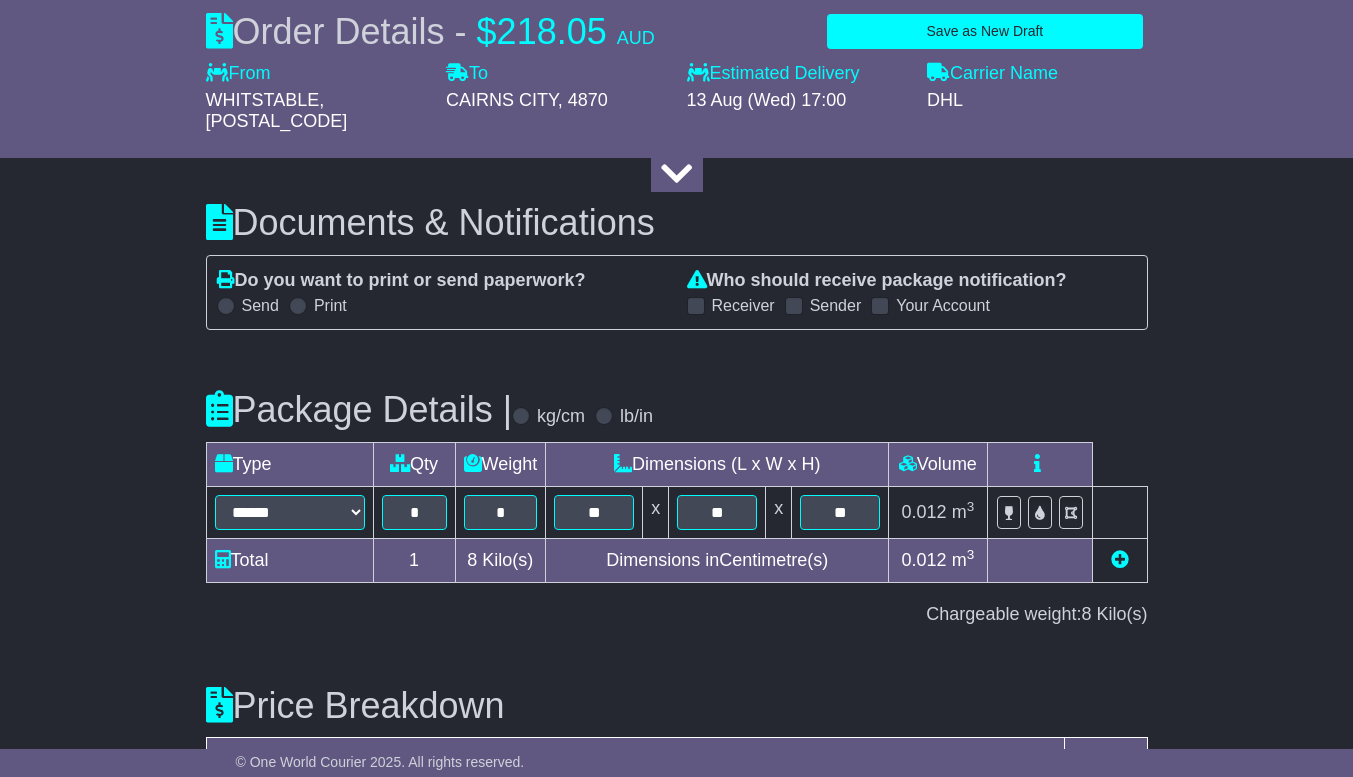 scroll, scrollTop: 2906, scrollLeft: 0, axis: vertical 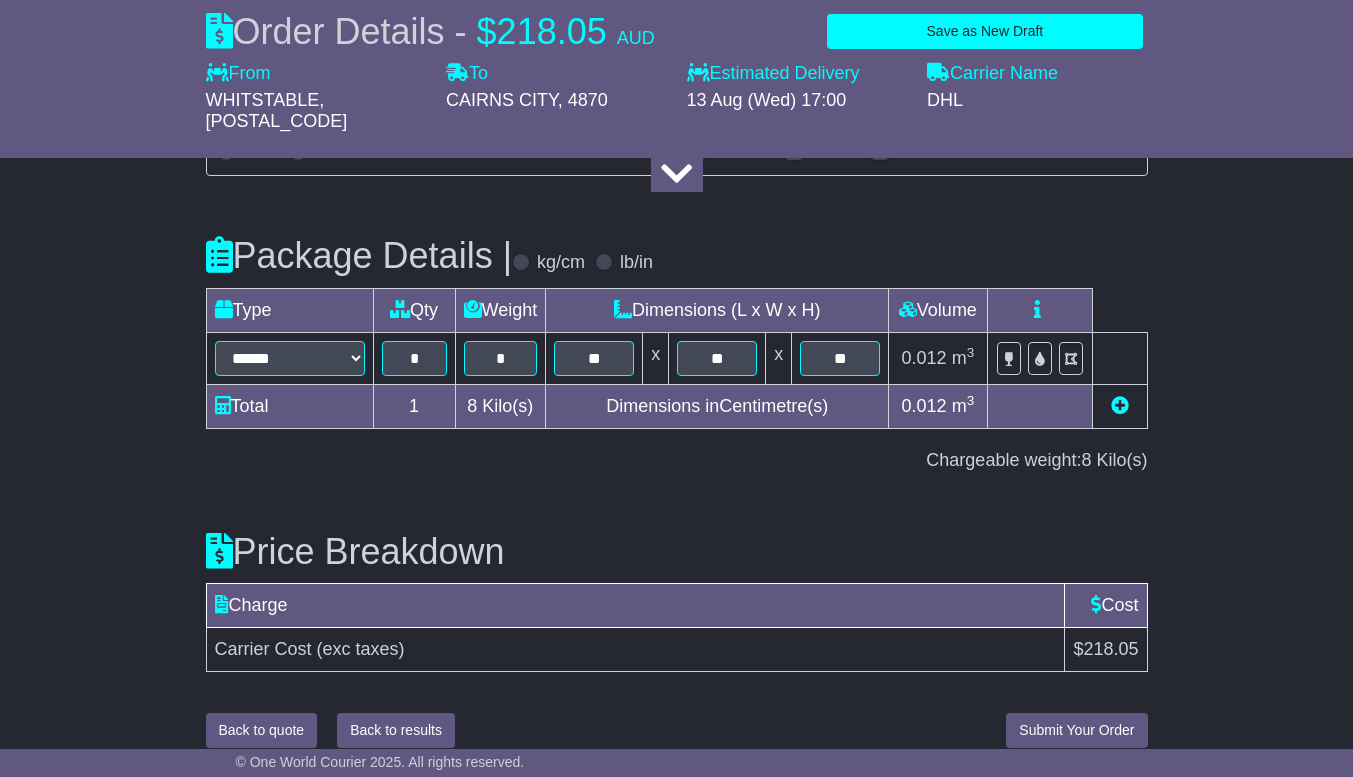 type on "**********" 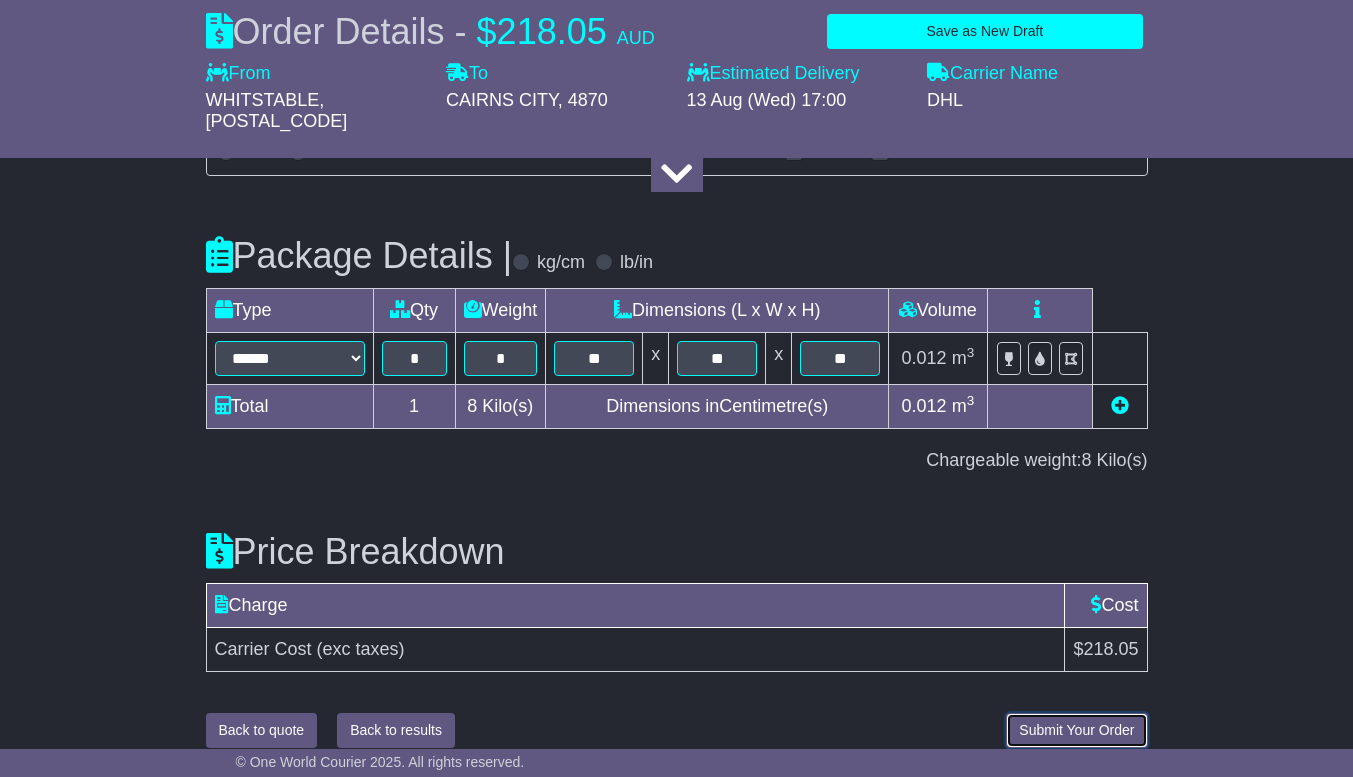 click on "Submit Your Order" at bounding box center (1076, 730) 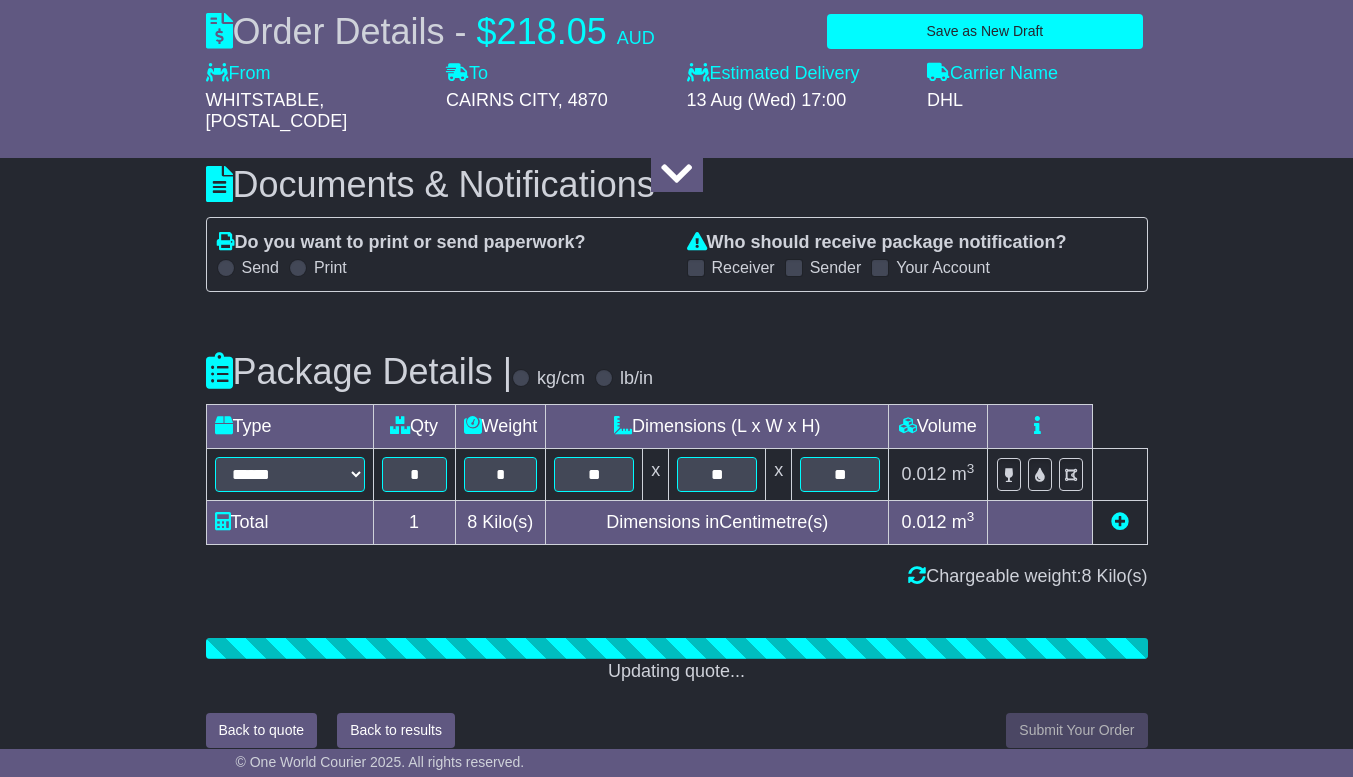 scroll, scrollTop: 2974, scrollLeft: 0, axis: vertical 